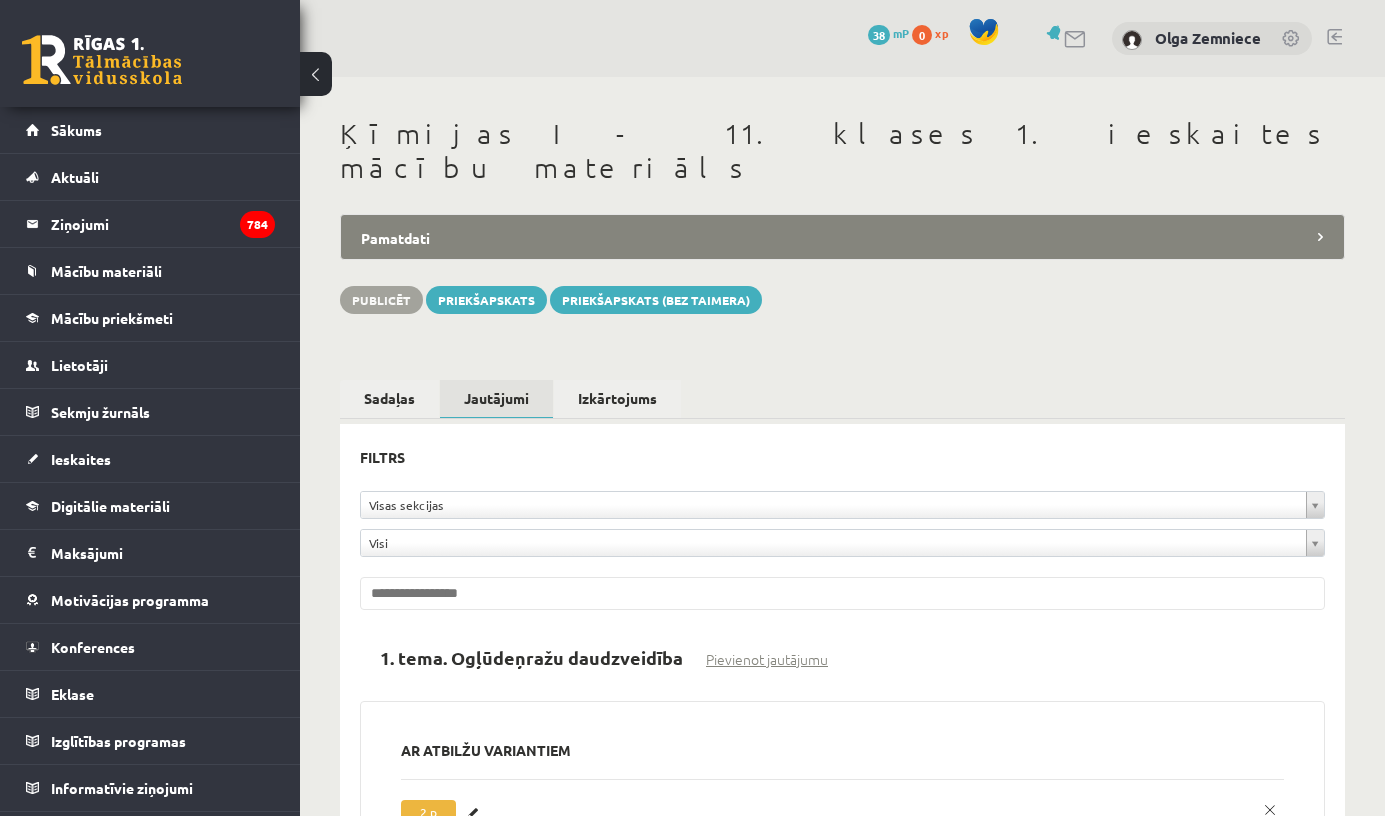 scroll, scrollTop: 0, scrollLeft: 0, axis: both 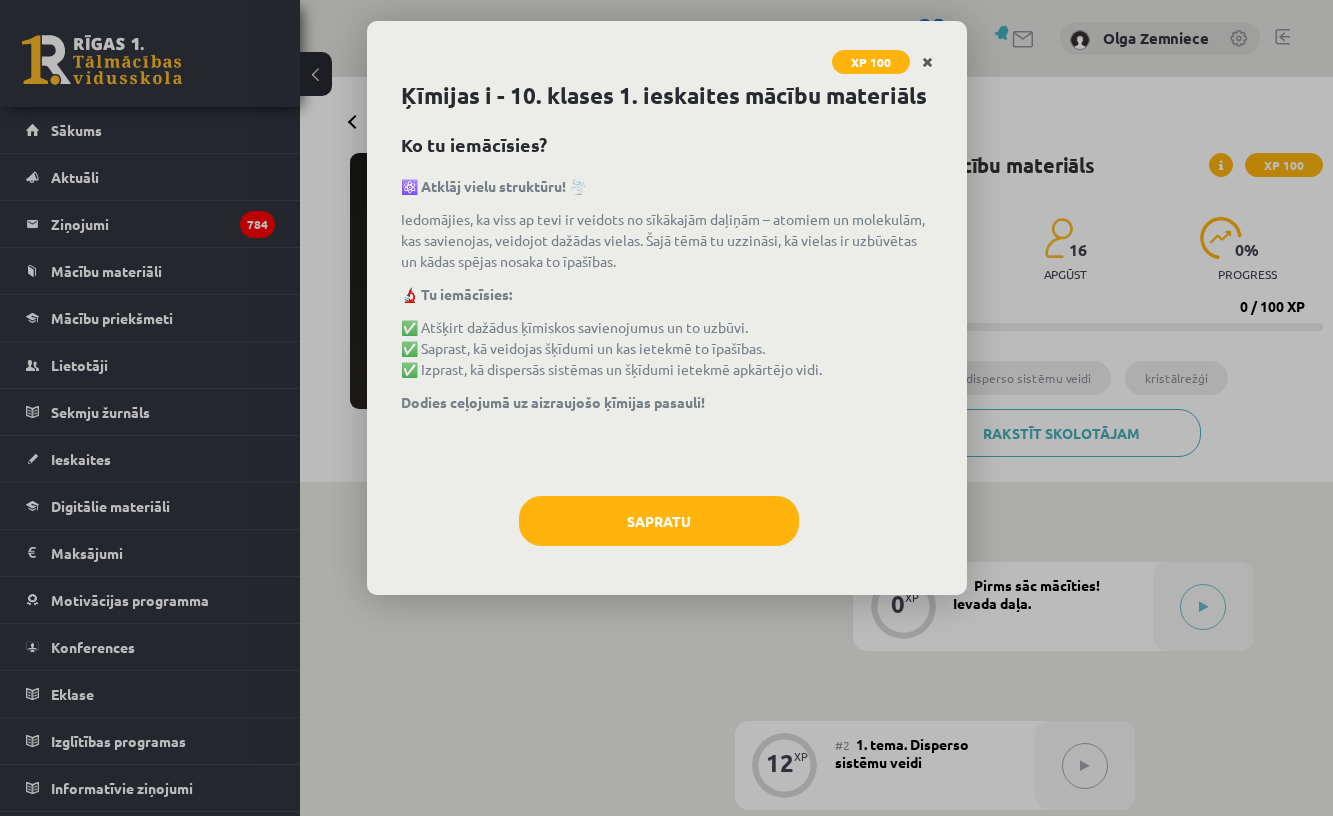 click 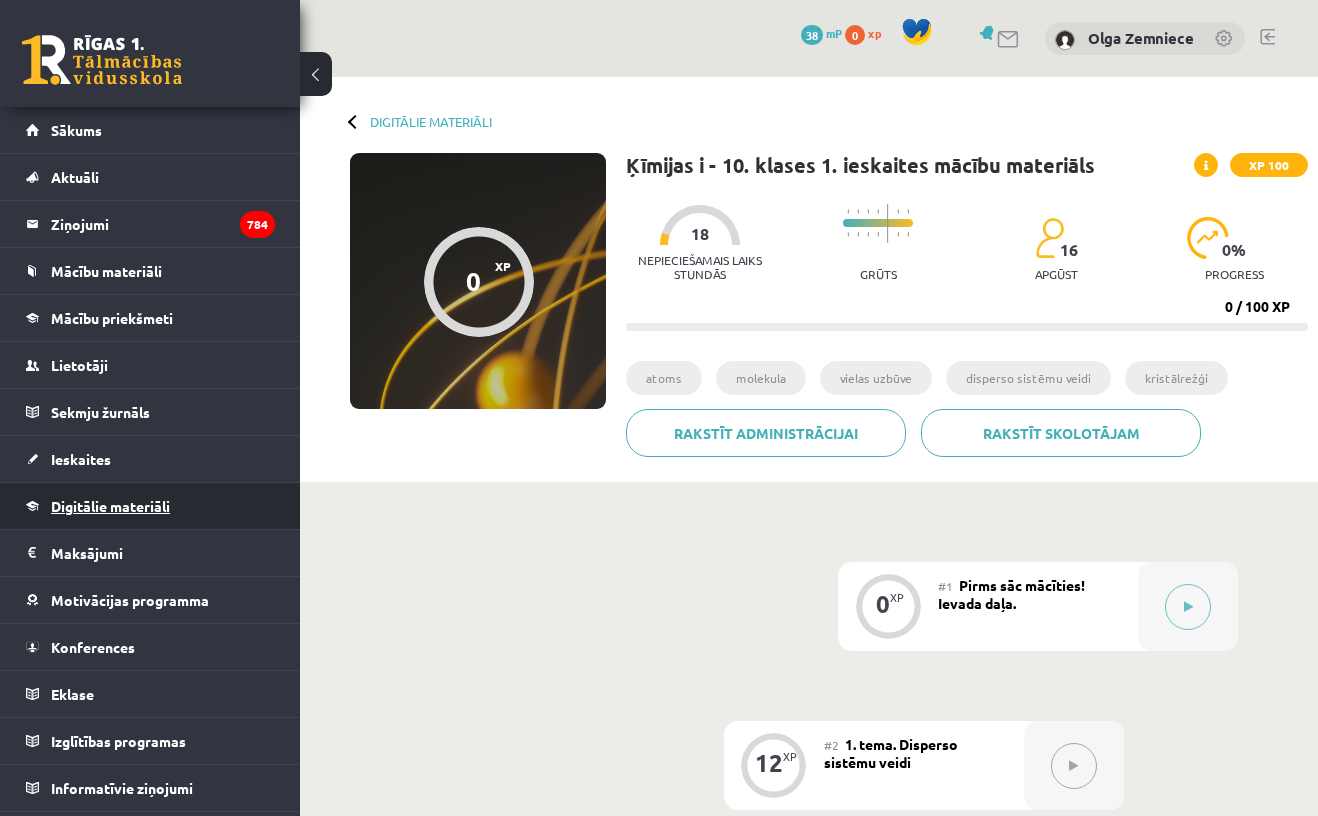 click on "Digitālie materiāli" at bounding box center (110, 506) 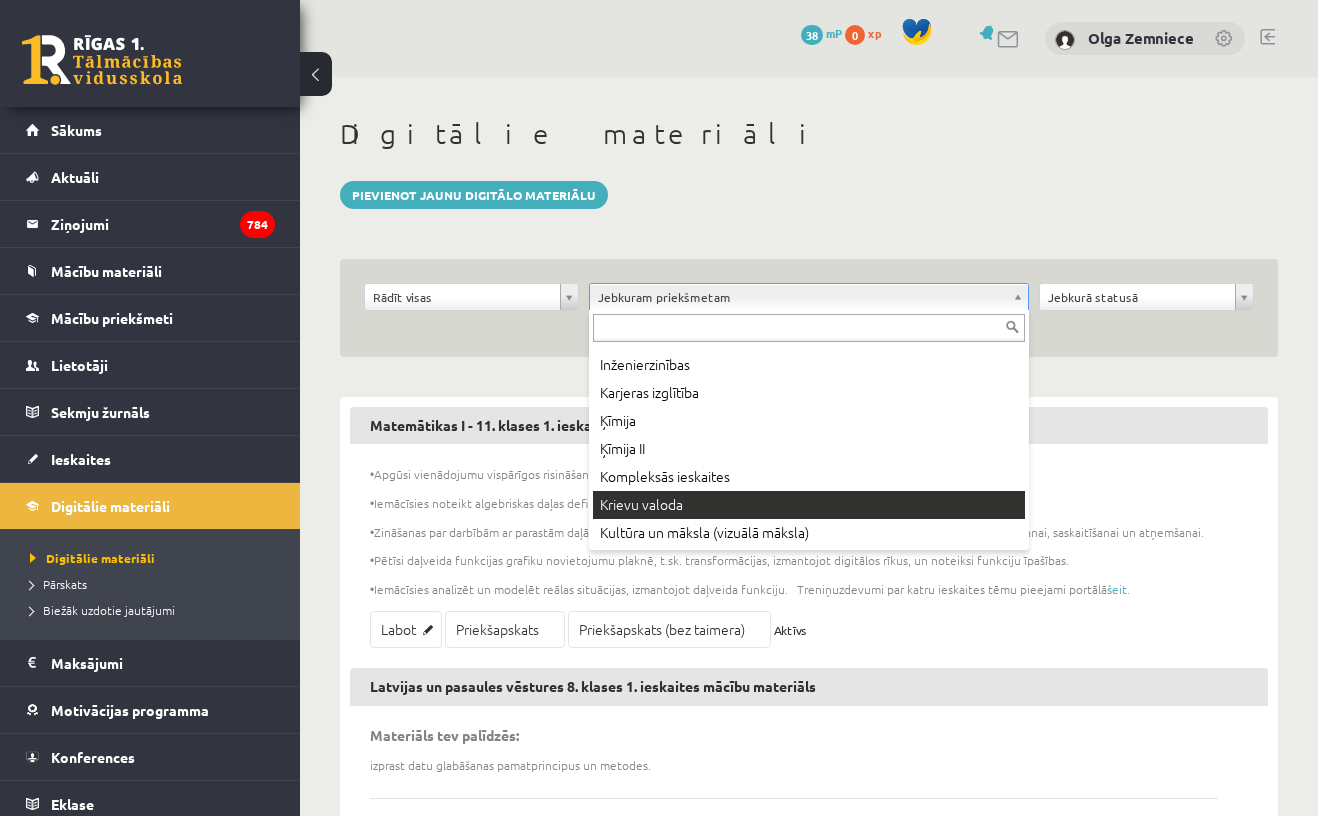 scroll, scrollTop: 474, scrollLeft: 0, axis: vertical 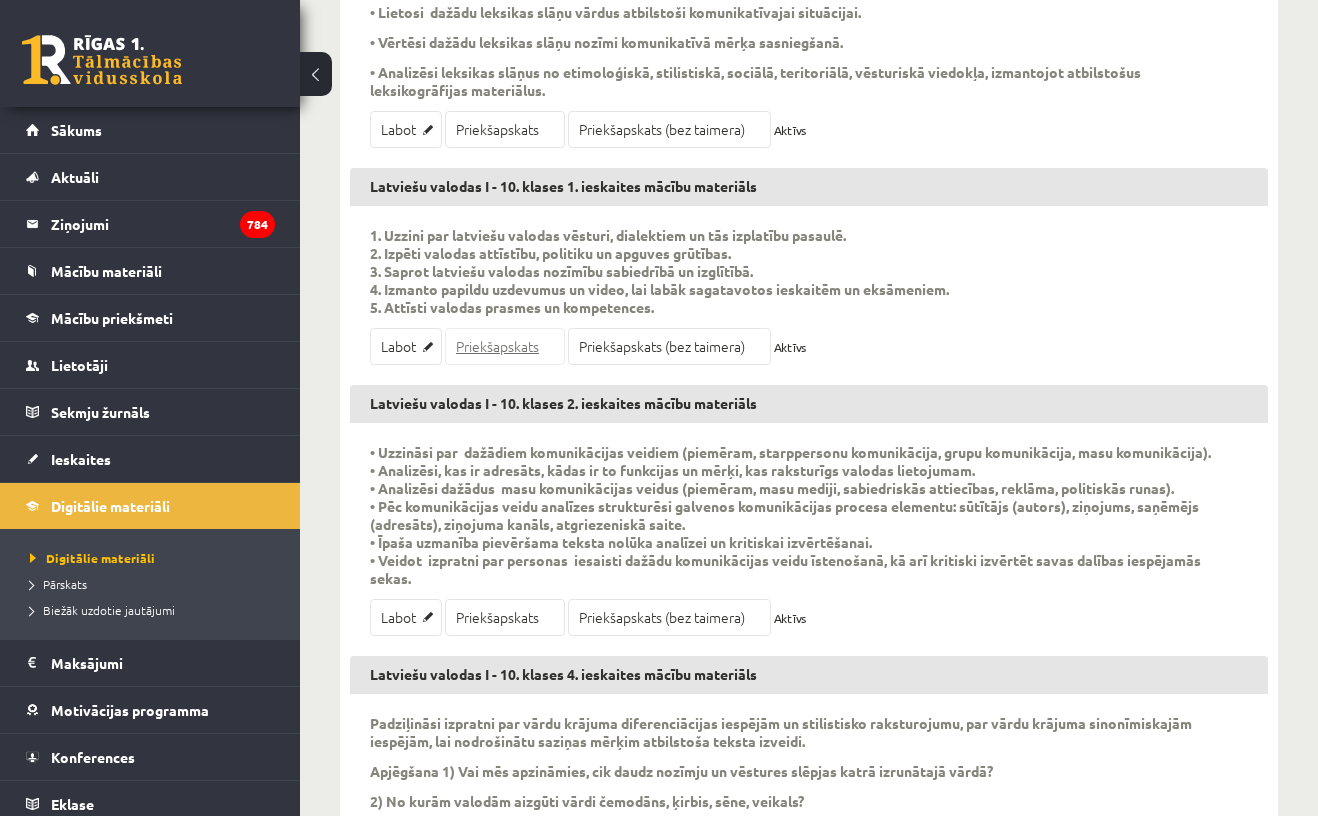 click on "Priekšapskats" at bounding box center (505, 346) 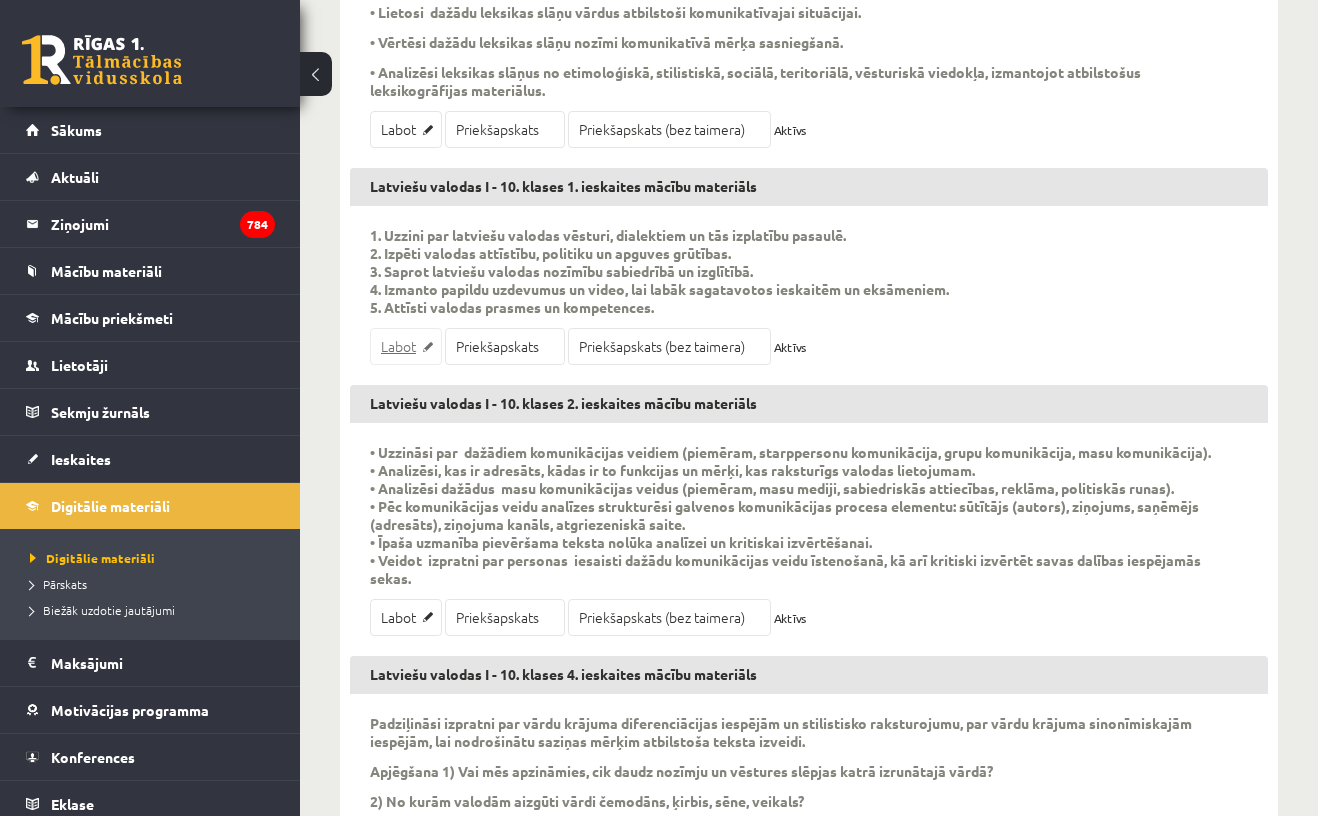 click on "Labot" at bounding box center [406, 346] 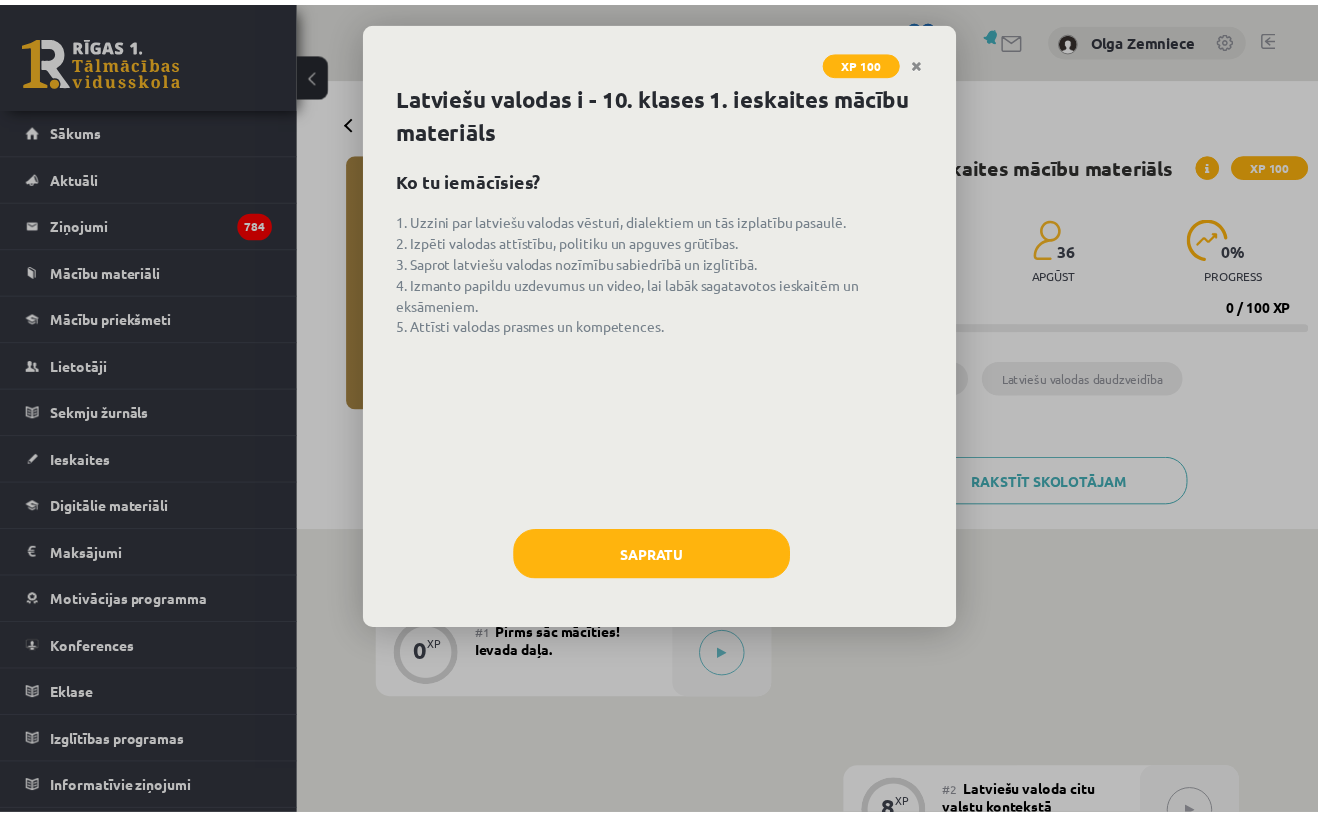 scroll, scrollTop: 0, scrollLeft: 0, axis: both 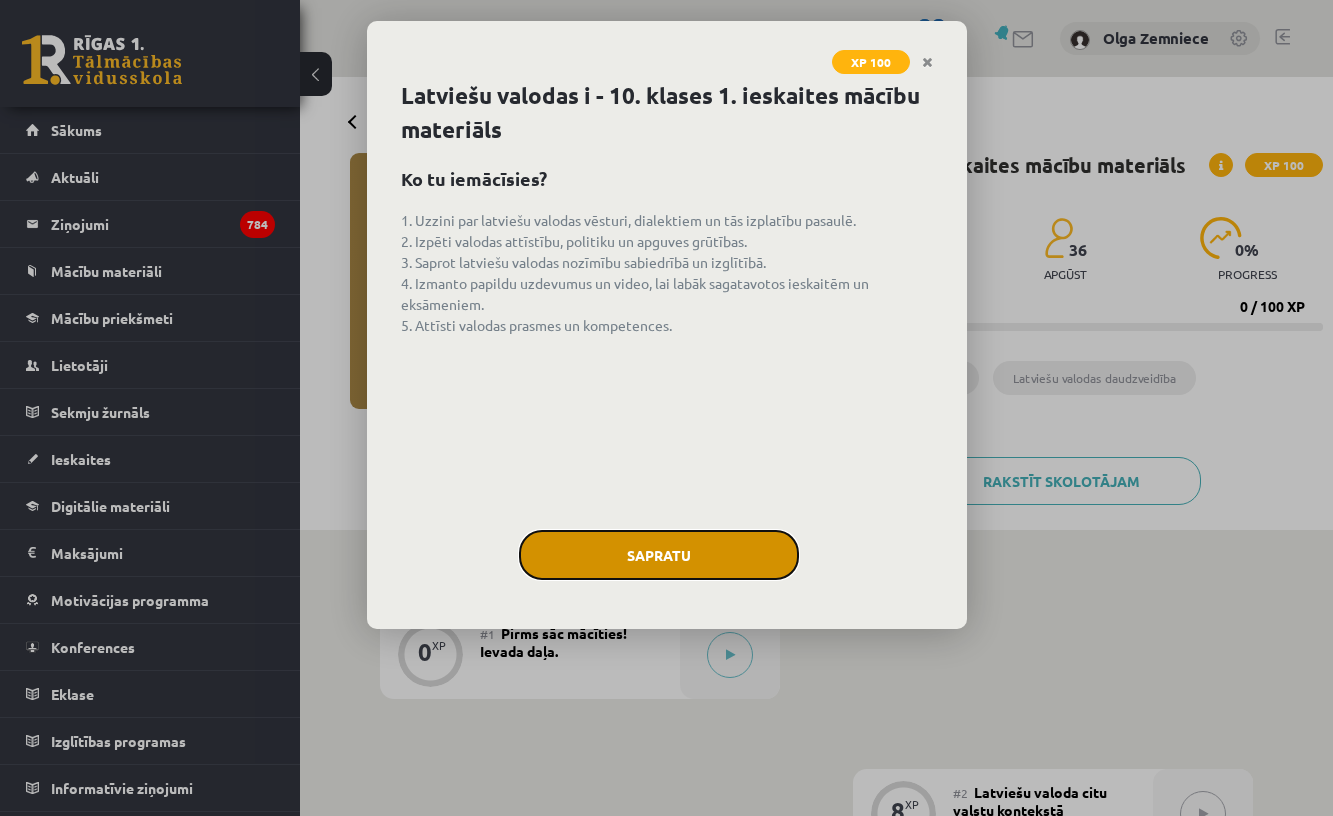 click on "Sapratu" 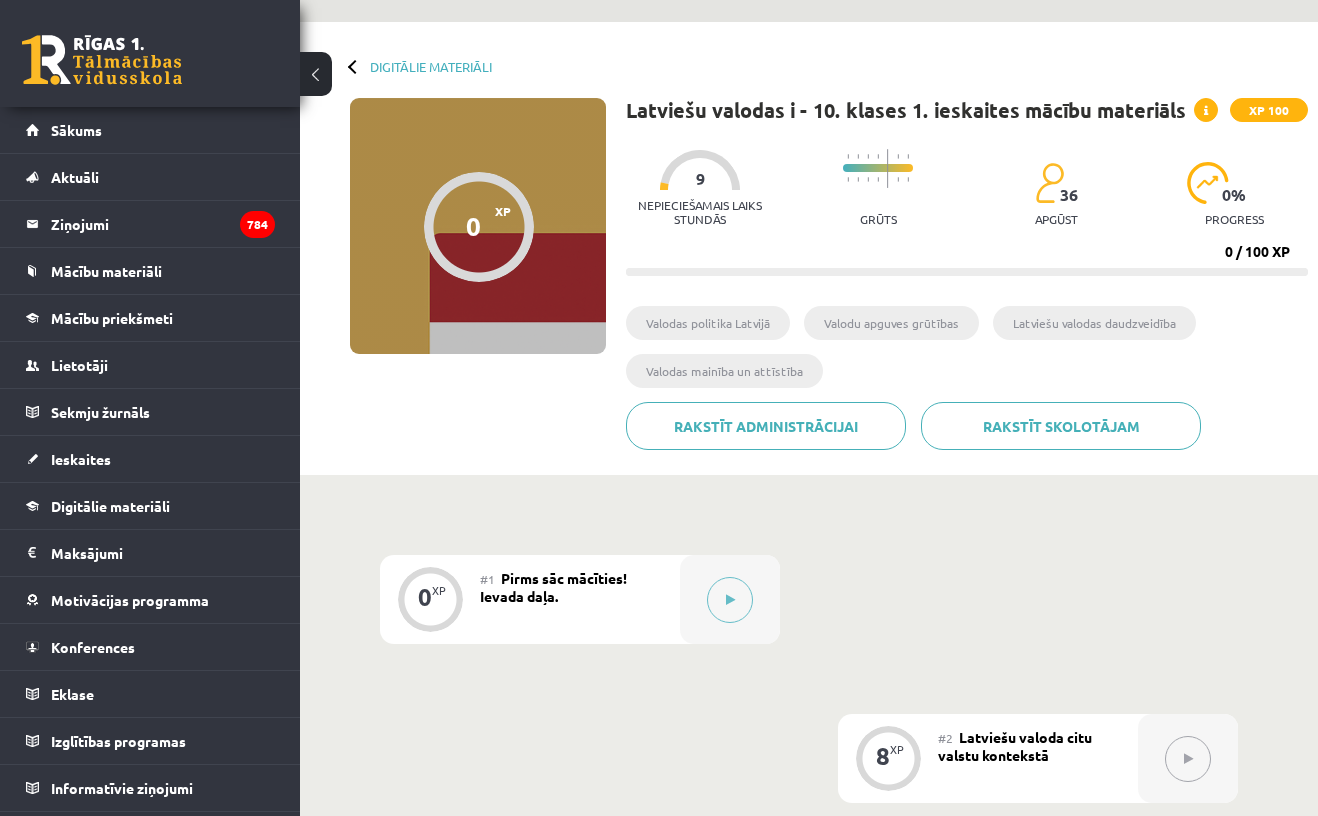scroll, scrollTop: 72, scrollLeft: 0, axis: vertical 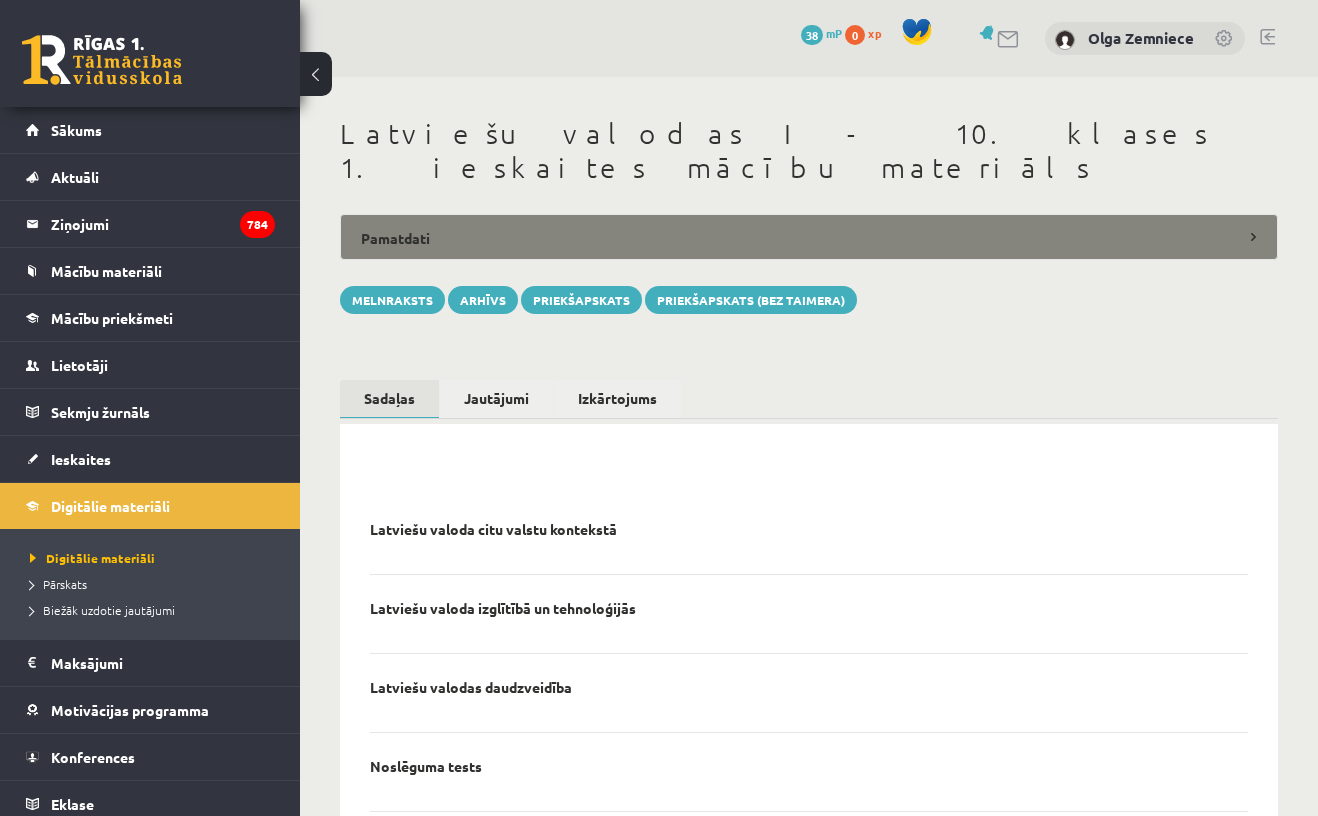 click on "Pamatdati" at bounding box center [809, 237] 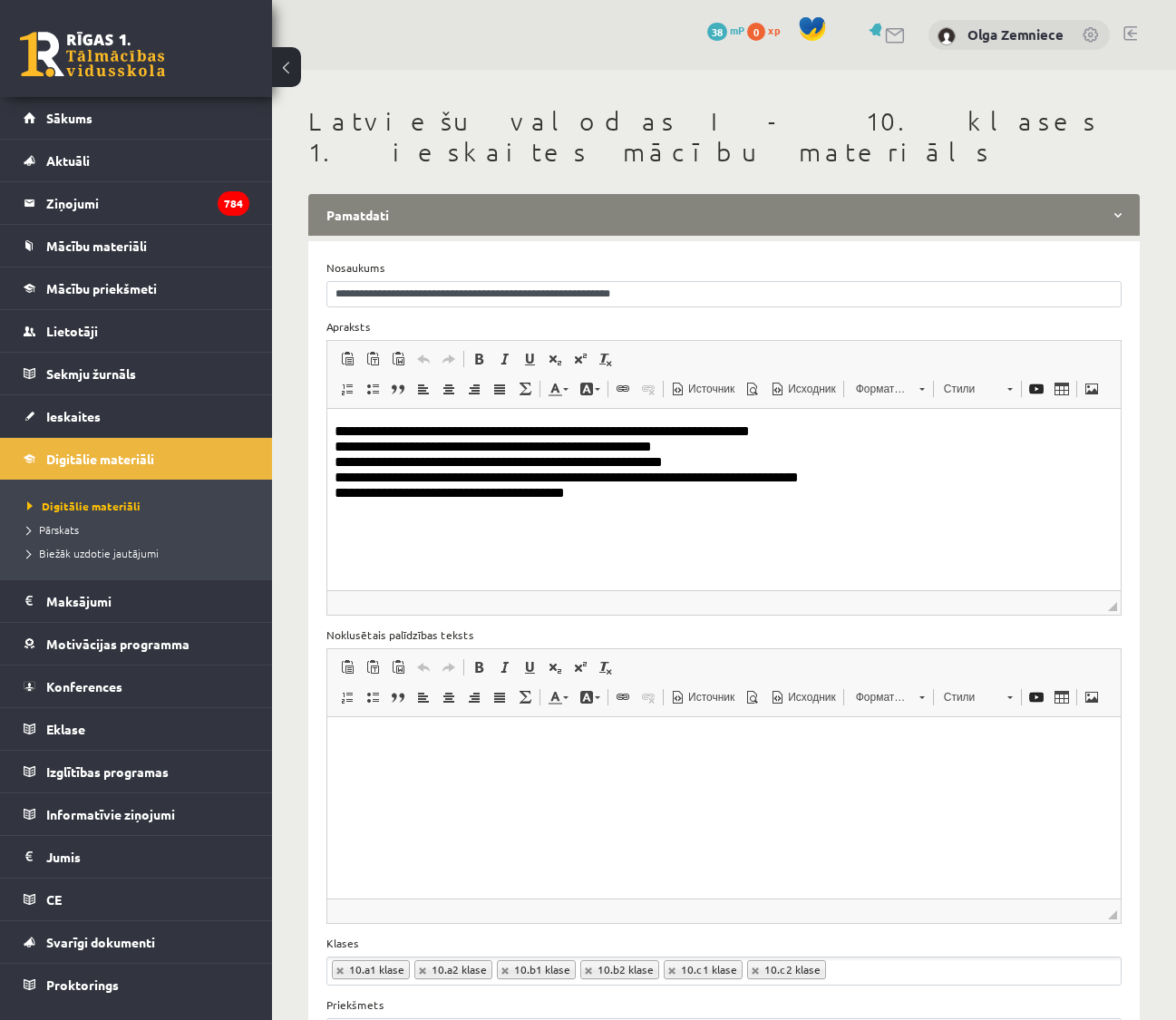 click on "**********" at bounding box center [724, 464] 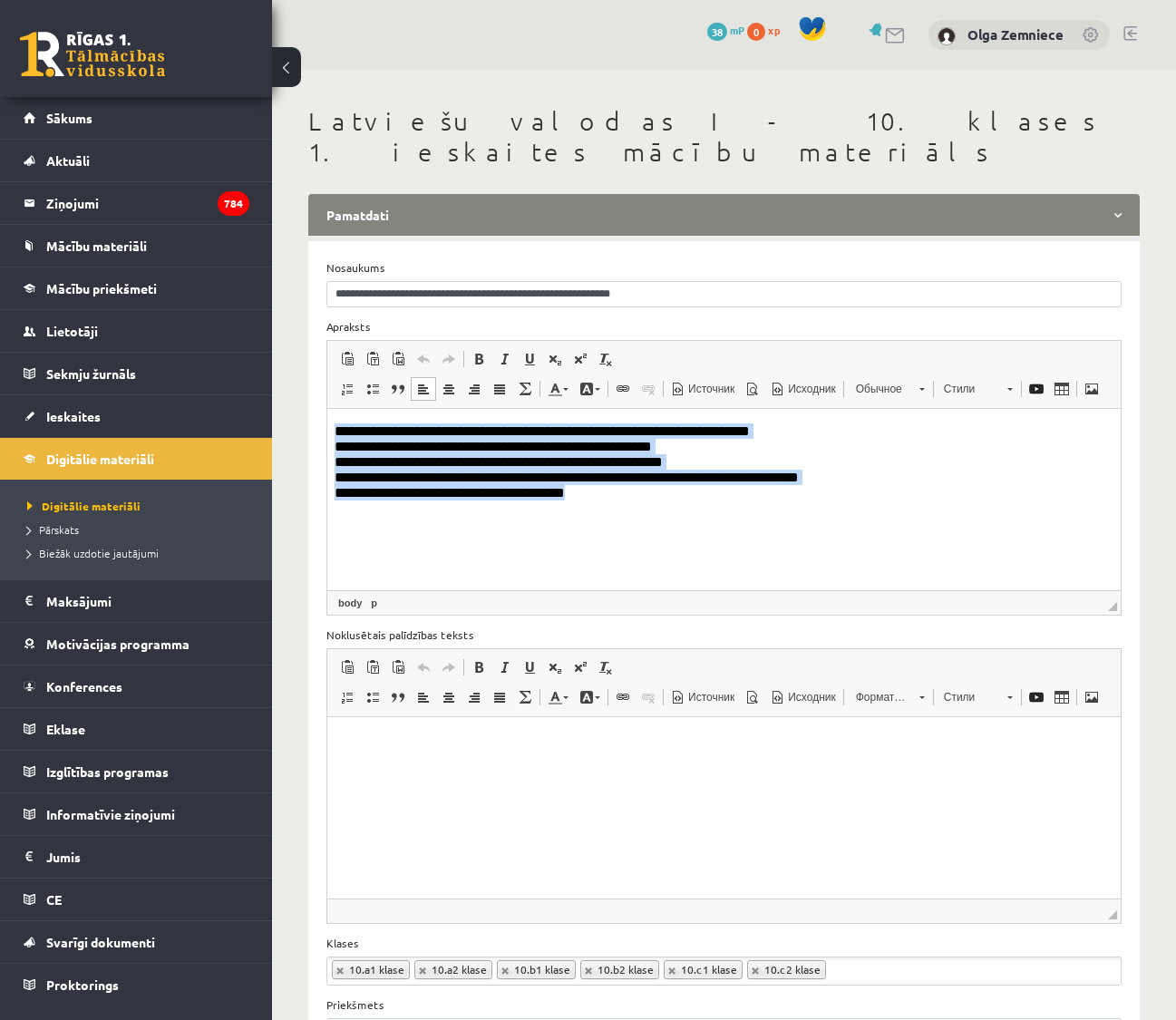 drag, startPoint x: 586, startPoint y: 496, endPoint x: 295, endPoint y: 423, distance: 300.01667 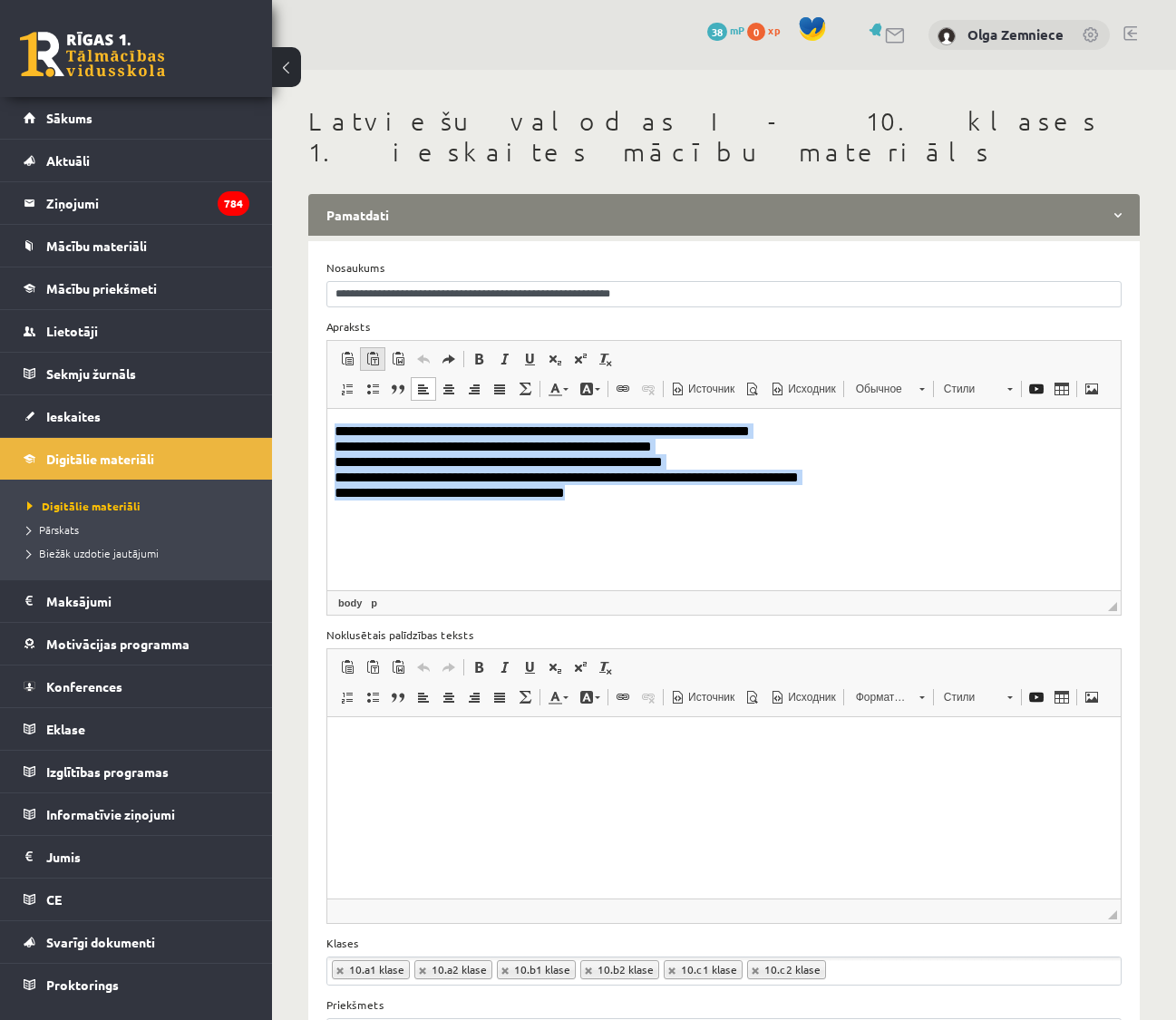 click at bounding box center (373, 359) 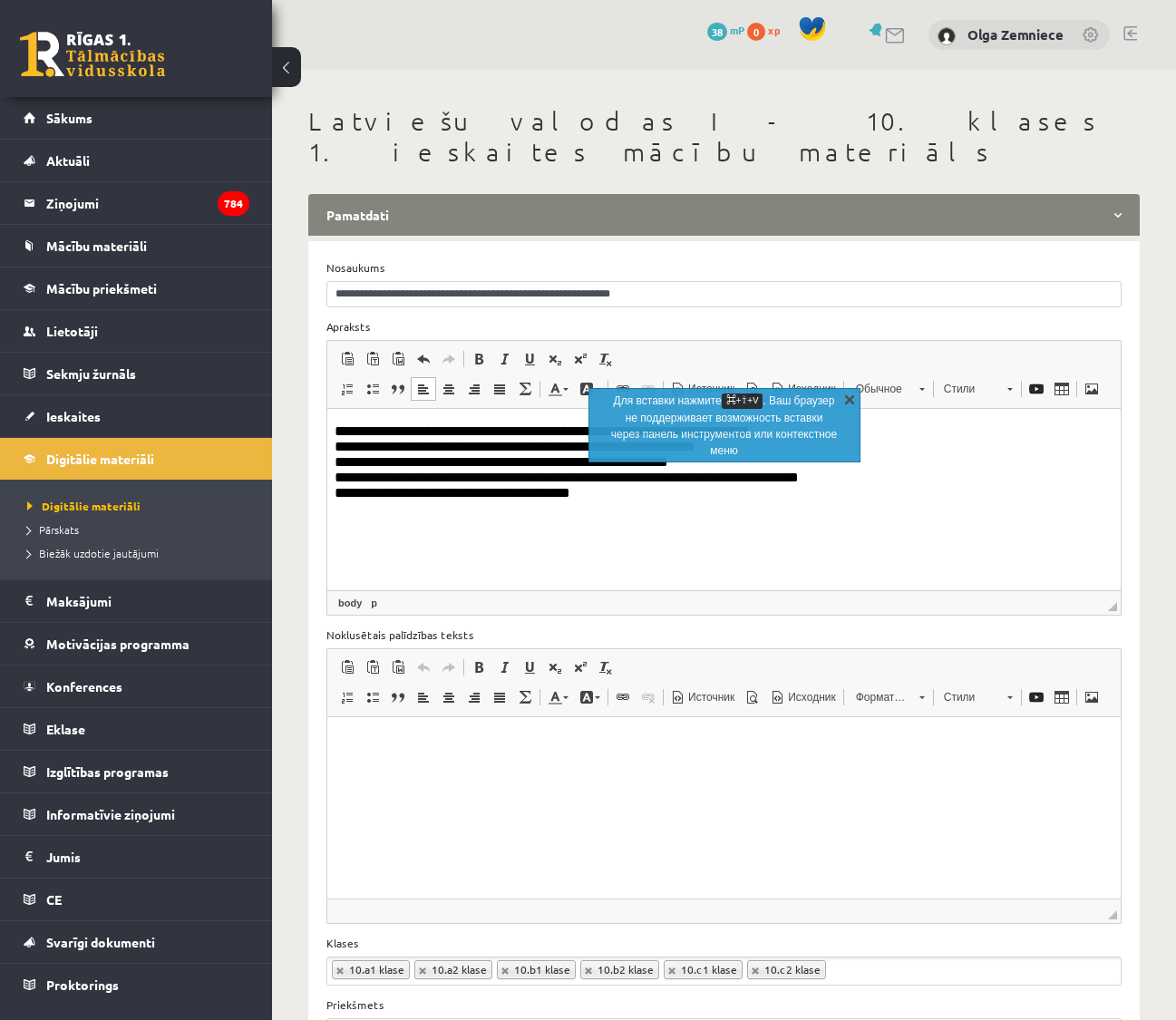 click on "X" at bounding box center (850, 399) 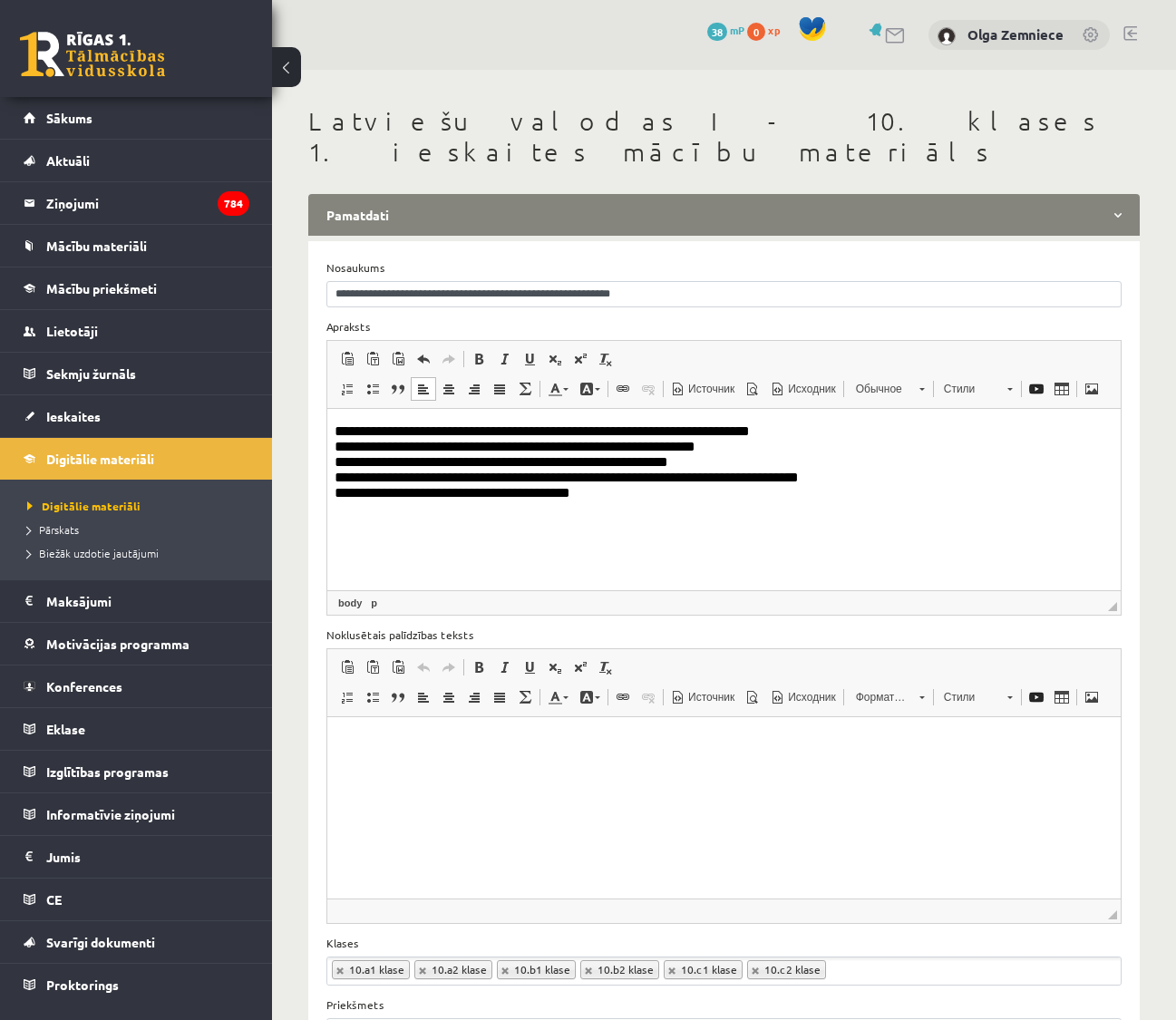 click on "**********" at bounding box center [724, 464] 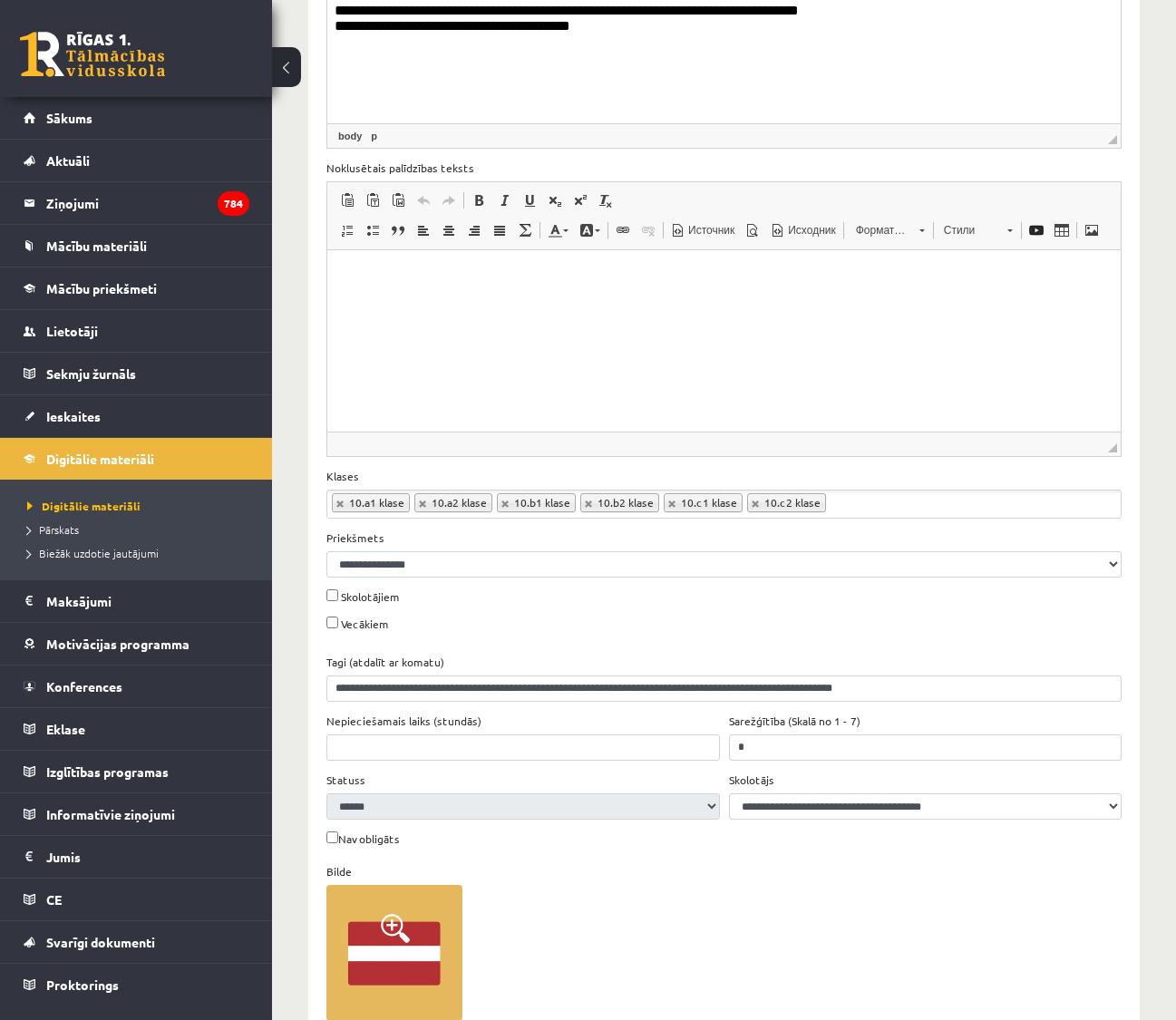 scroll, scrollTop: 936, scrollLeft: 0, axis: vertical 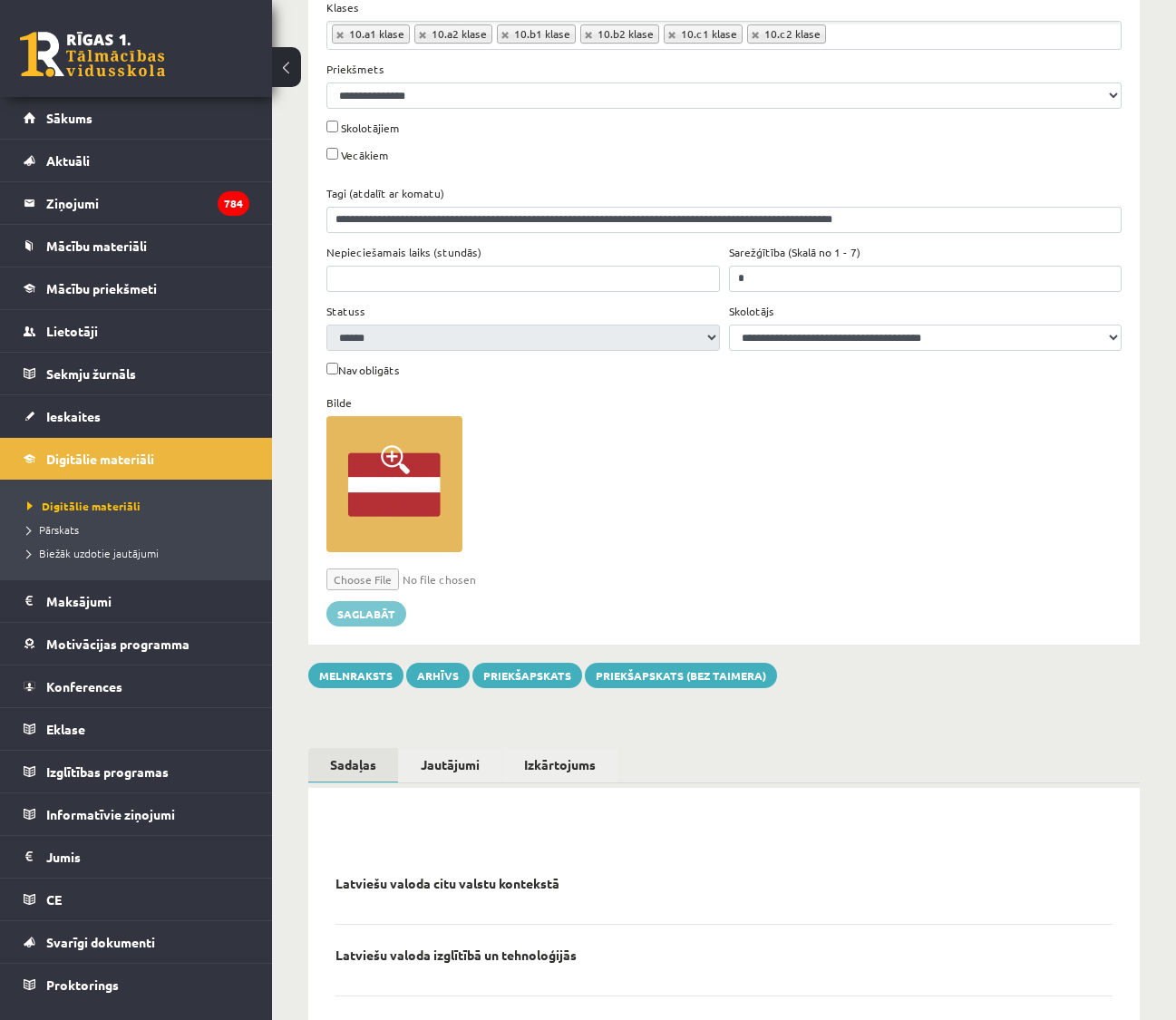 click on "Saglabāt" at bounding box center (366, 614) 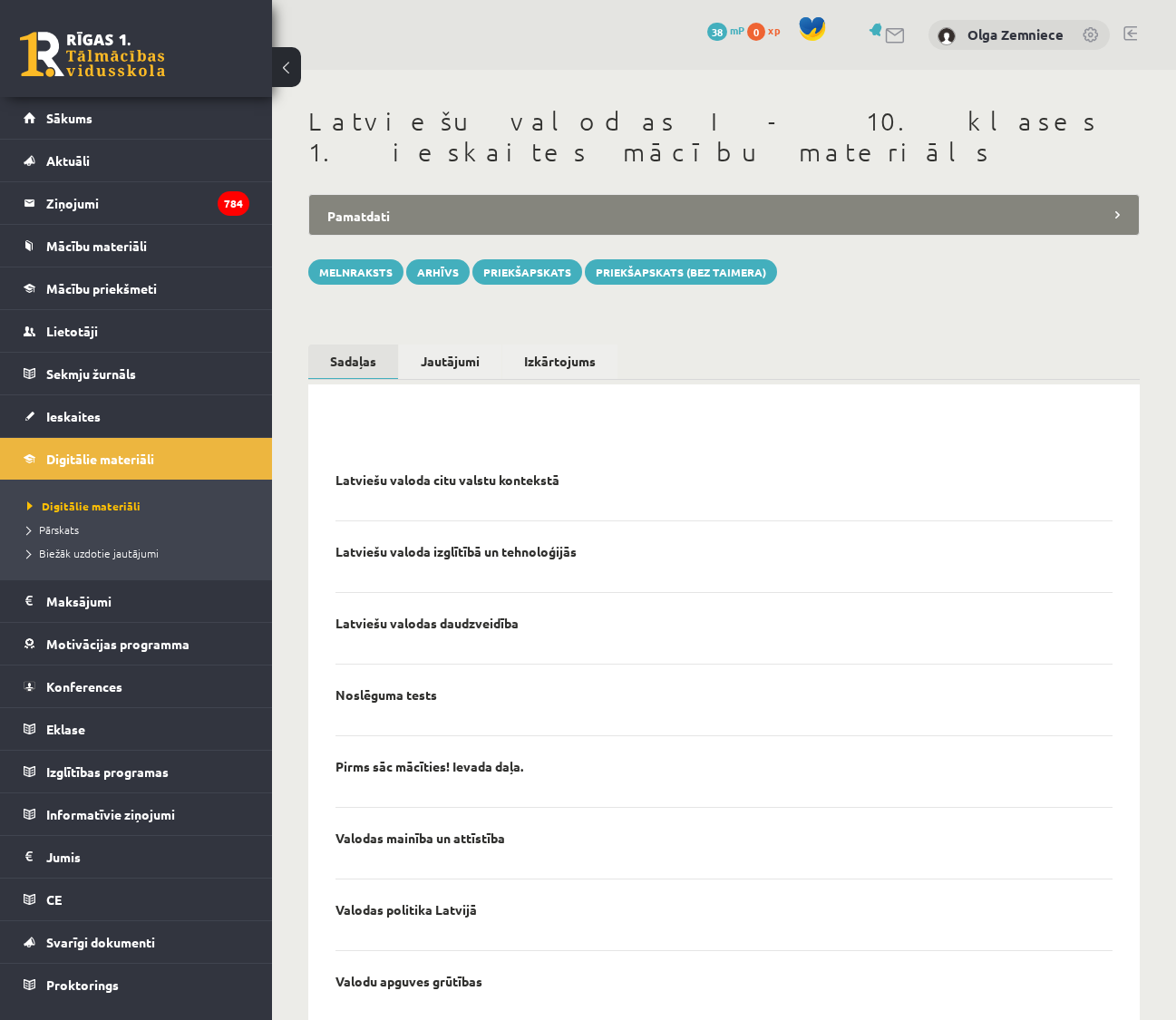 scroll, scrollTop: 0, scrollLeft: 0, axis: both 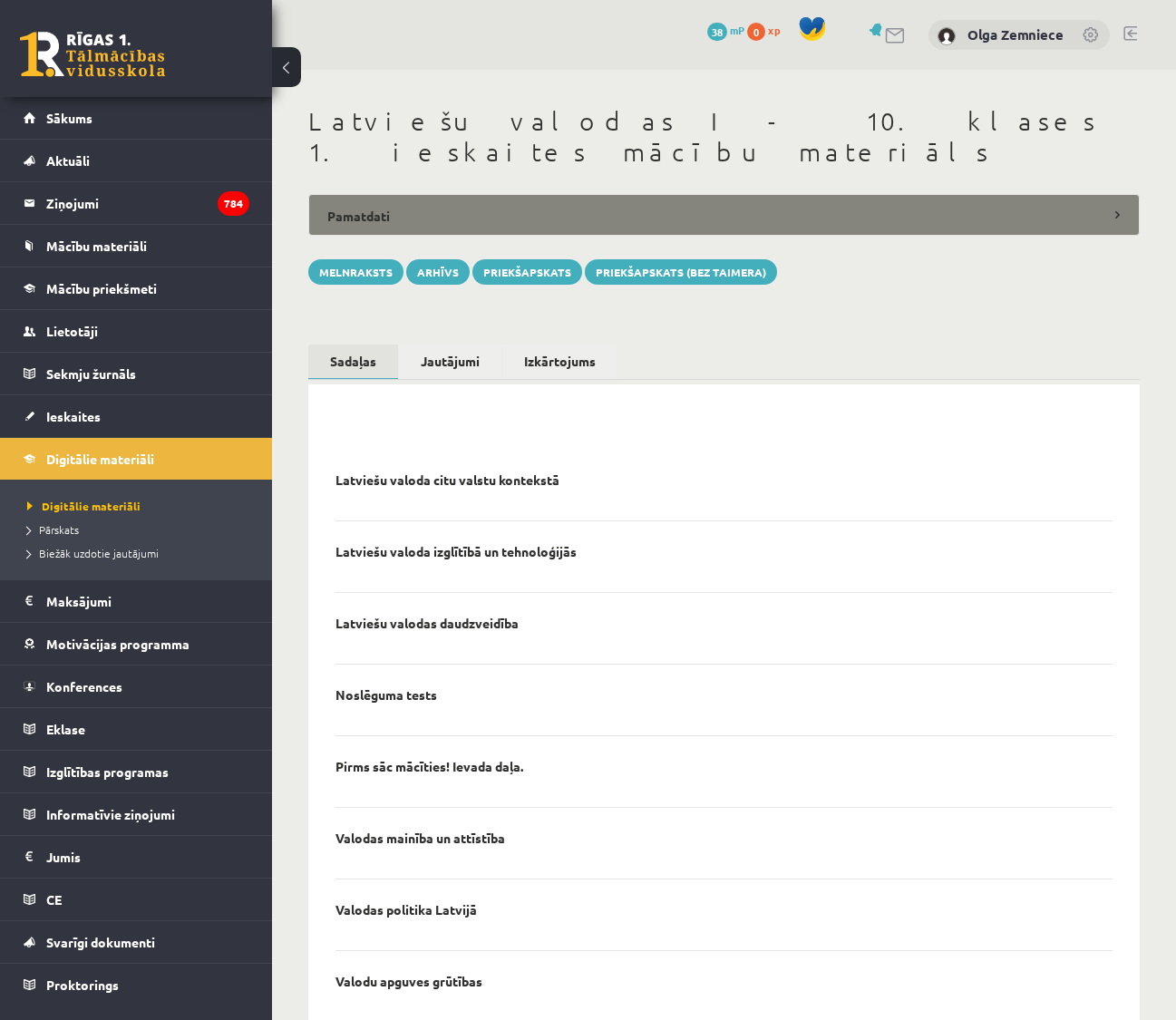 click on "Pamatdati" at bounding box center [724, 215] 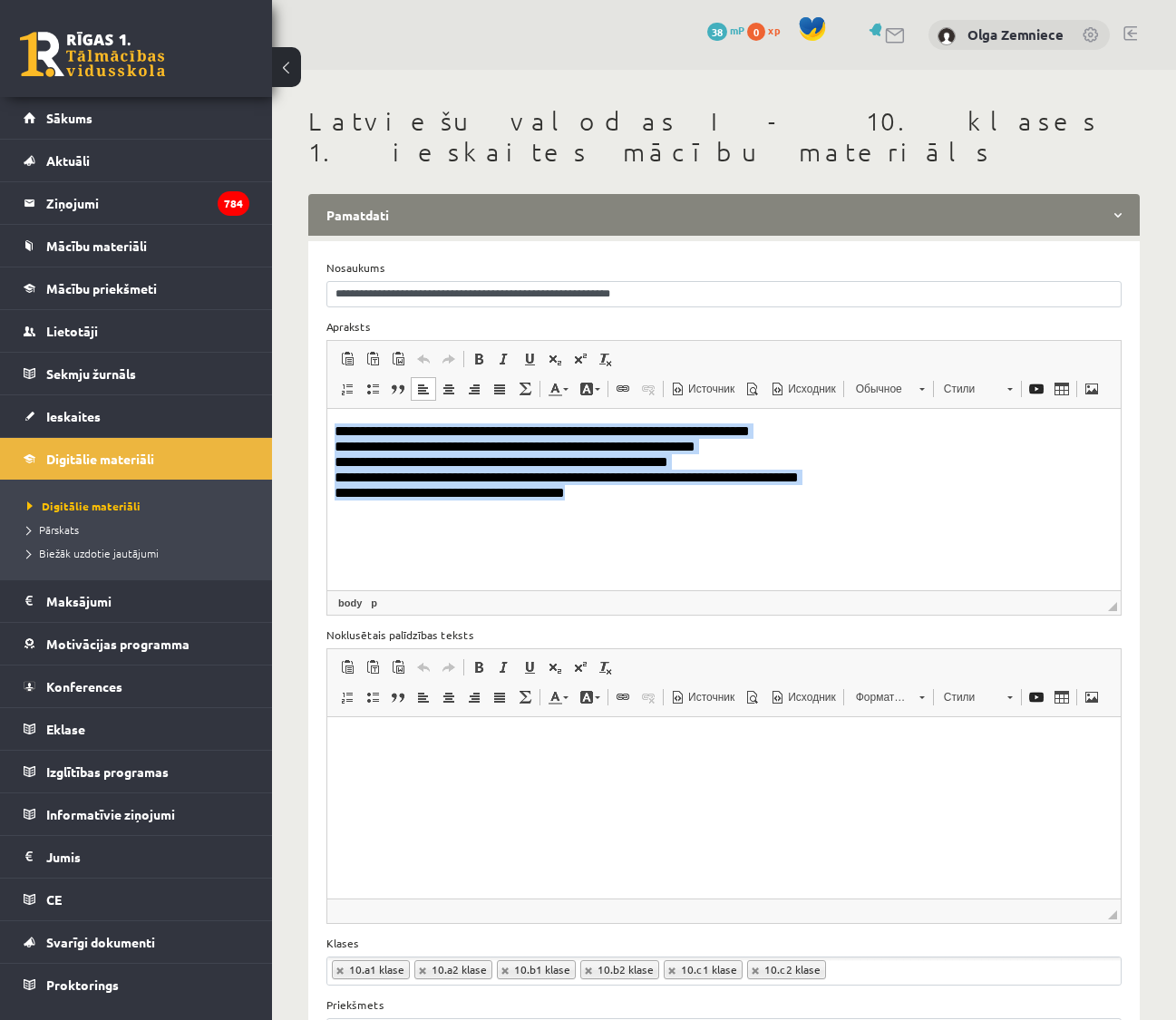 drag, startPoint x: 602, startPoint y: 494, endPoint x: 296, endPoint y: 428, distance: 313.0367 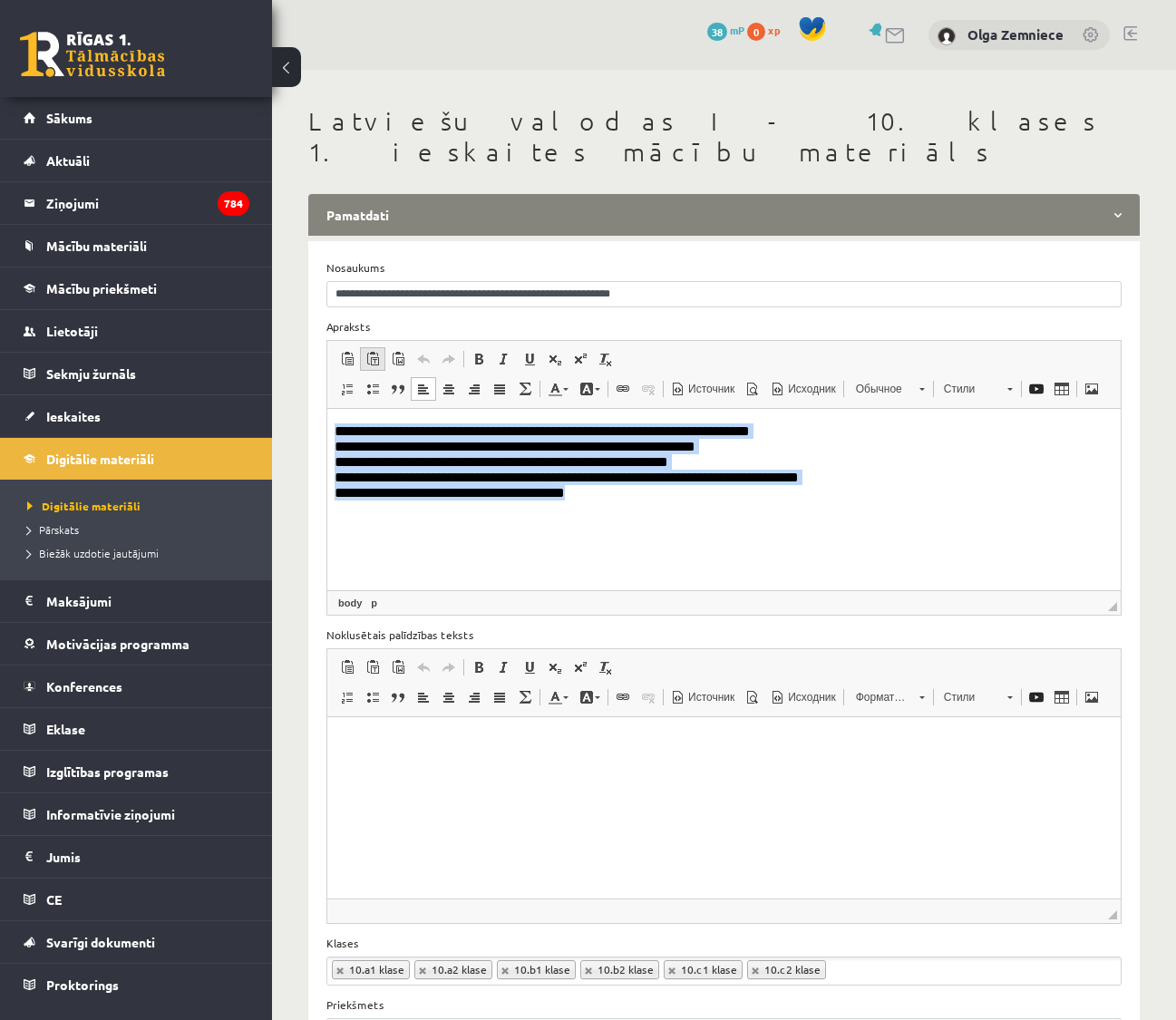 click at bounding box center [373, 359] 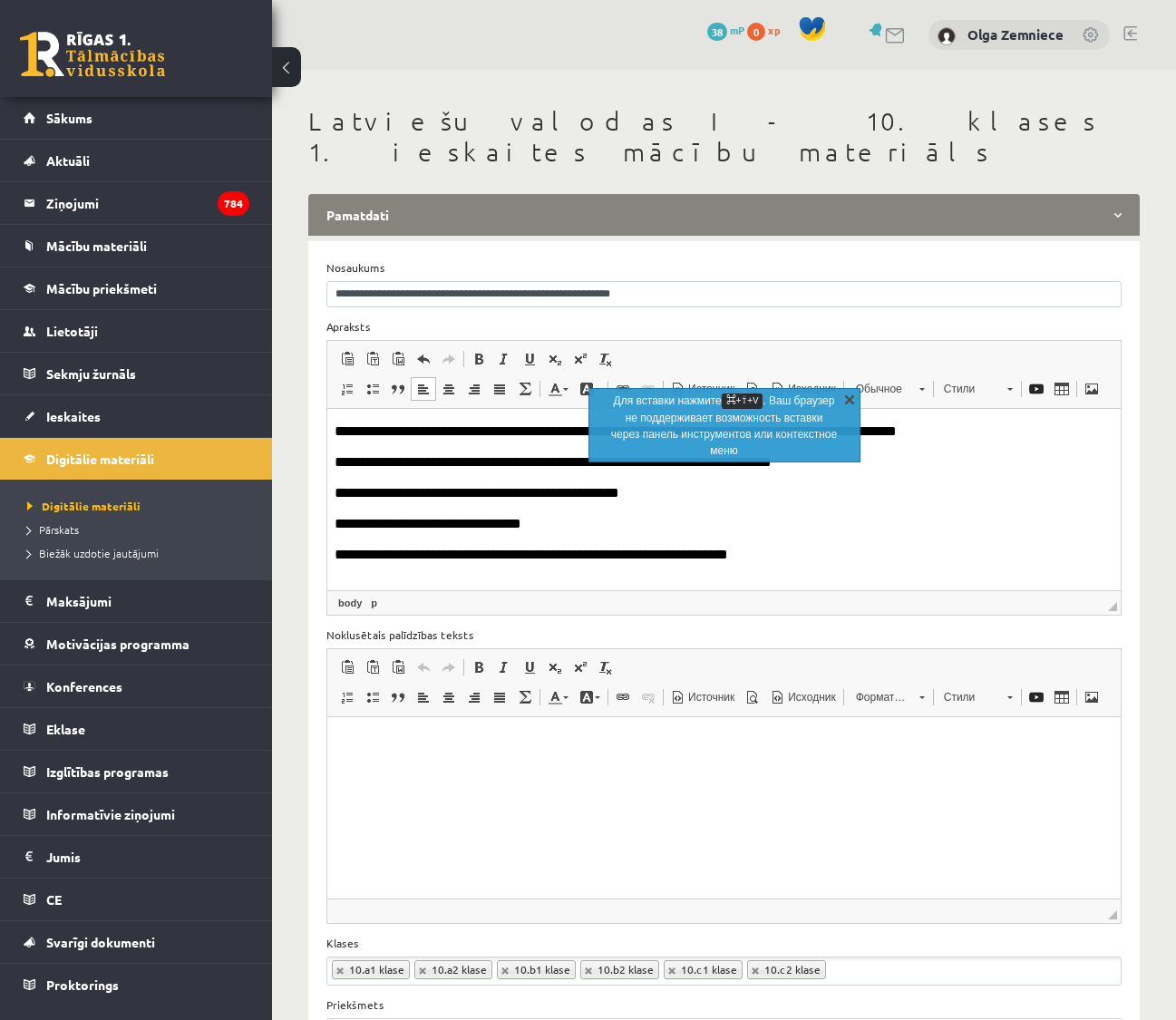 click on "X" at bounding box center (850, 399) 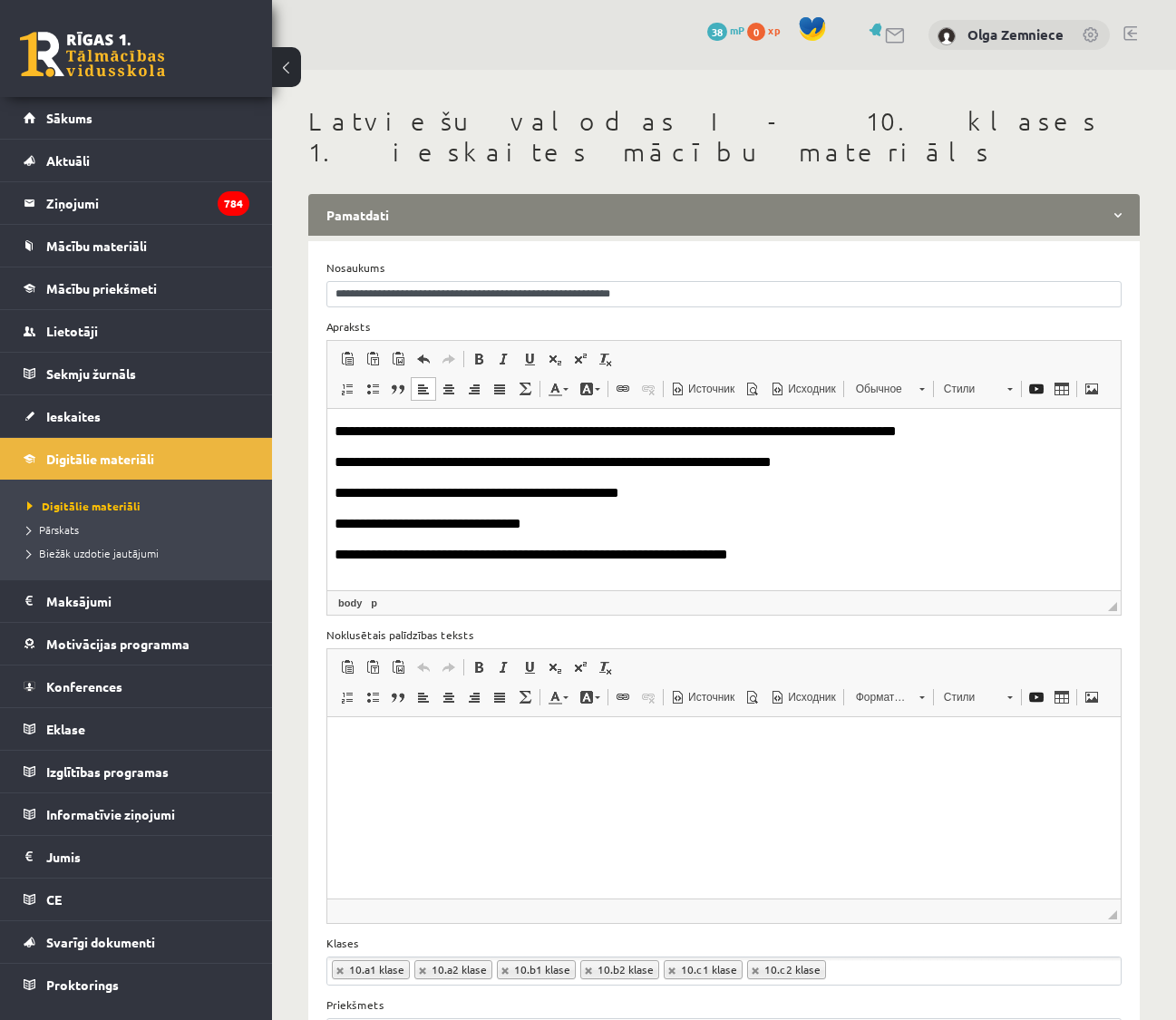 click on "**********" at bounding box center [724, 493] 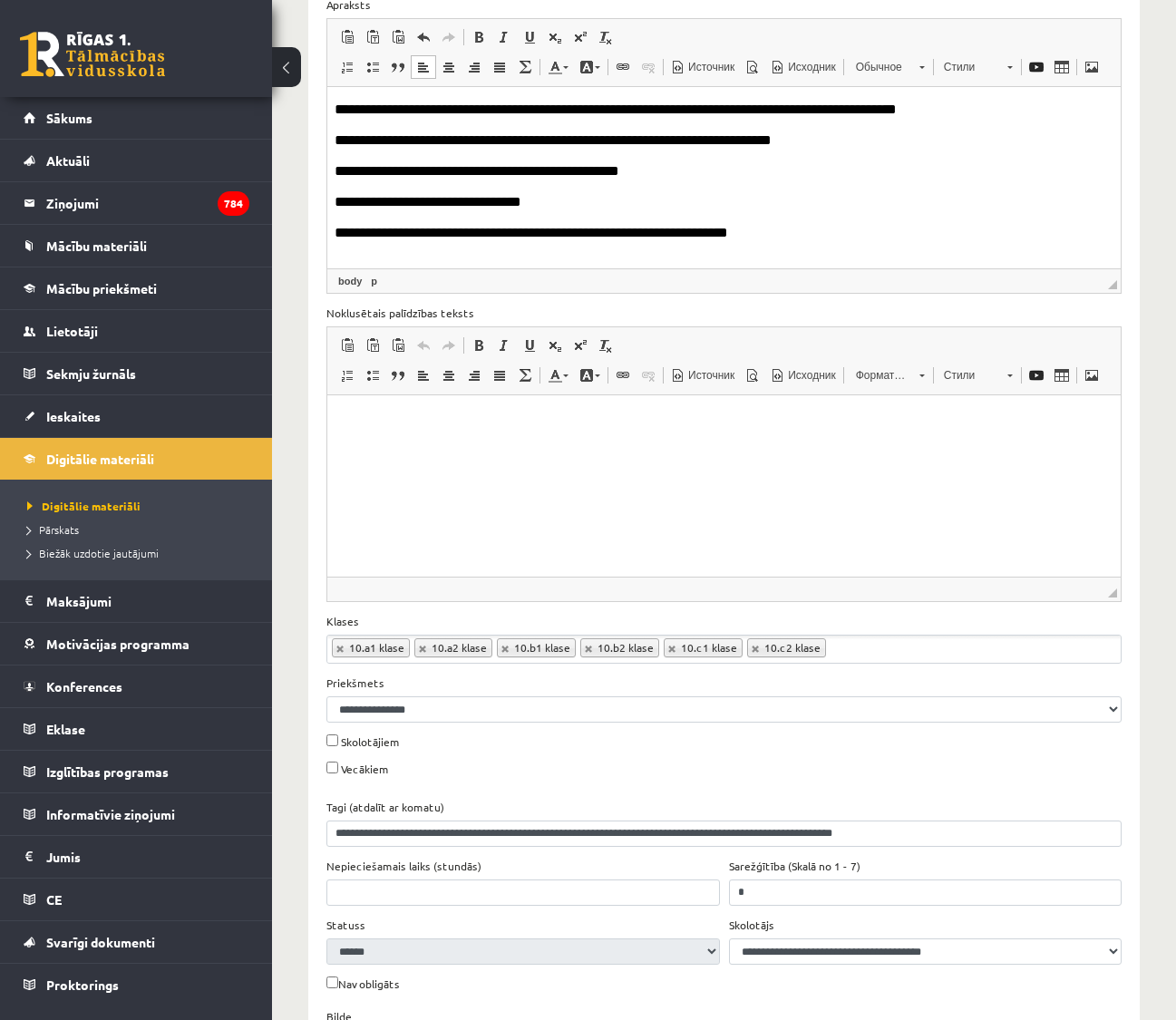 scroll, scrollTop: 520, scrollLeft: 0, axis: vertical 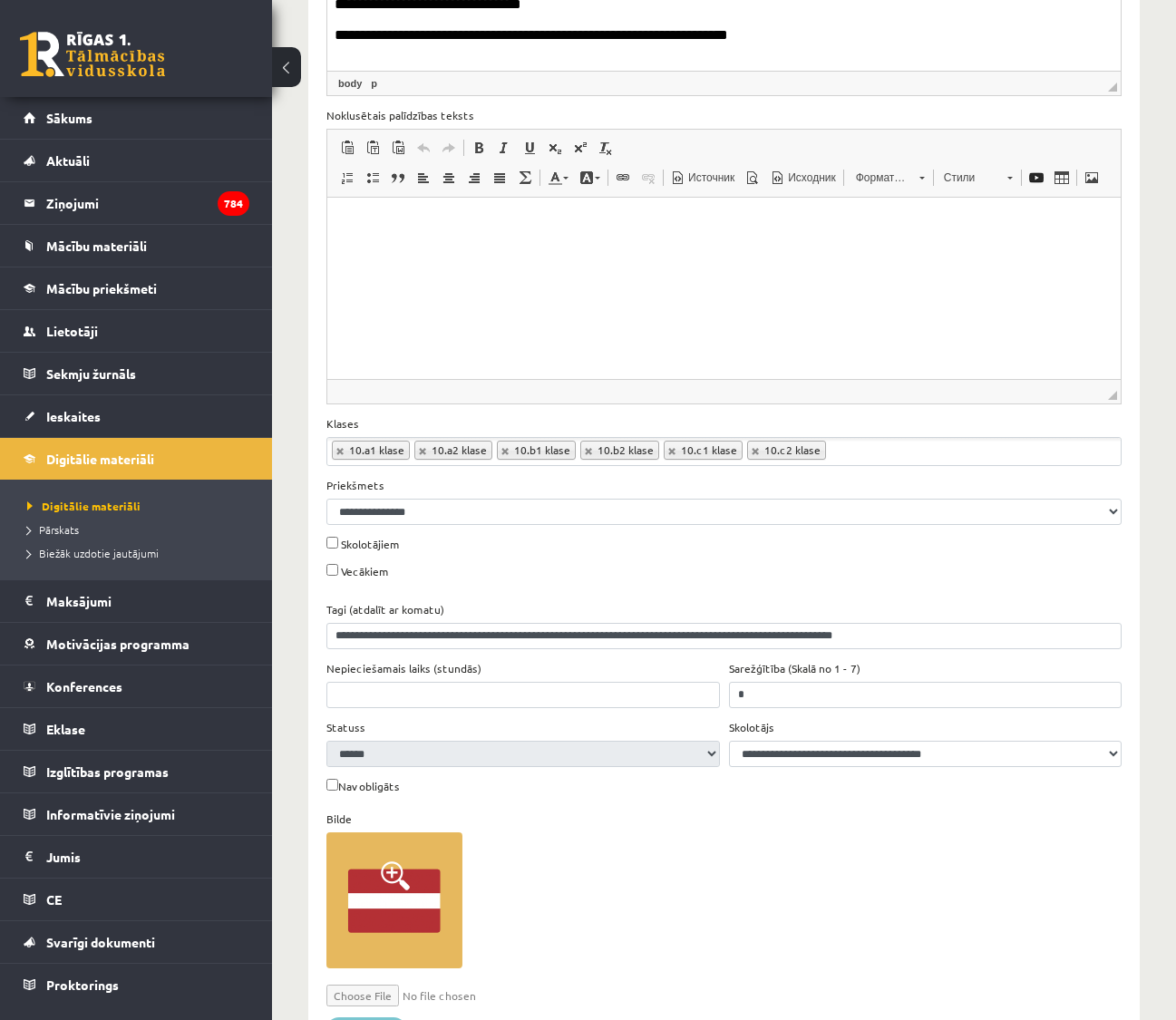 click on "Saglabāt" at bounding box center [366, 1030] 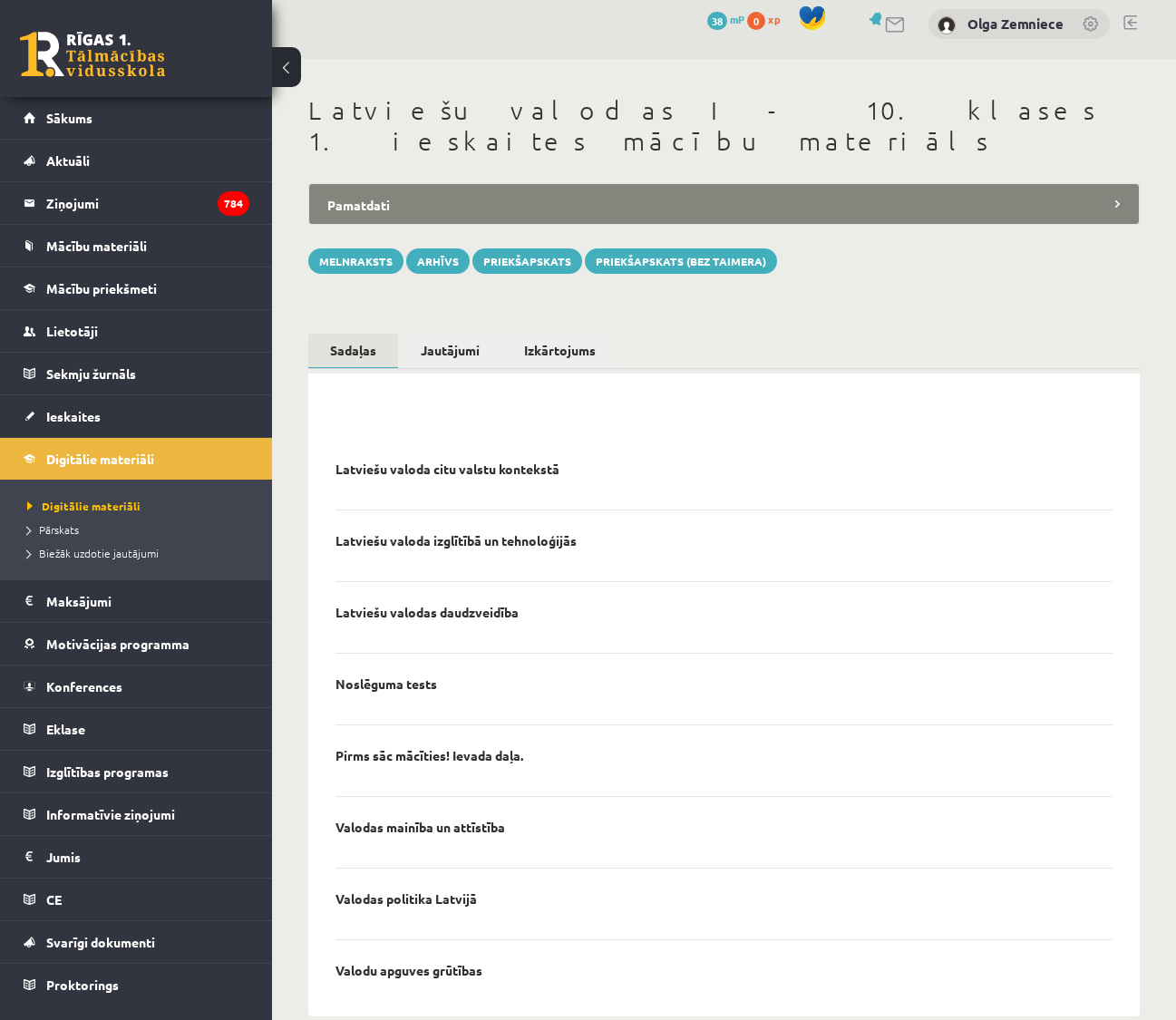 scroll, scrollTop: 14, scrollLeft: 0, axis: vertical 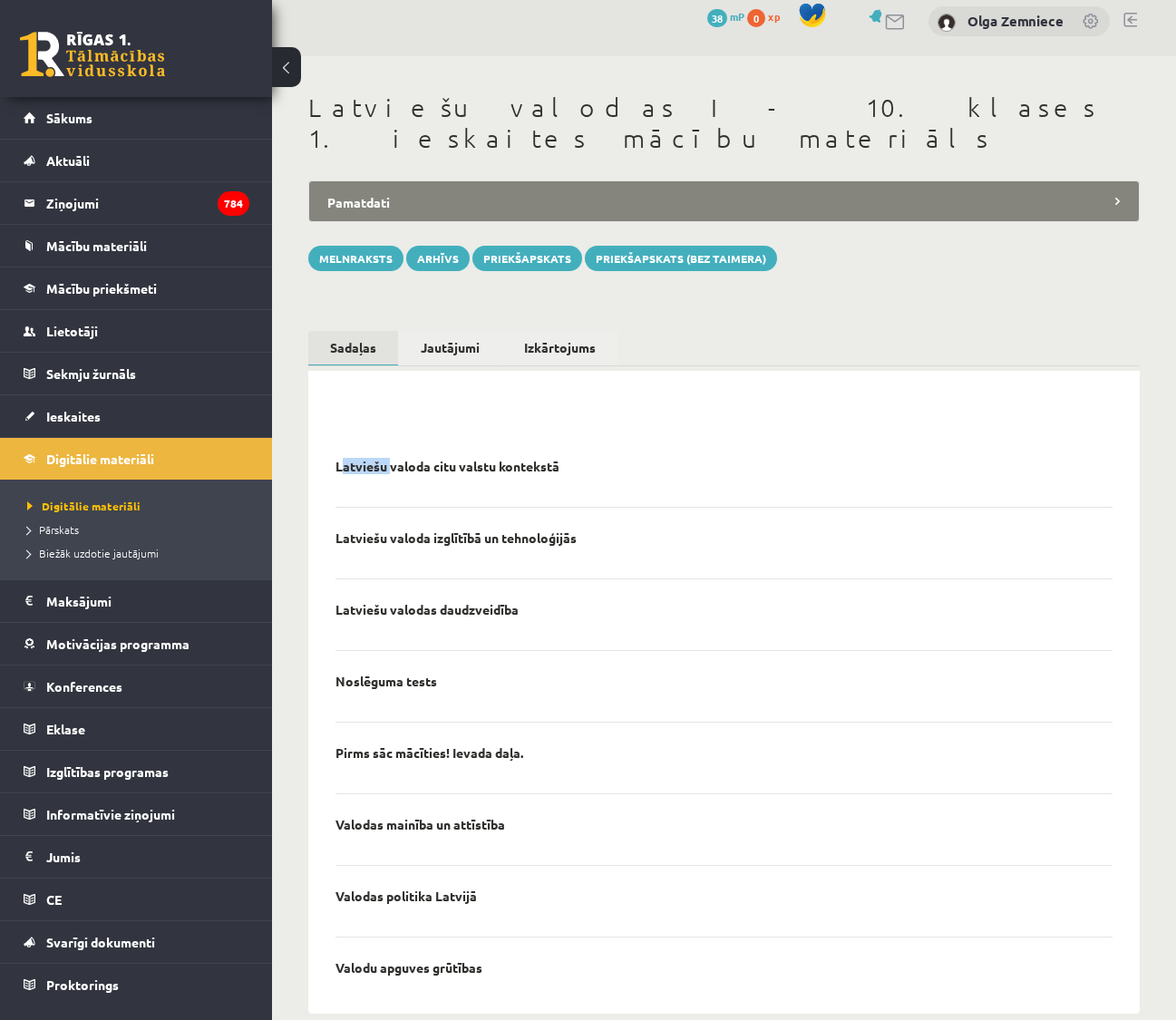 click on "Latviešu valoda citu valstu kontekstā" at bounding box center [447, 466] 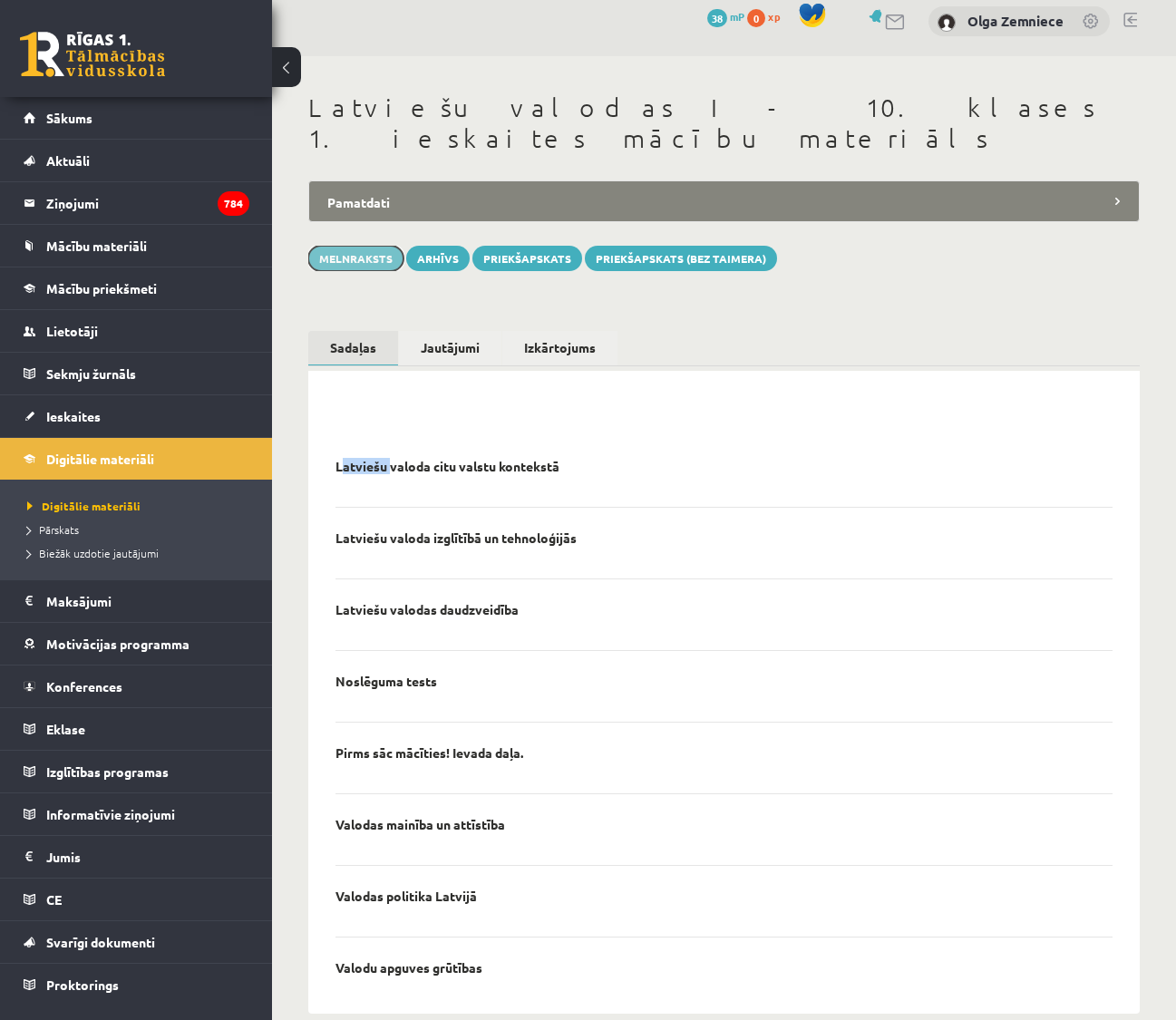 click on "Melnraksts" at bounding box center (355, 258) 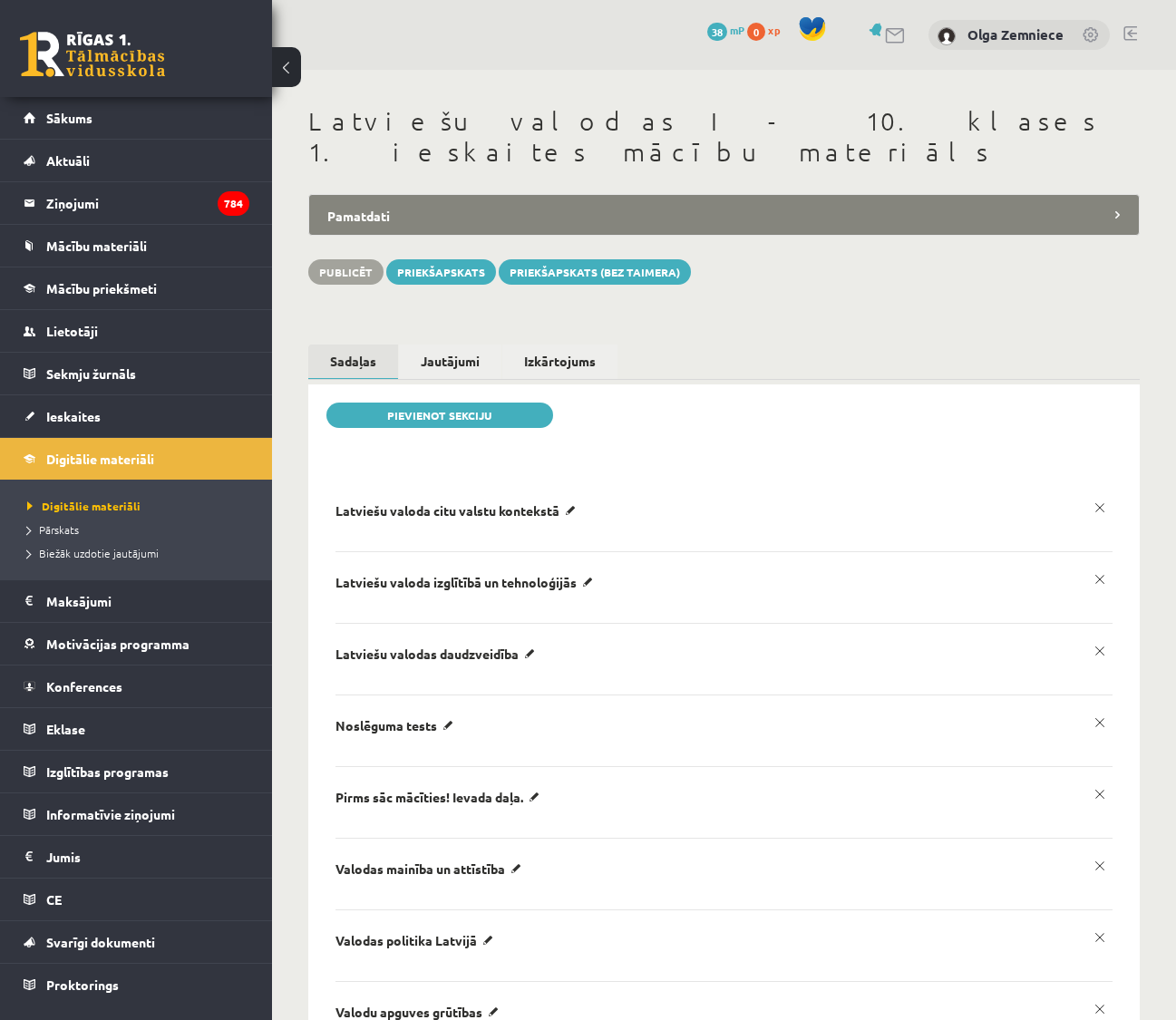 scroll, scrollTop: 0, scrollLeft: 0, axis: both 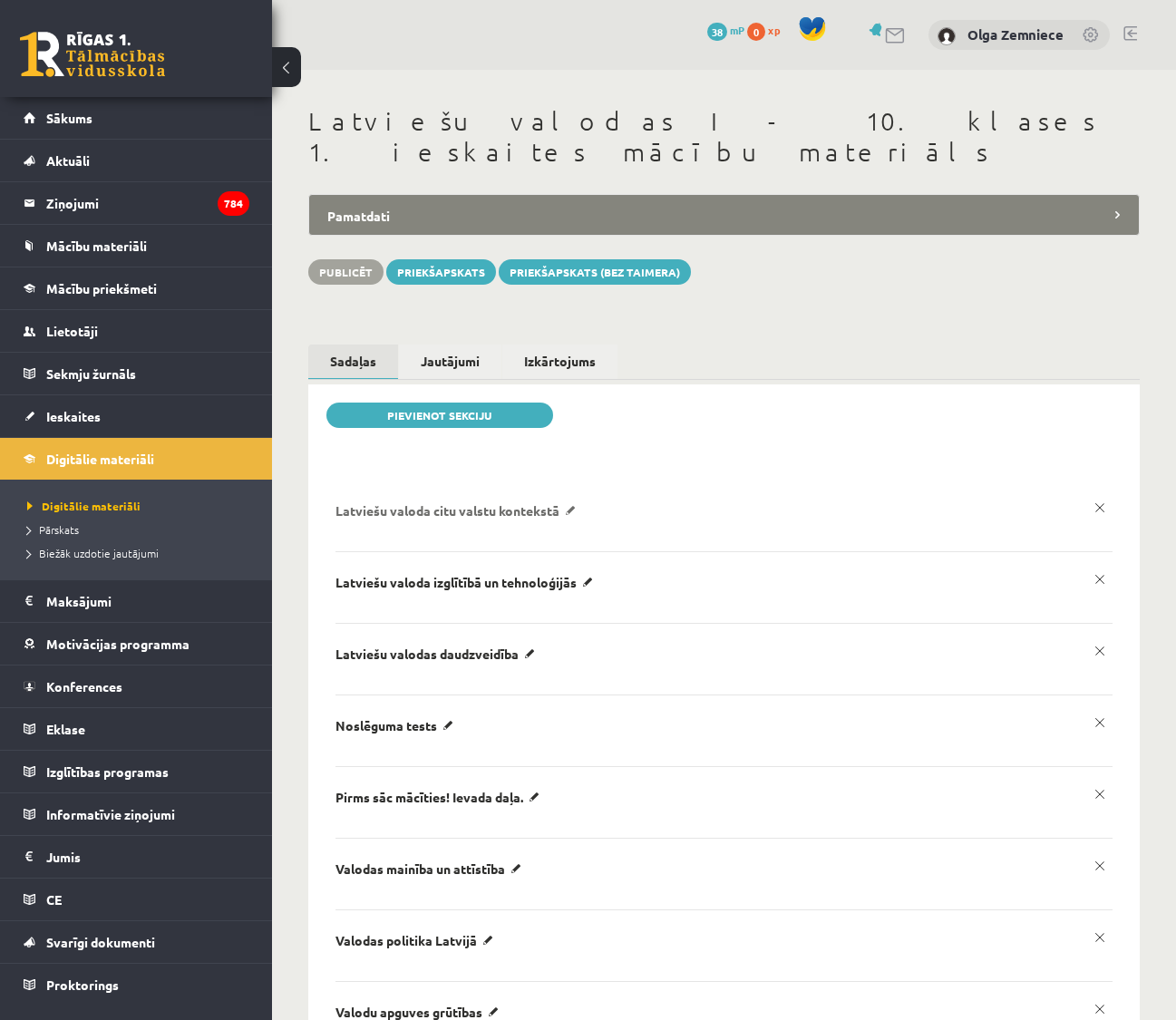 click on "Latviešu valoda citu valstu kontekstā" at bounding box center [459, 510] 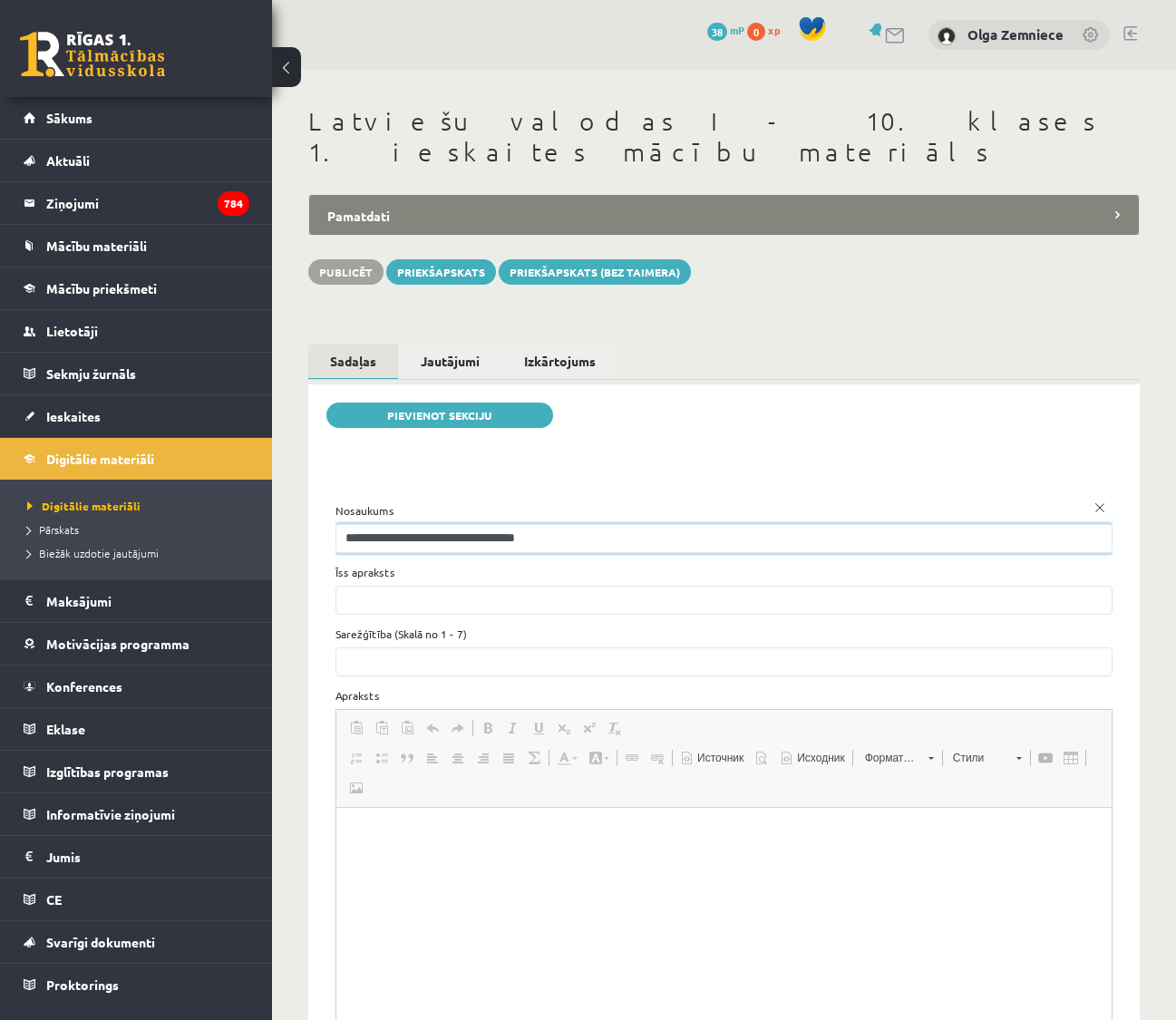 click on "**********" at bounding box center [724, 539] 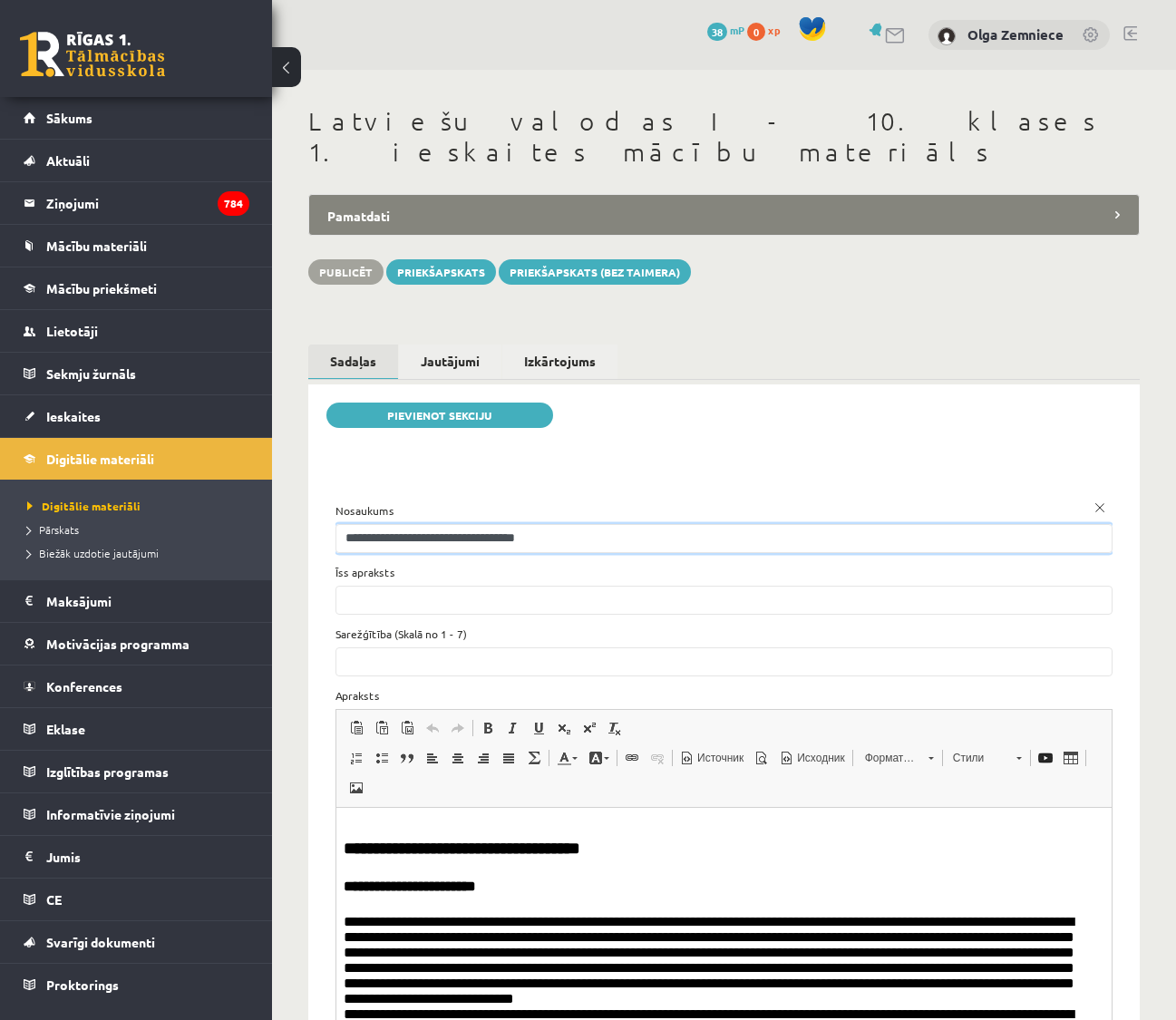 scroll, scrollTop: 0, scrollLeft: 0, axis: both 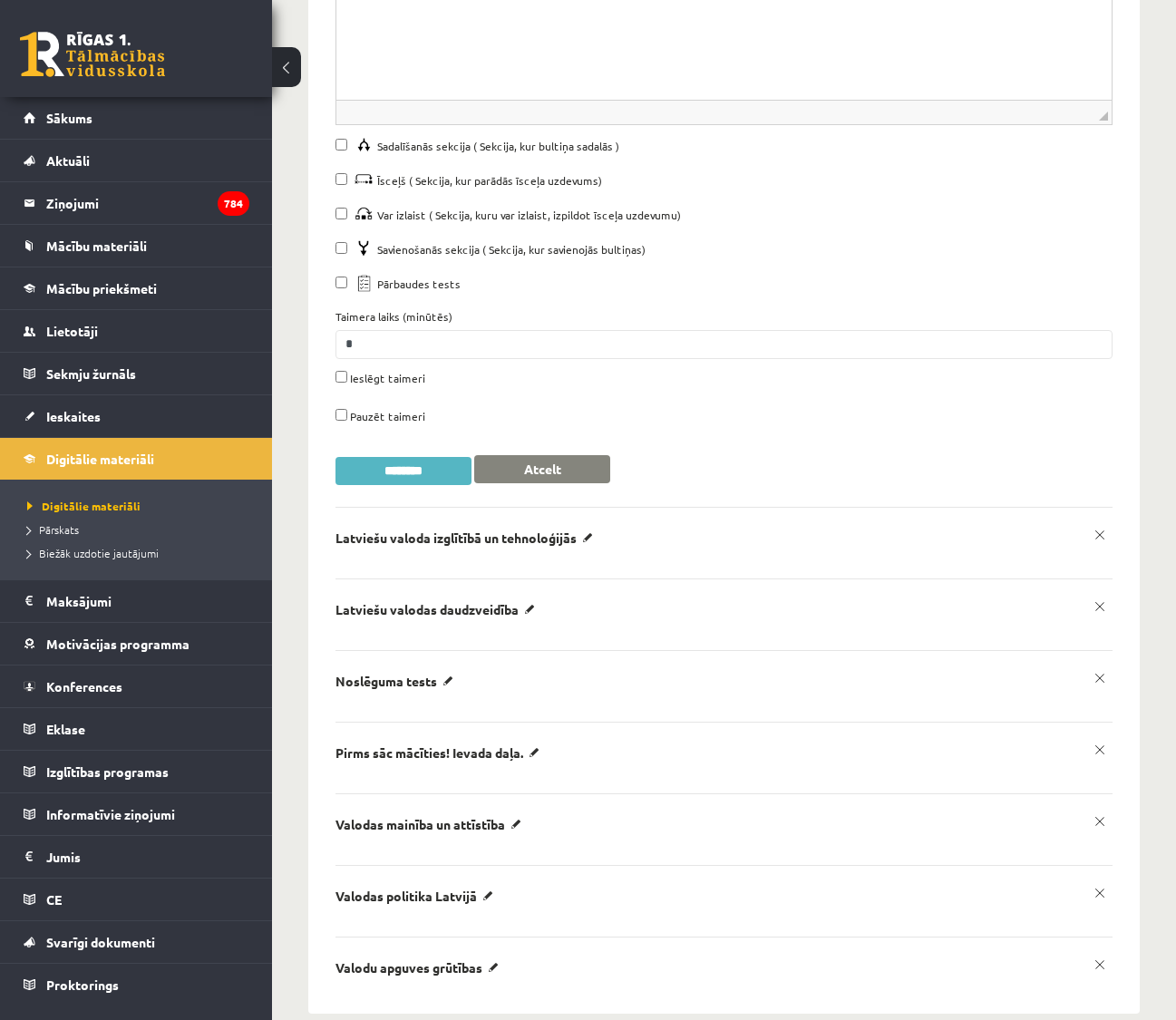 type on "**********" 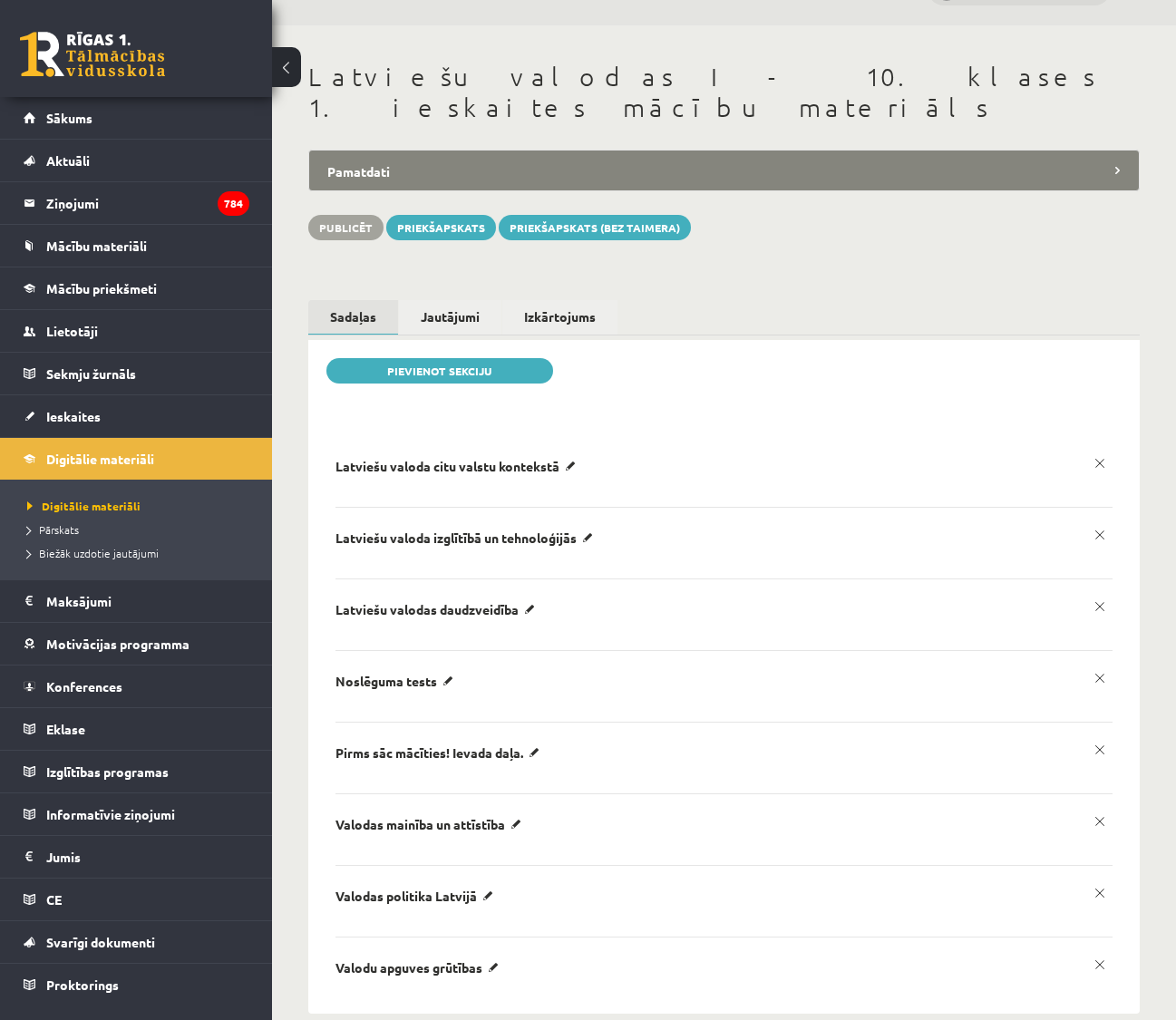 scroll, scrollTop: 0, scrollLeft: 0, axis: both 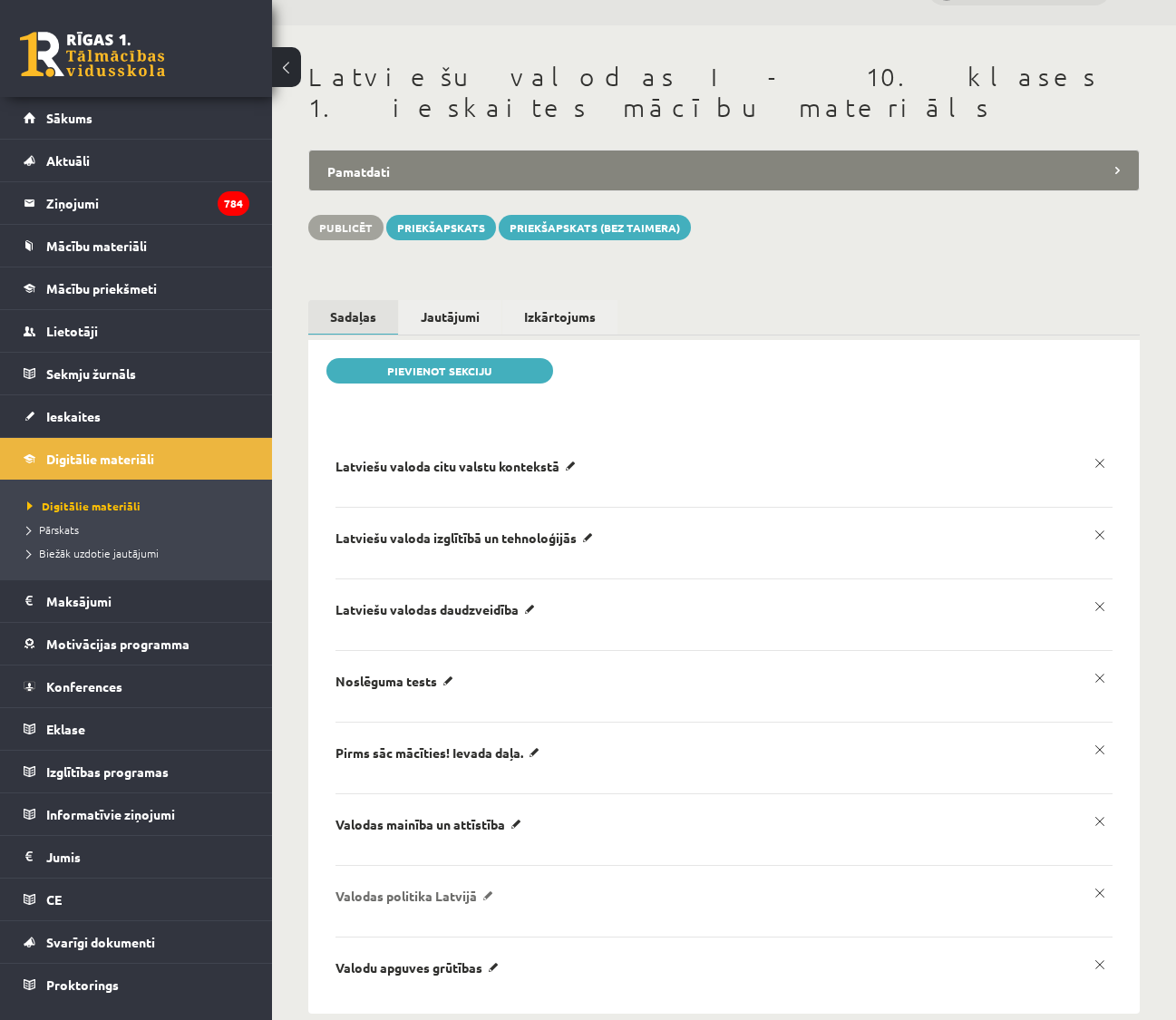 click on "Valodas politika Latvijā" at bounding box center (459, 466) 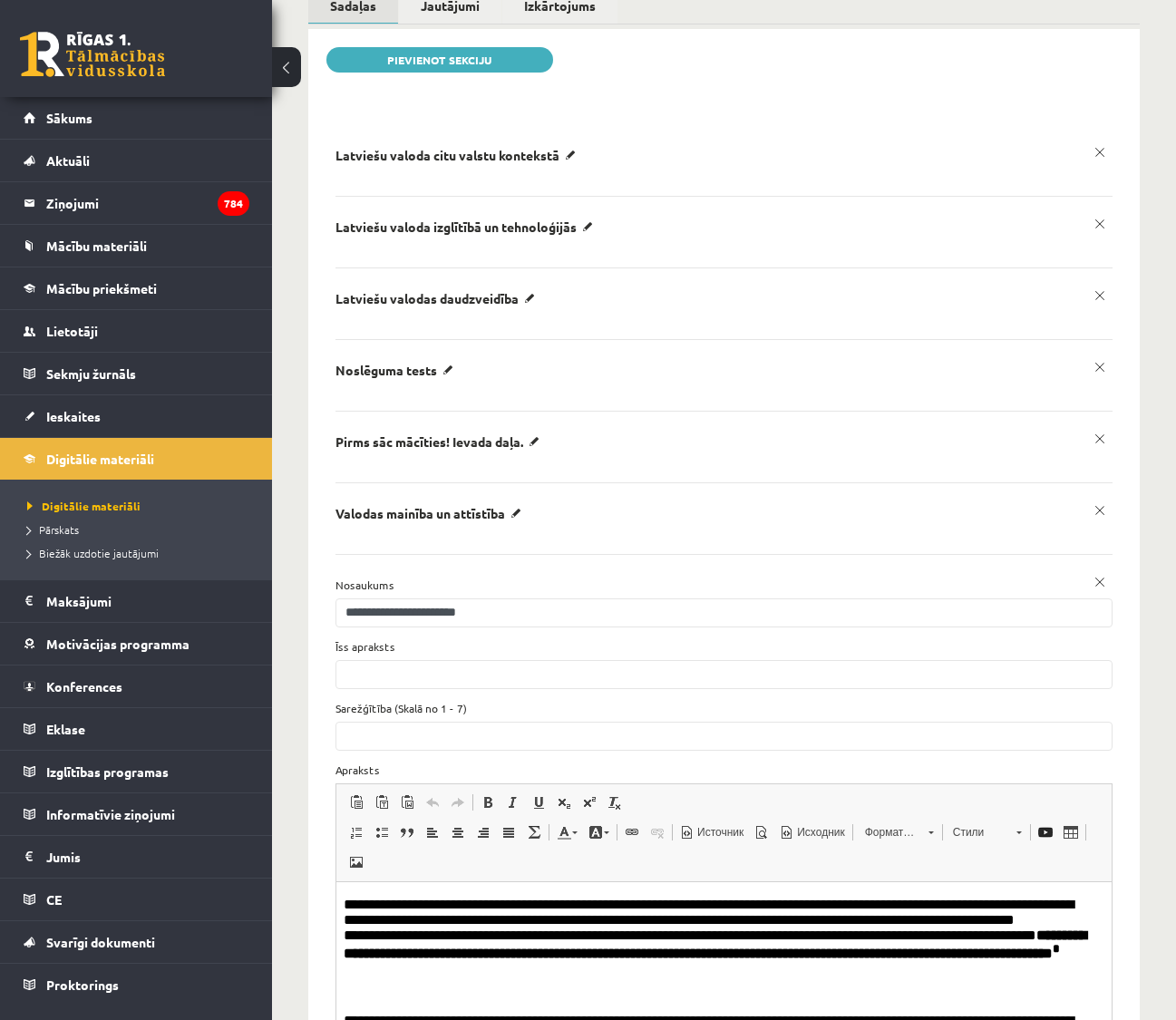 scroll, scrollTop: 349, scrollLeft: 0, axis: vertical 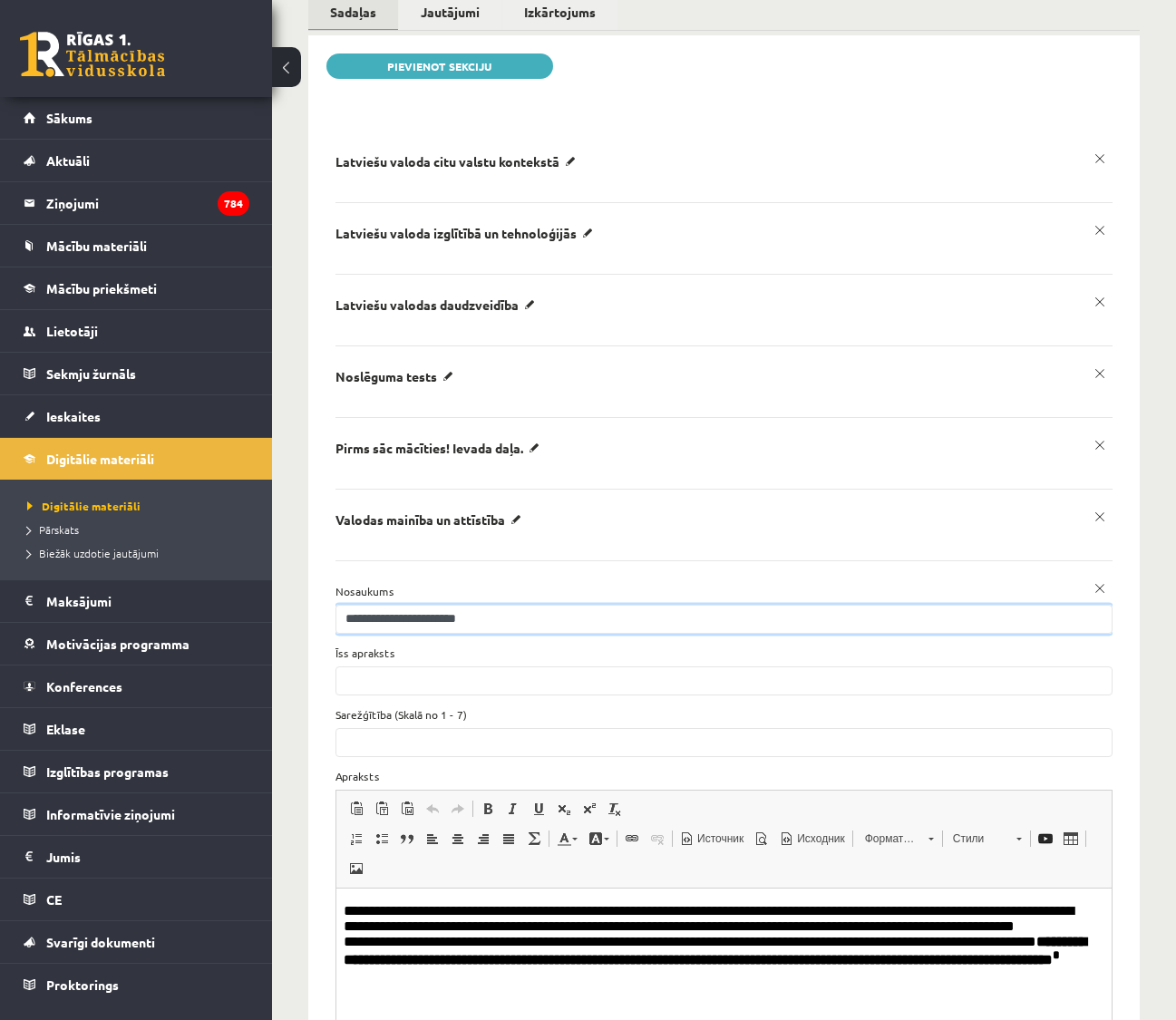 click on "**********" at bounding box center (724, 619) 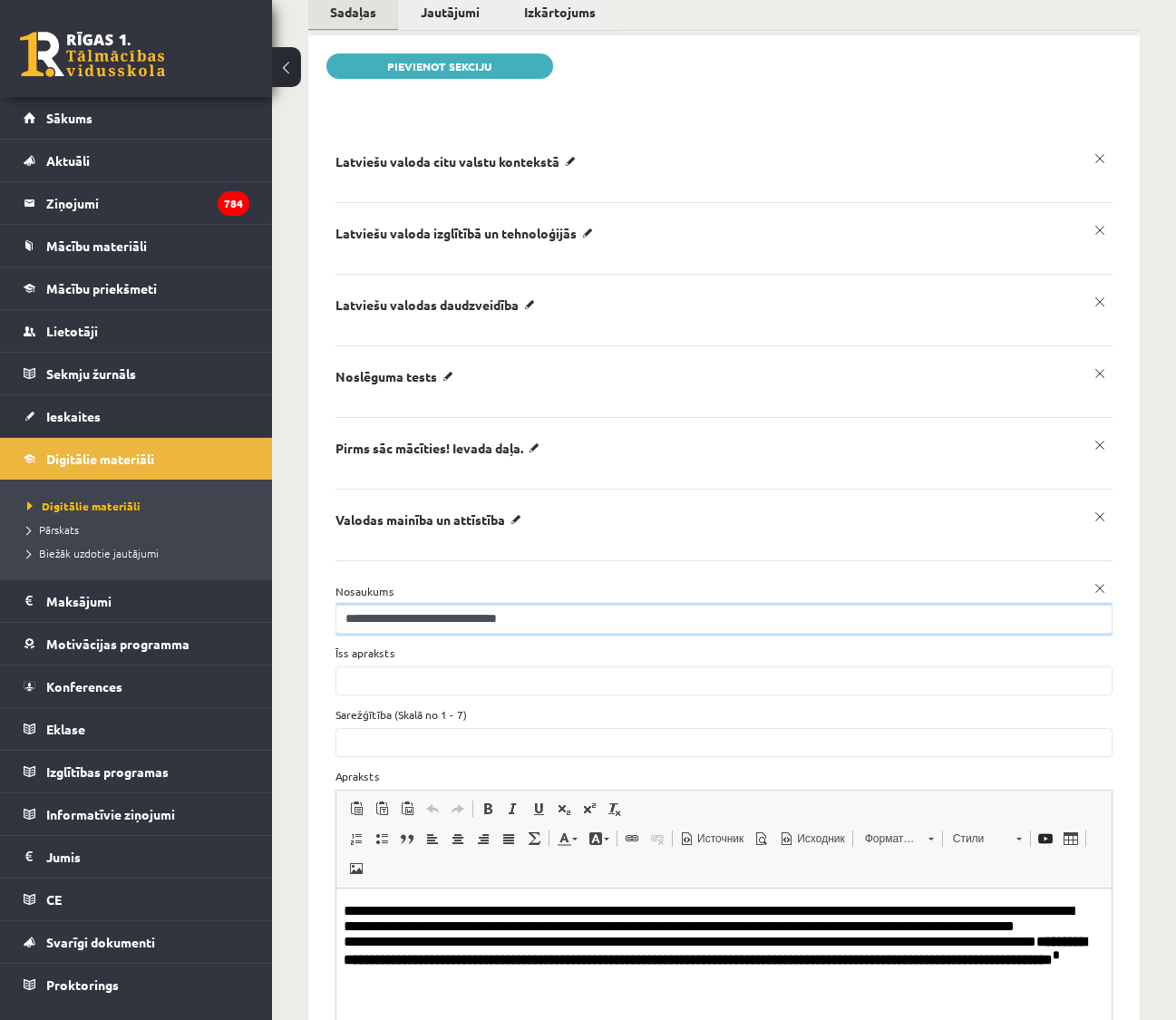 click on "**********" at bounding box center [724, 619] 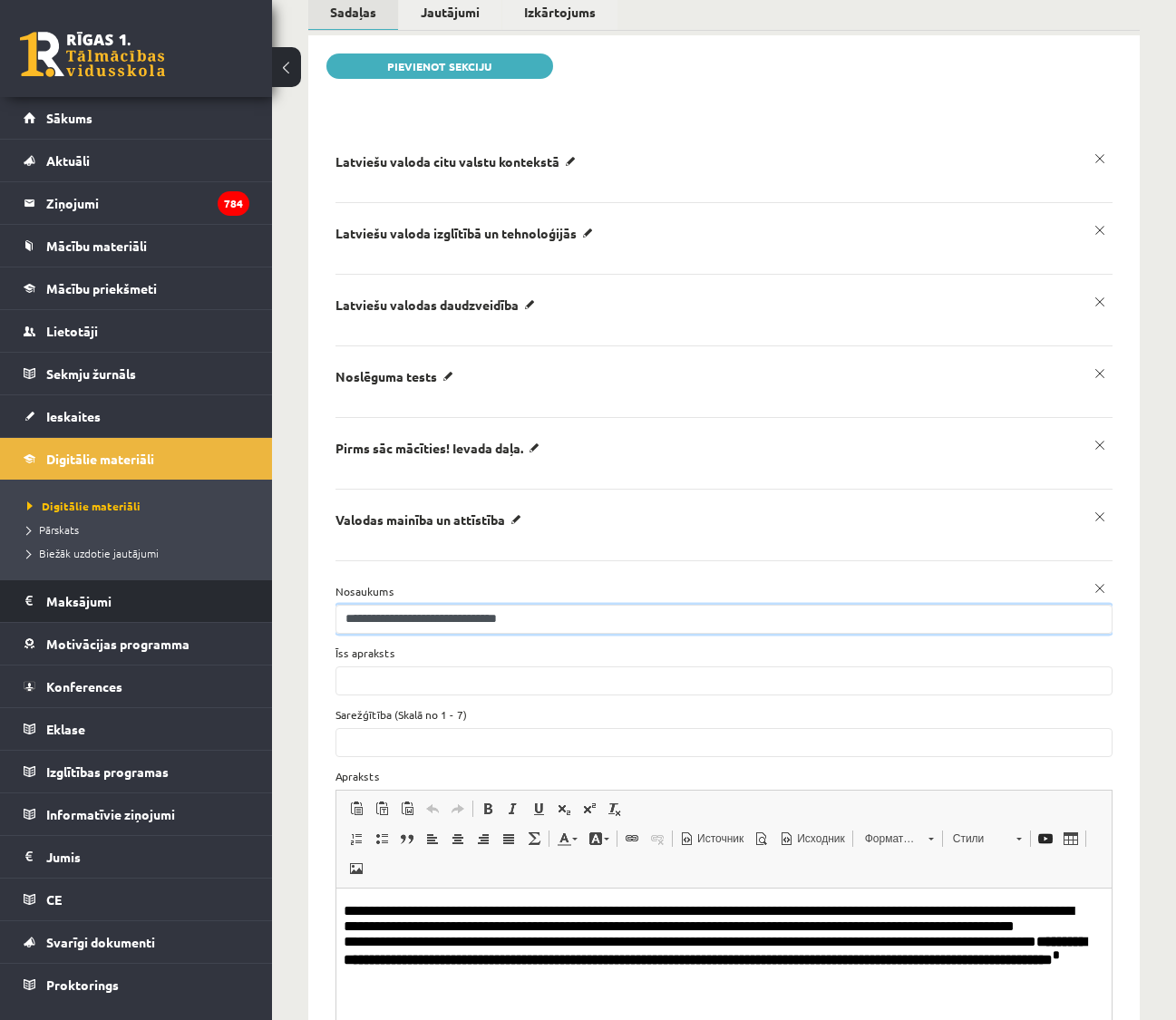 drag, startPoint x: 394, startPoint y: 588, endPoint x: 267, endPoint y: 578, distance: 127.39309 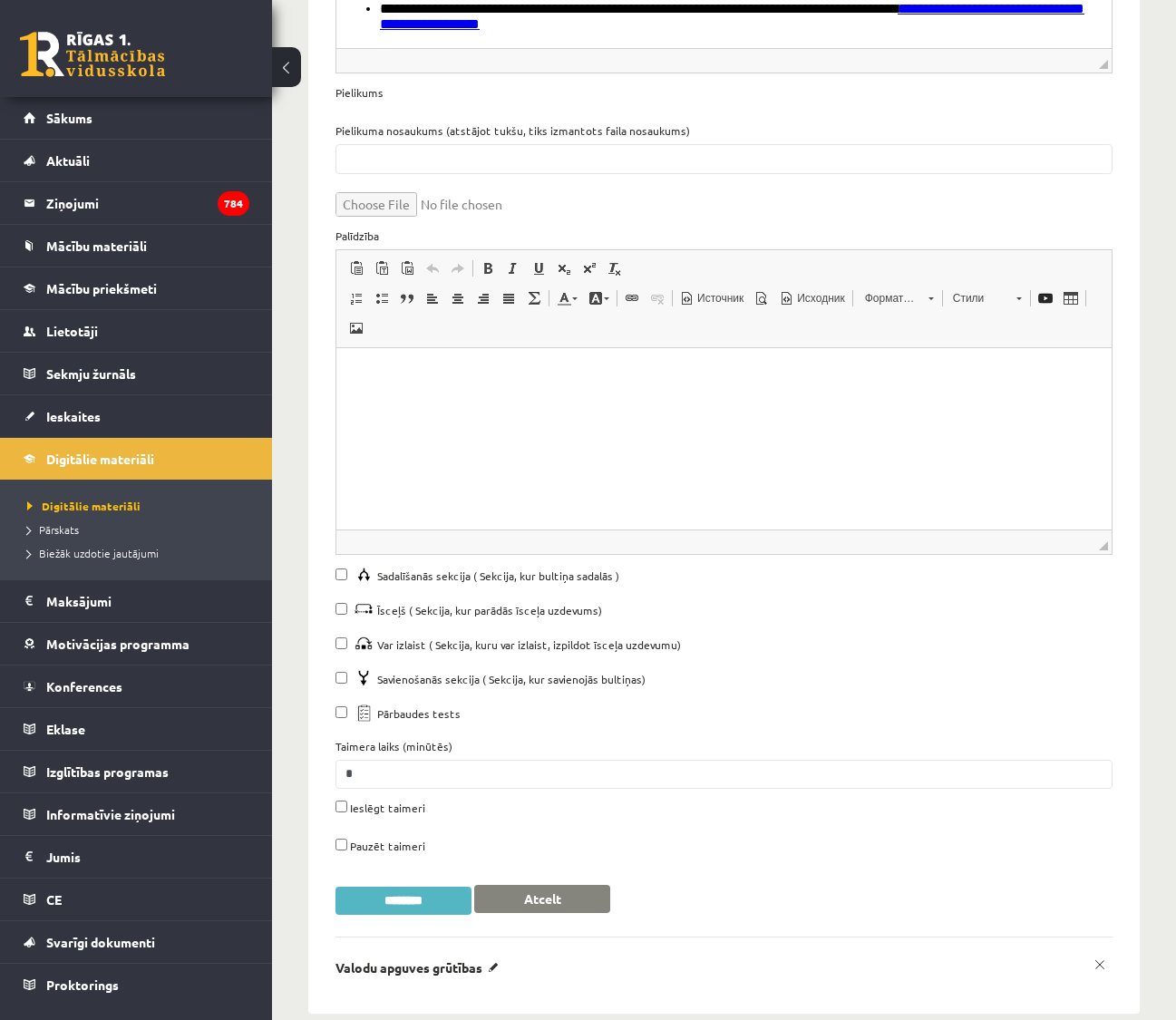 type on "**********" 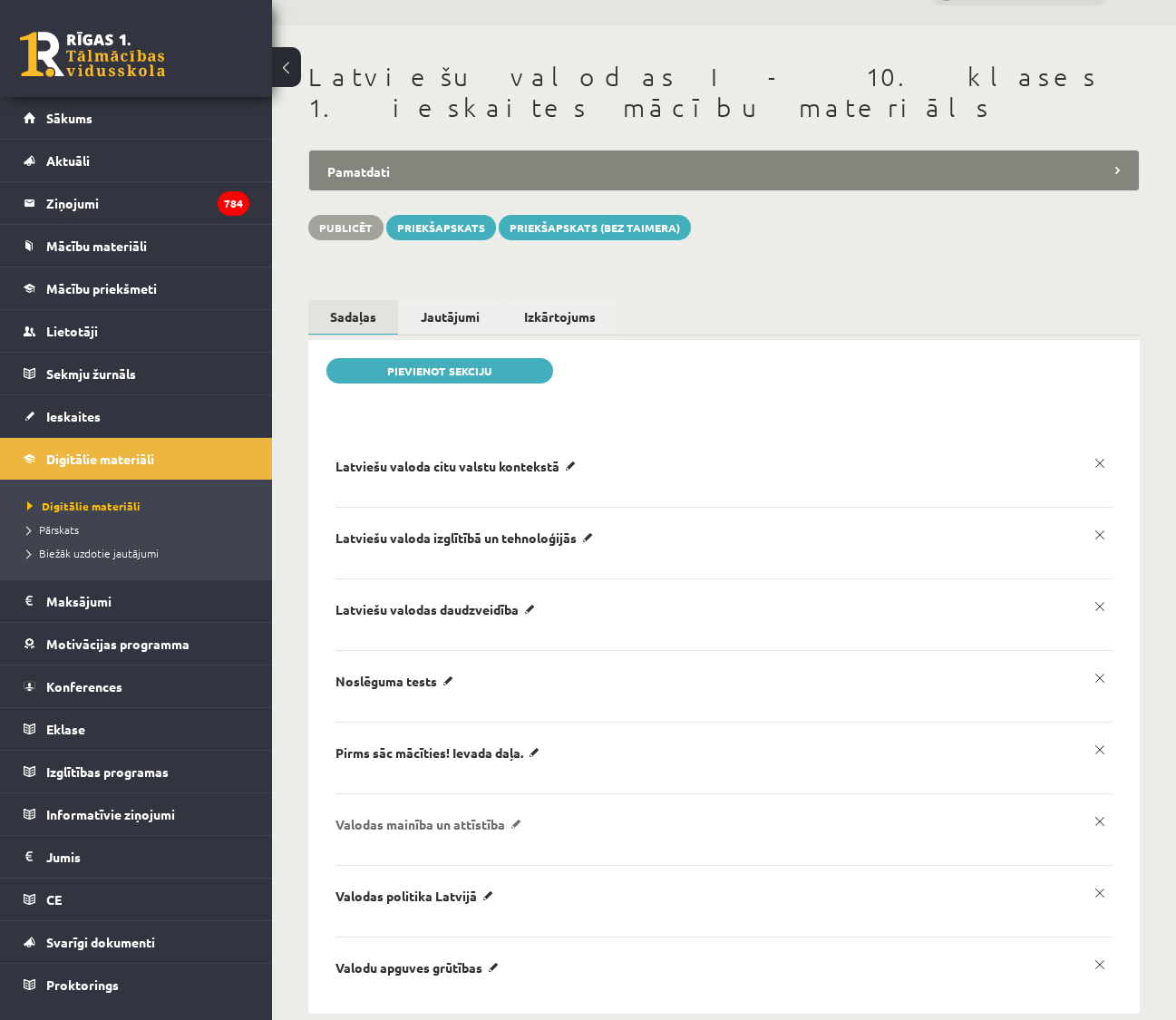 click on "Valodas mainība un attīstība" at bounding box center (459, 466) 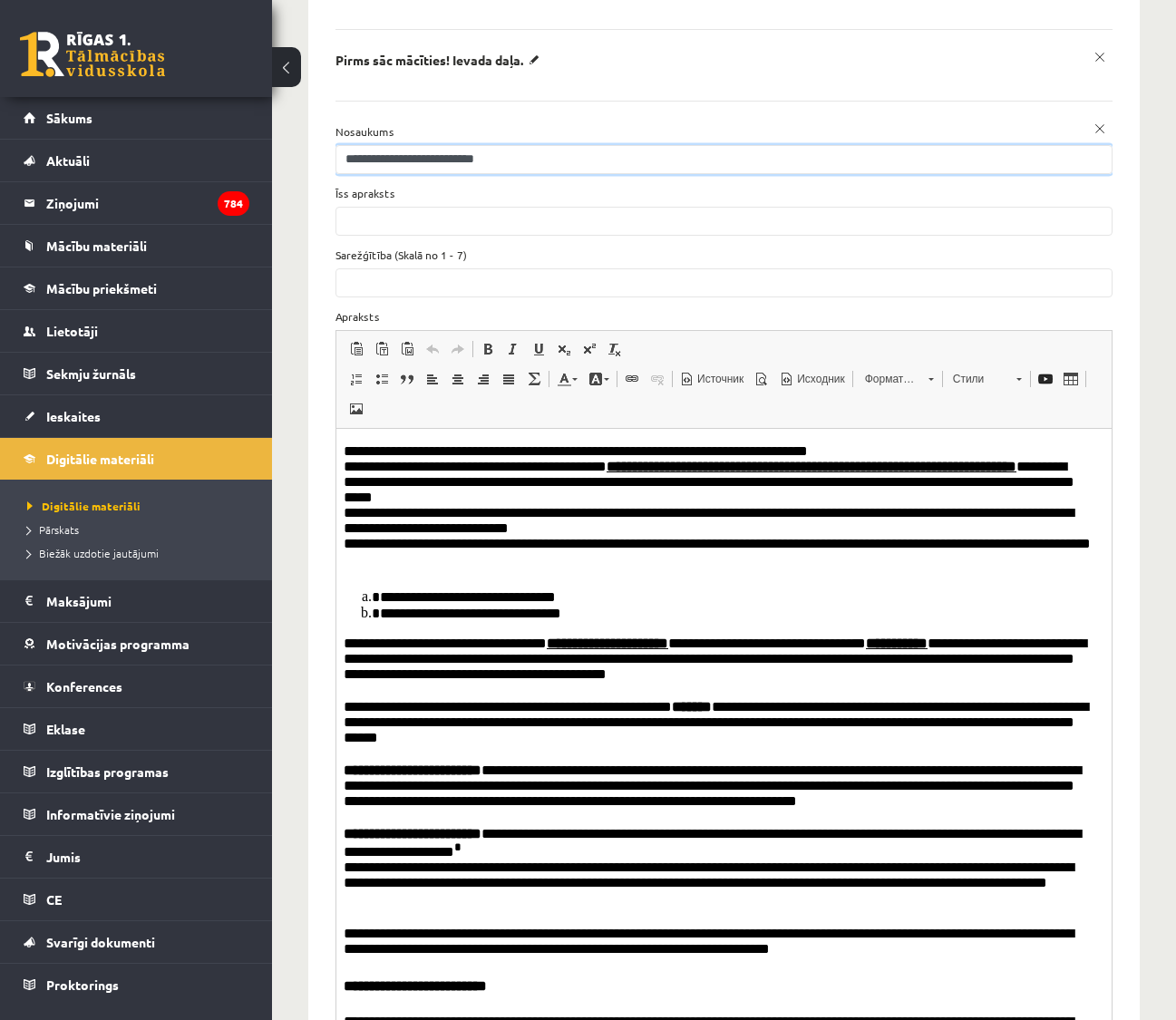 click on "**********" at bounding box center (724, 160) 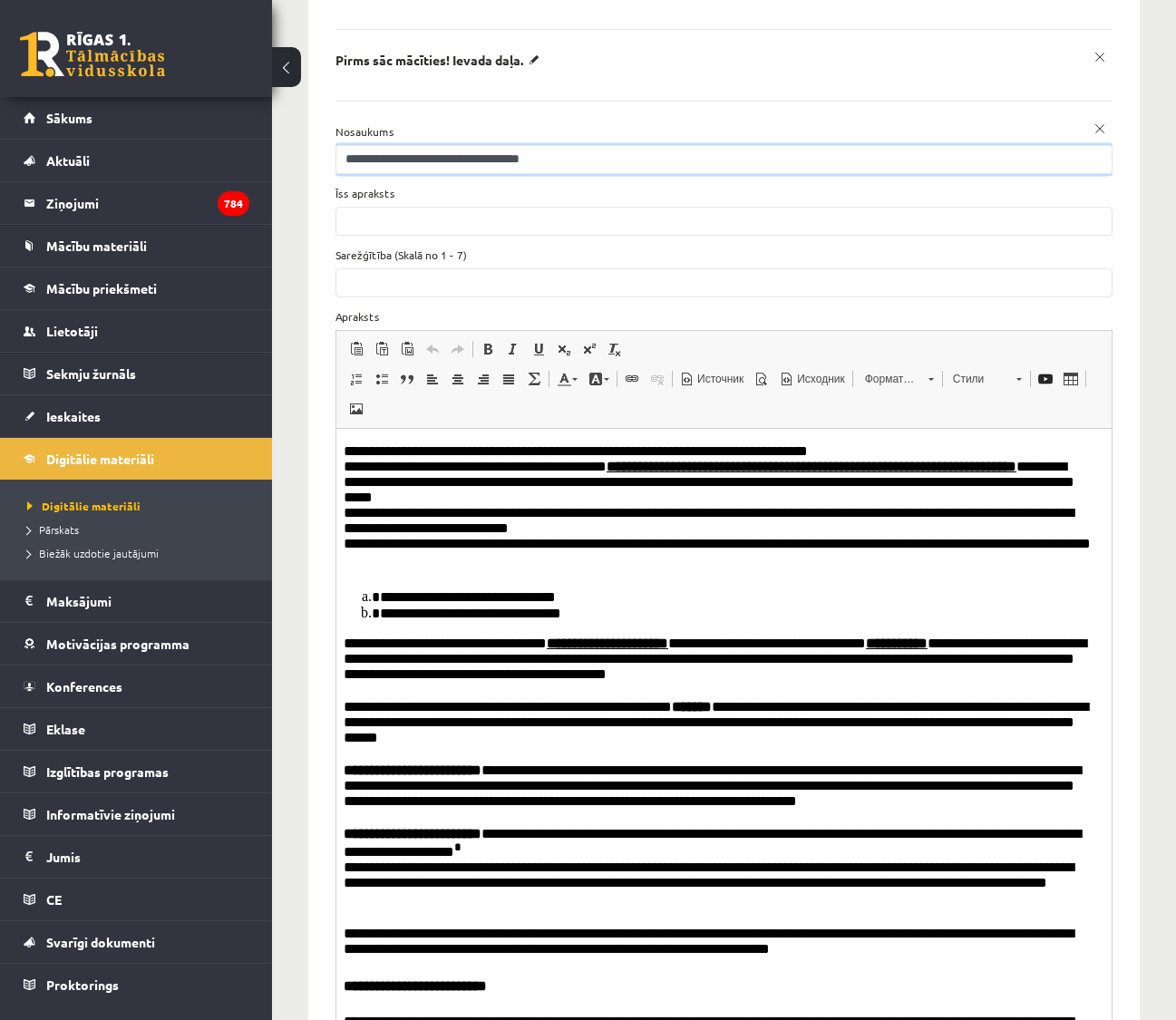 click on "**********" at bounding box center (724, 160) 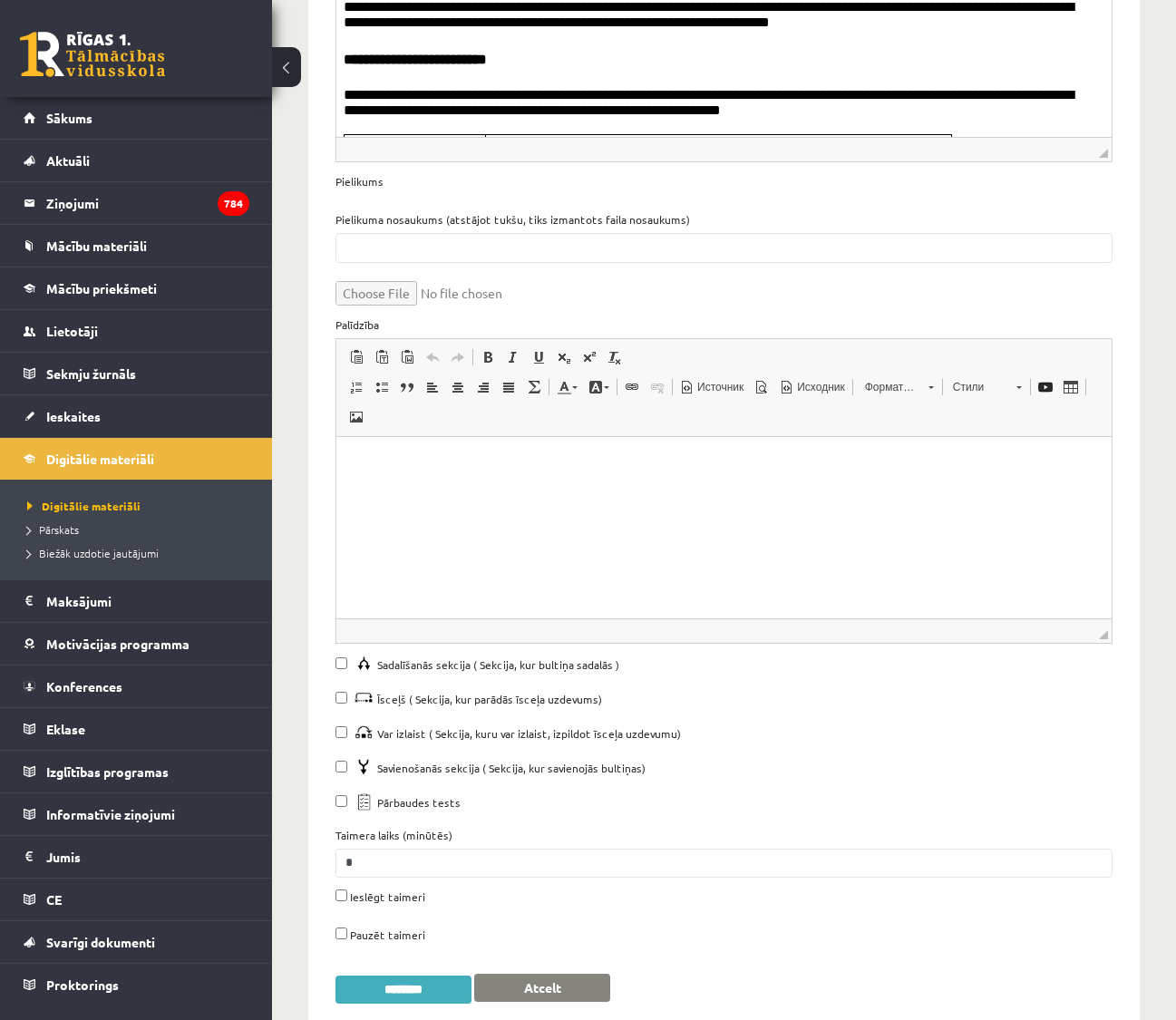 scroll, scrollTop: 1824, scrollLeft: 0, axis: vertical 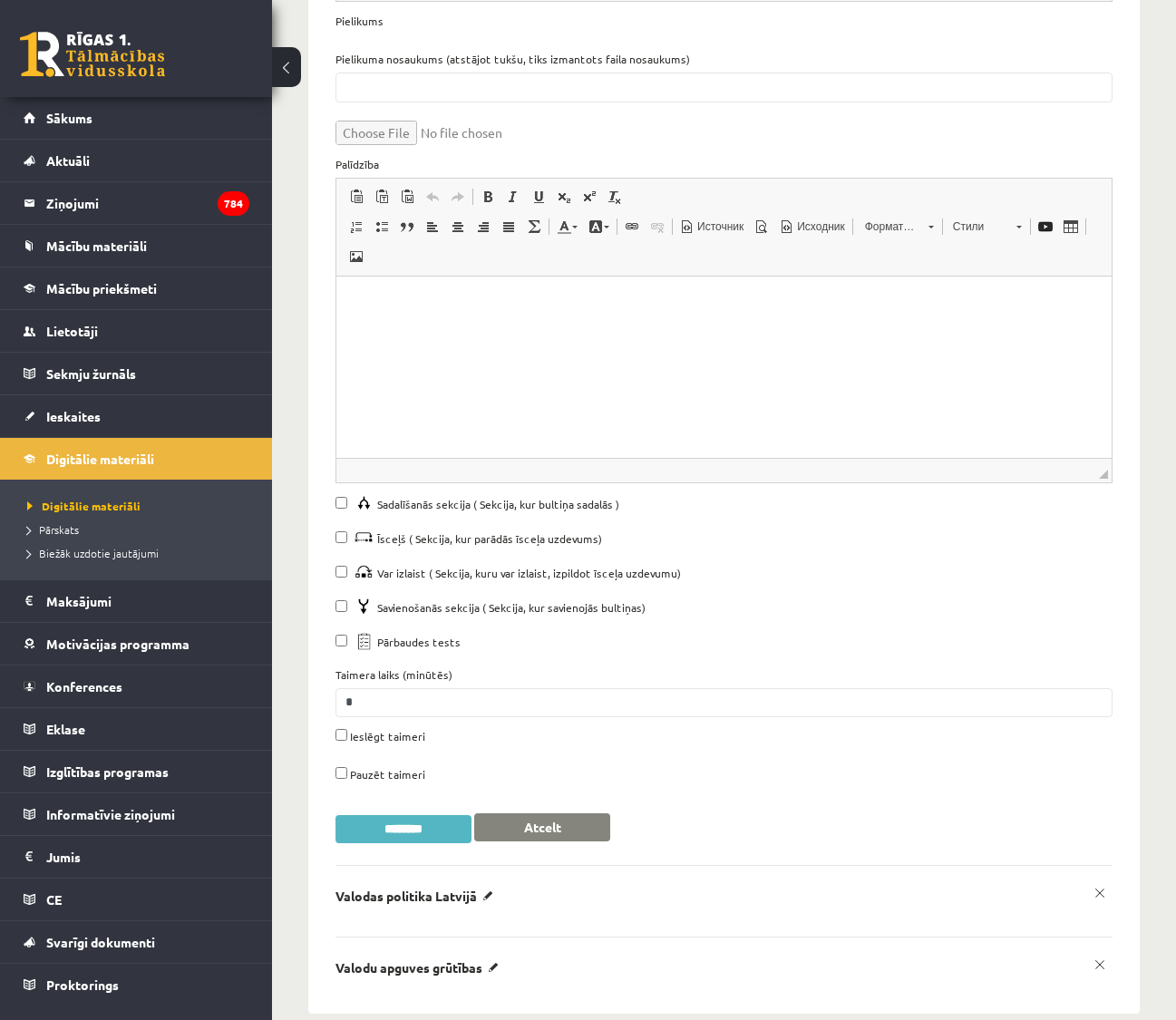 type on "**********" 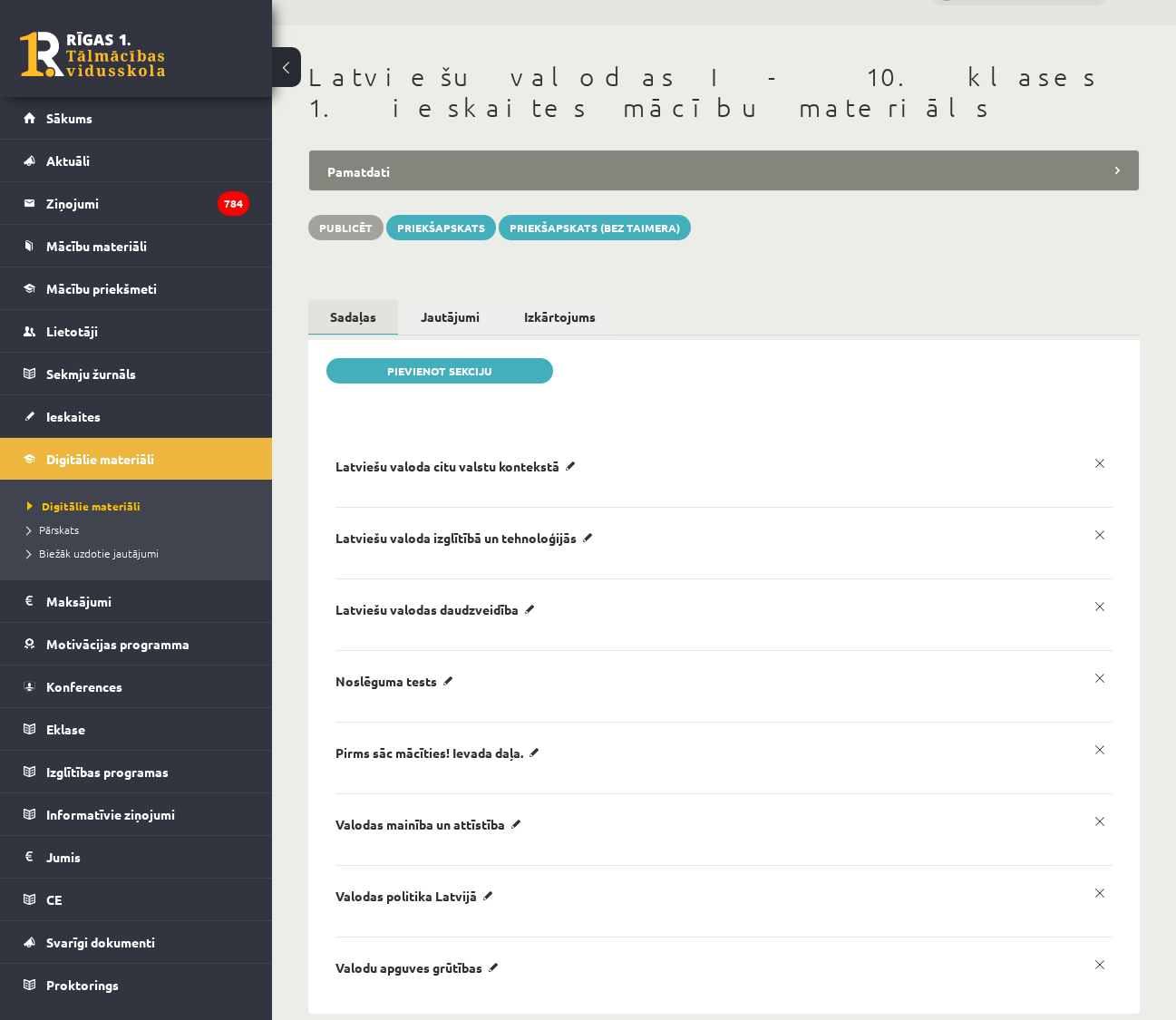scroll, scrollTop: 0, scrollLeft: 0, axis: both 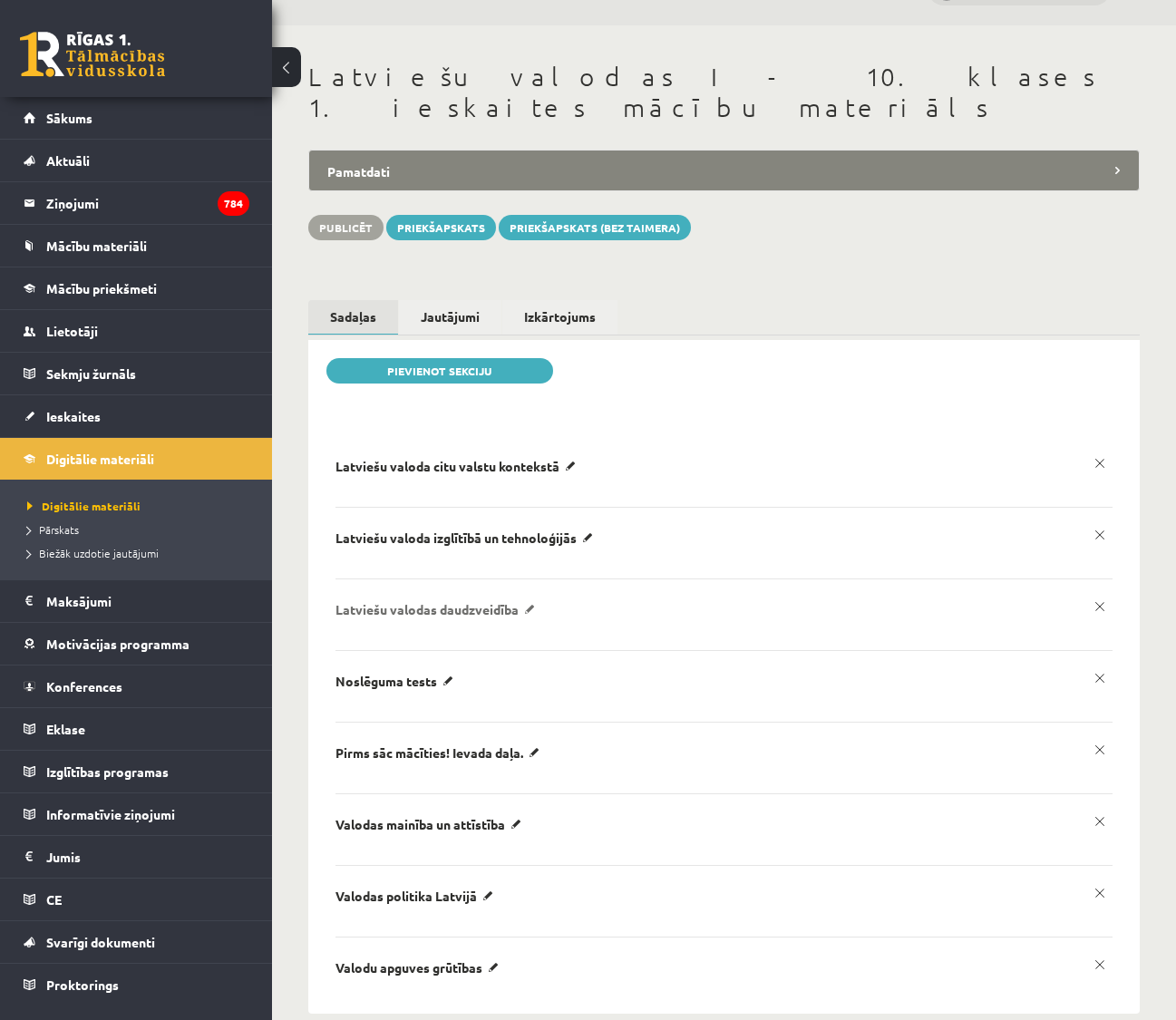click on "Latviešu valodas daudzveidība" at bounding box center (459, 466) 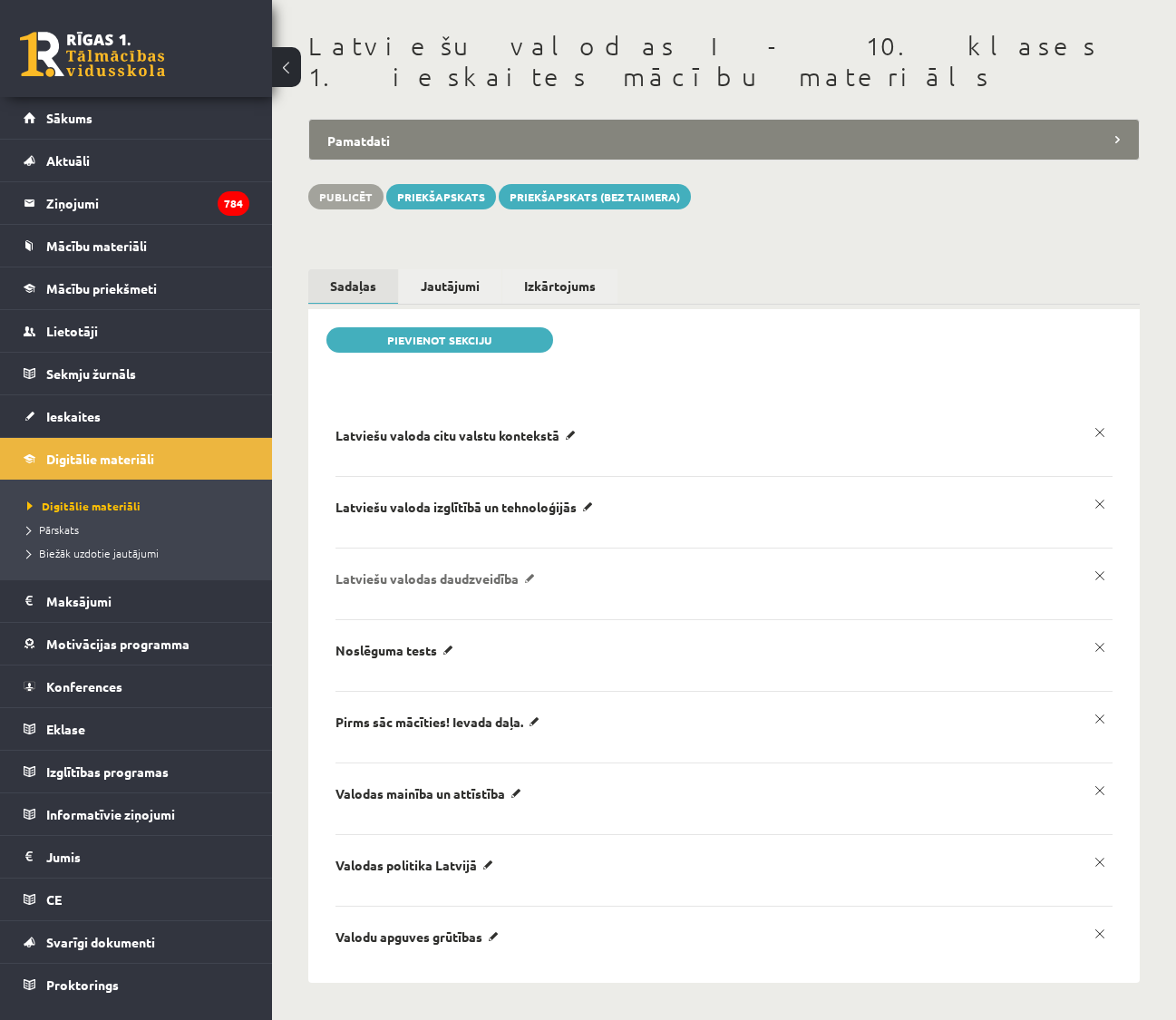 click on "Atcelt" at bounding box center (0, 0) 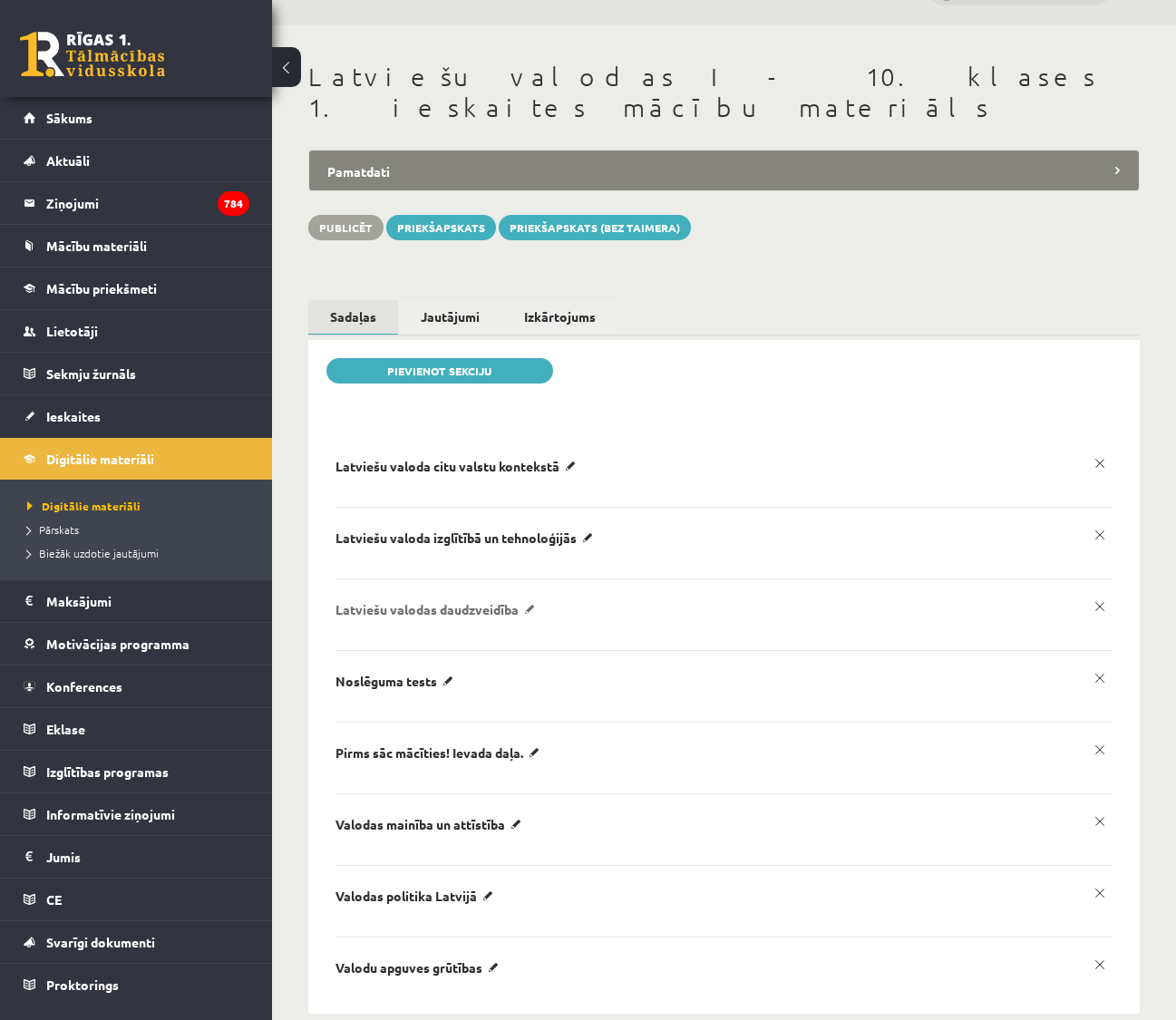 click on "Latviešu valodas daudzveidība" at bounding box center [459, 466] 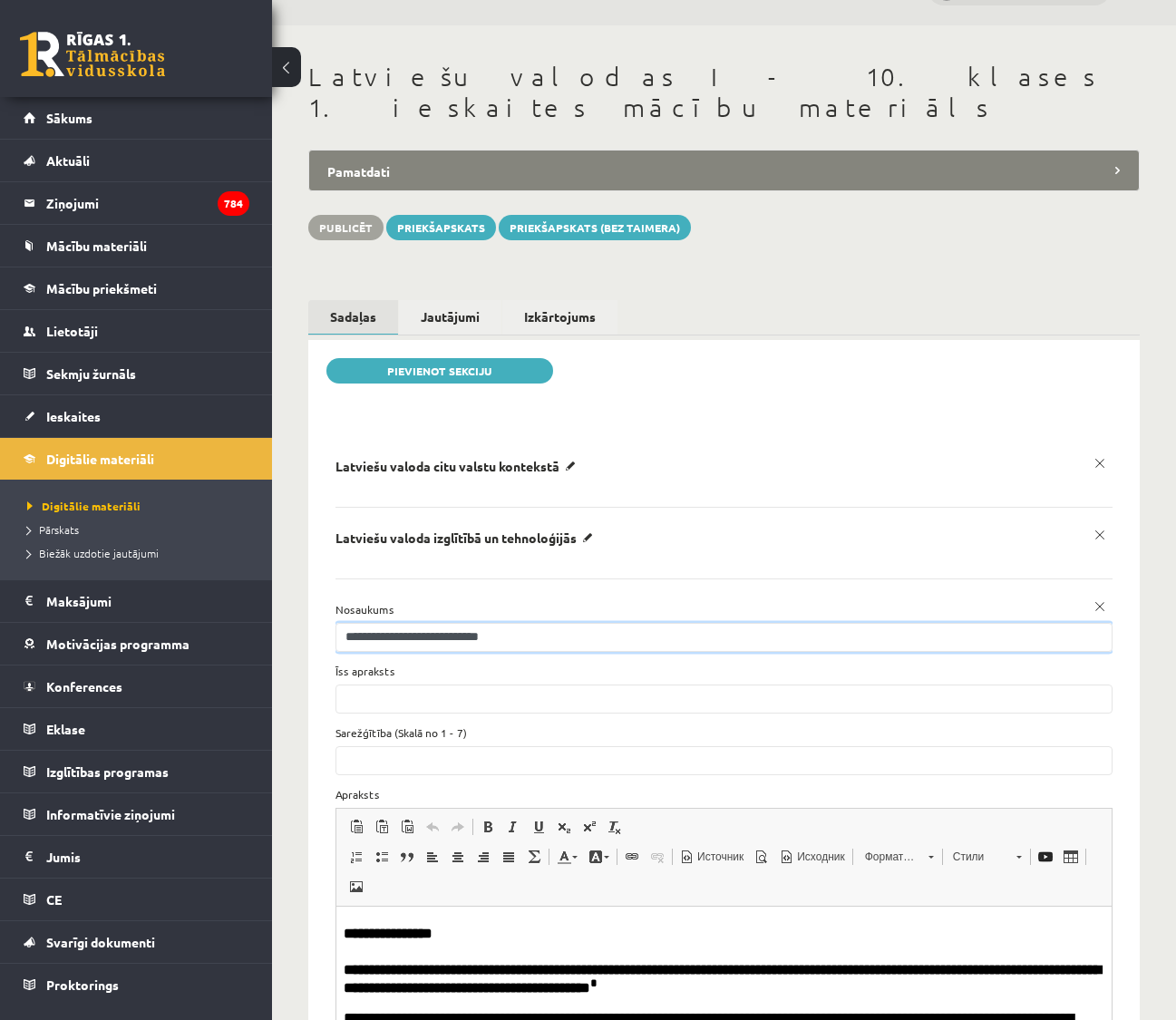 click on "**********" at bounding box center (724, 637) 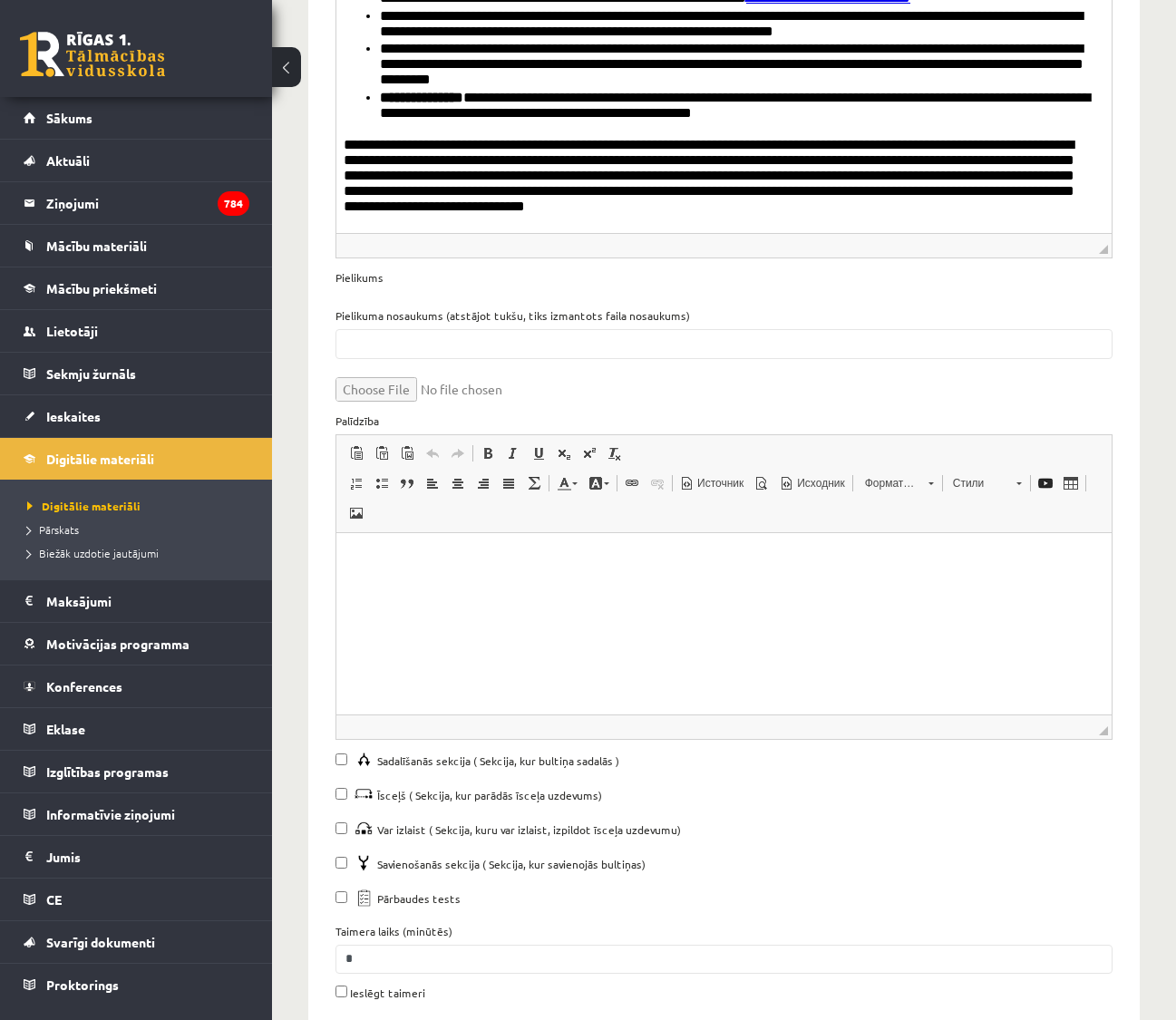 scroll, scrollTop: 1540, scrollLeft: 0, axis: vertical 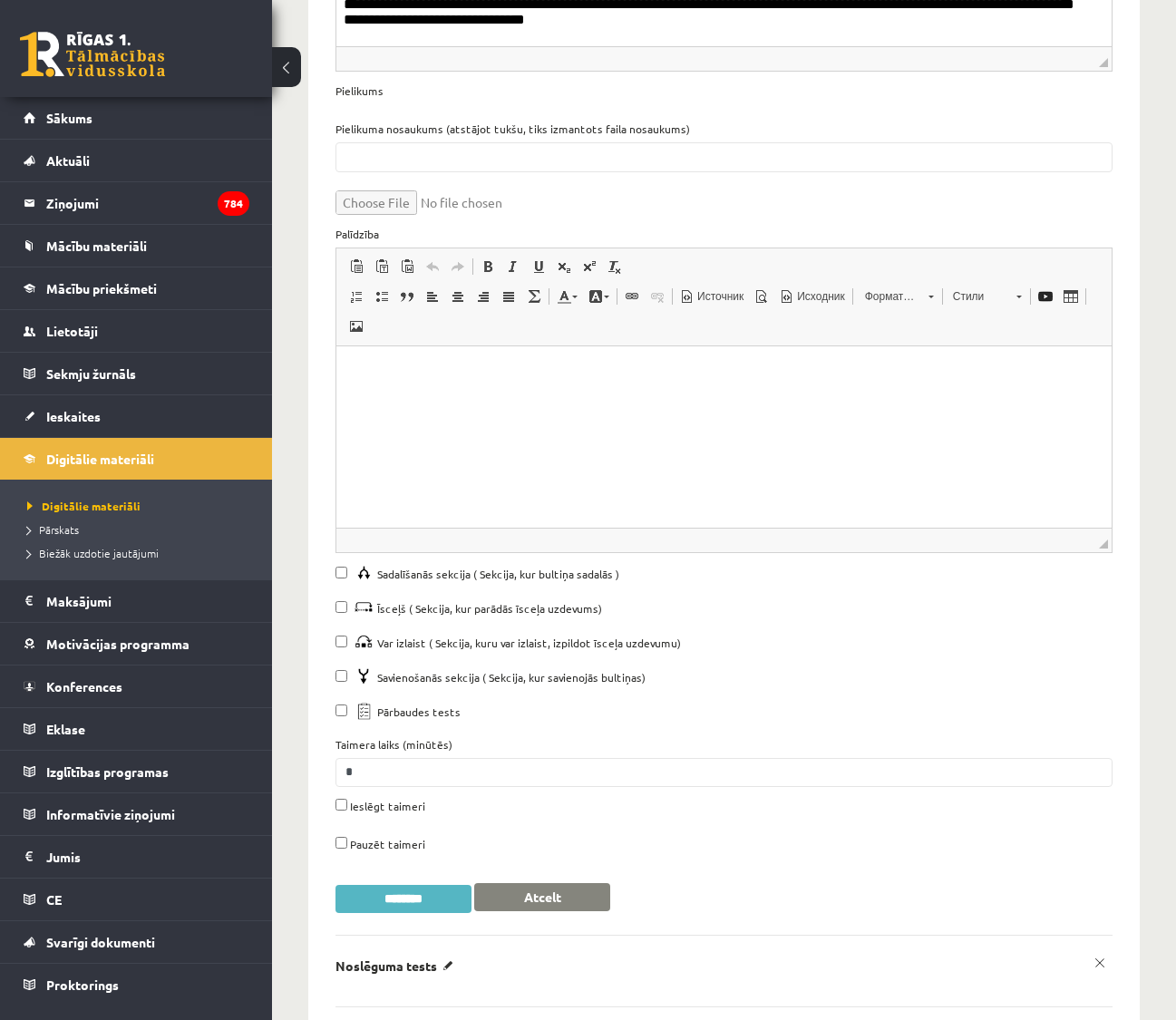 type on "**********" 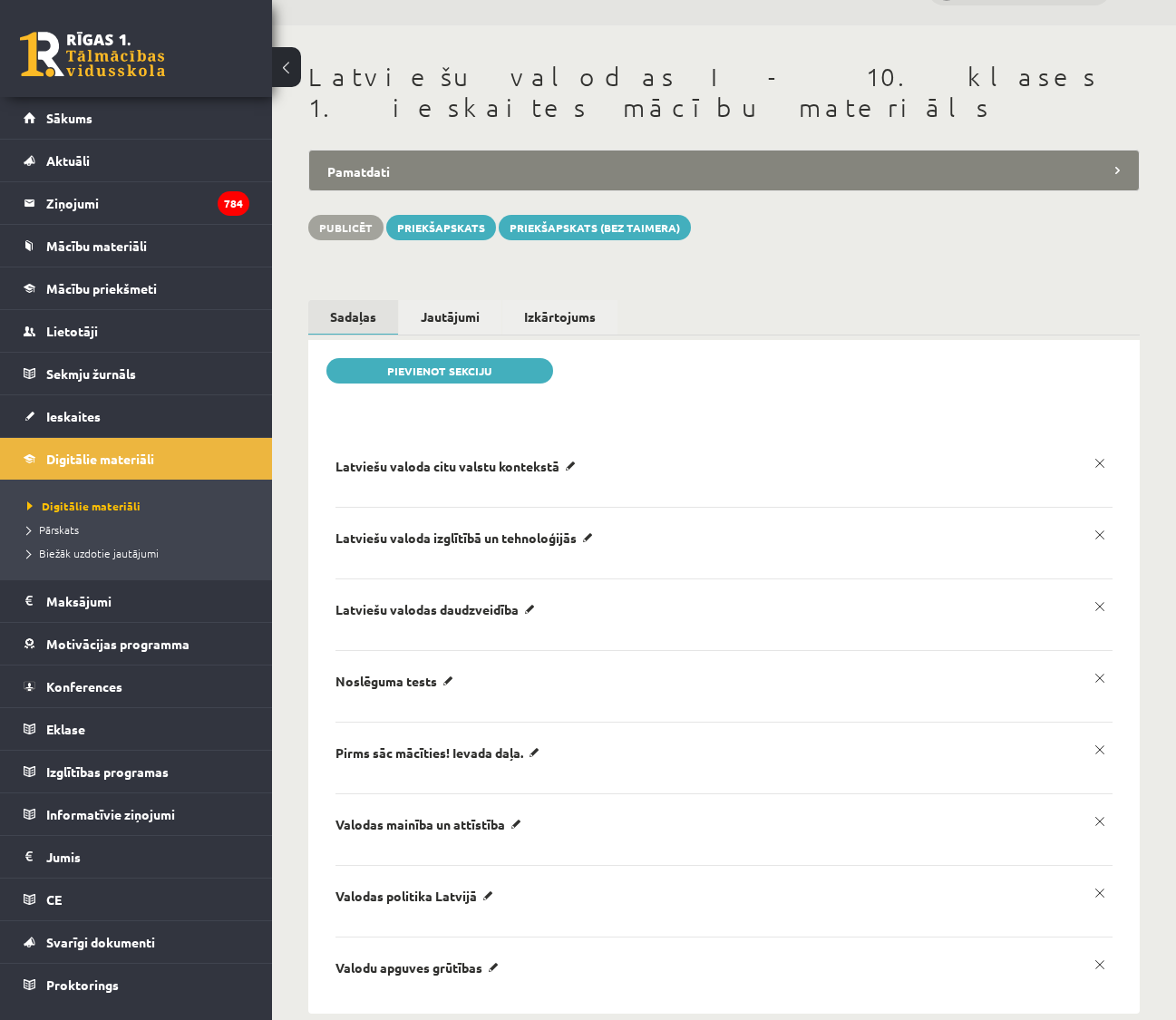 scroll, scrollTop: 0, scrollLeft: 0, axis: both 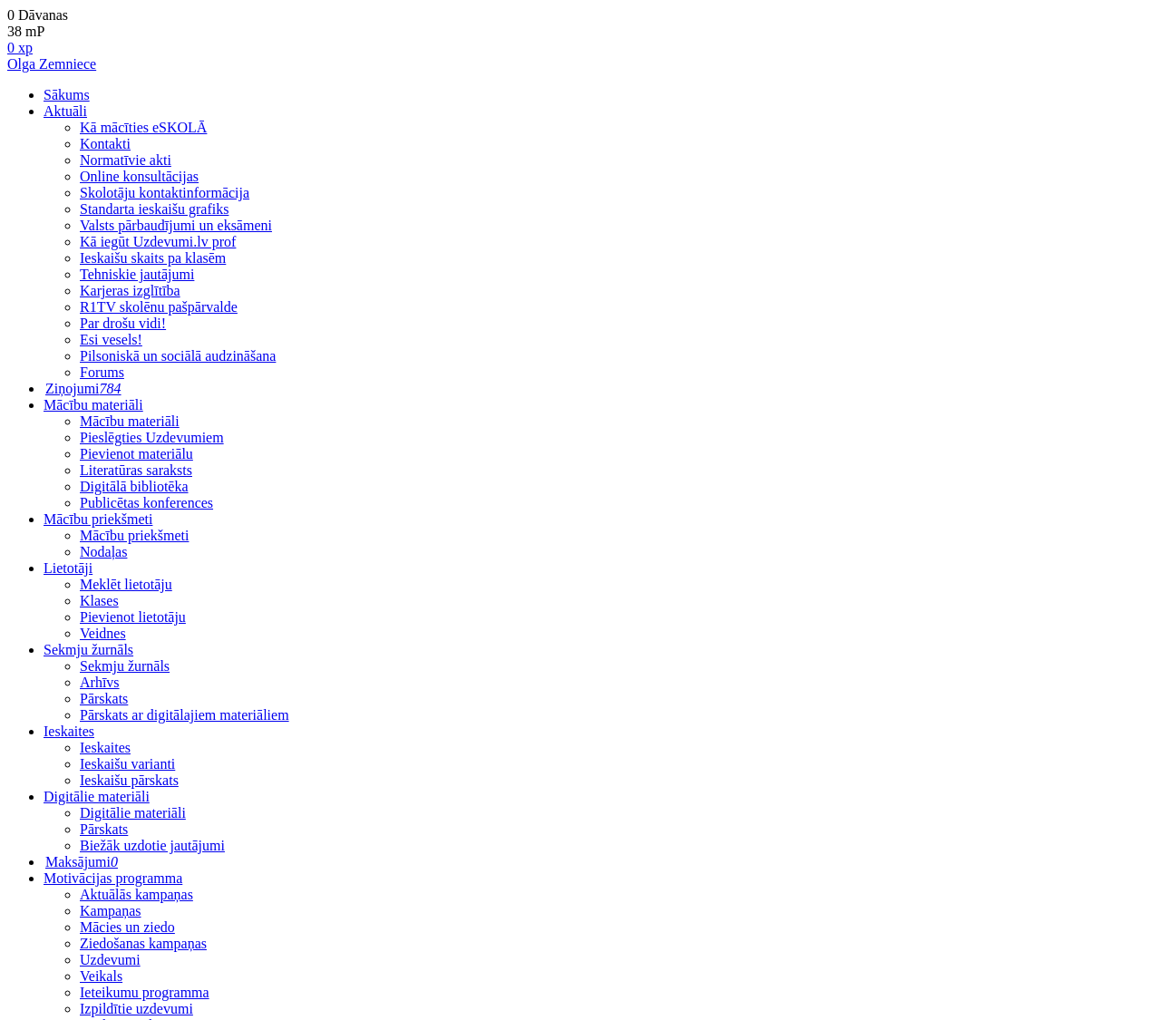 click on "4.tēma. Latviešu valodas daudzveidība" at bounding box center (606, 4682) 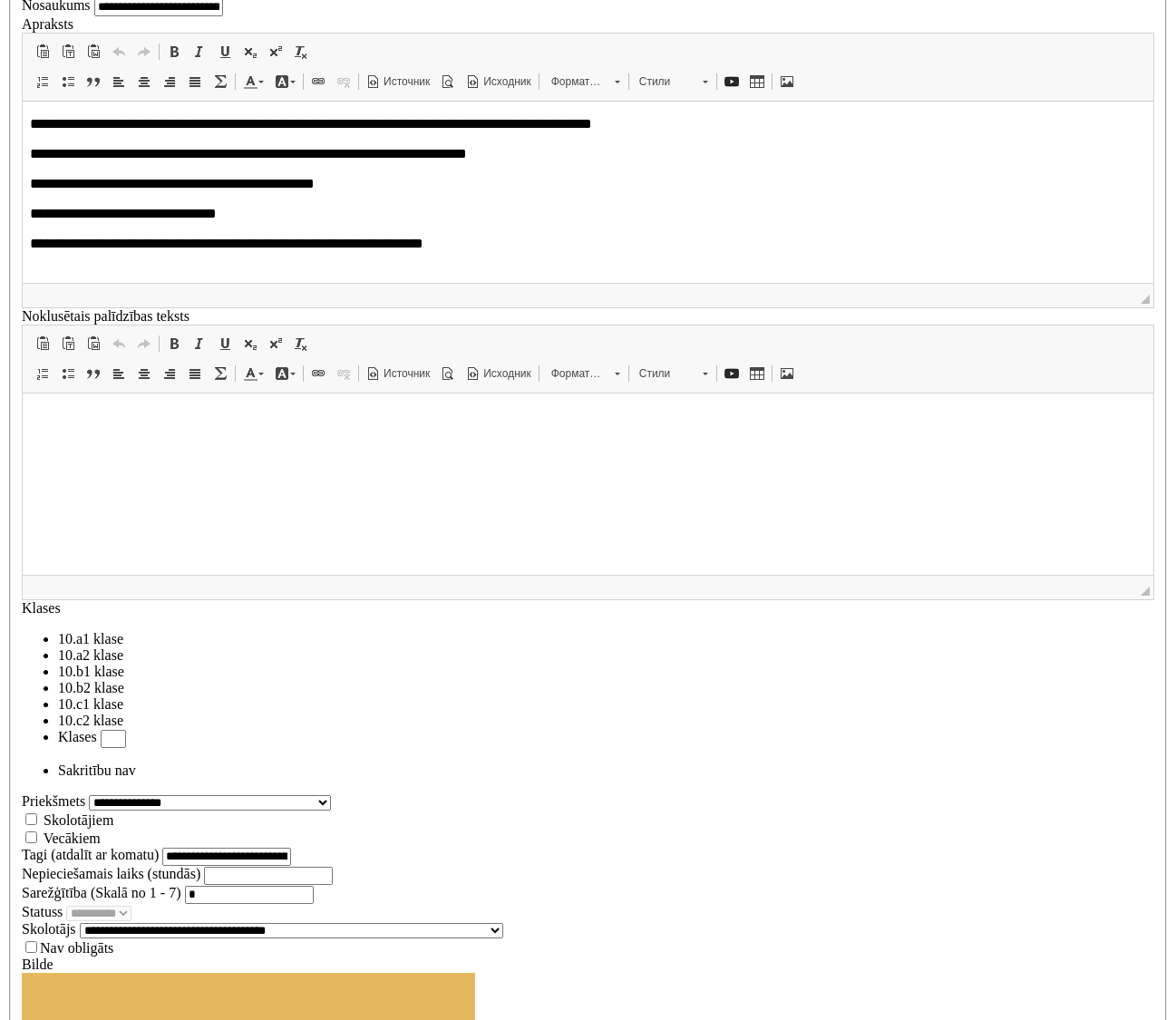 scroll, scrollTop: 1824, scrollLeft: 0, axis: vertical 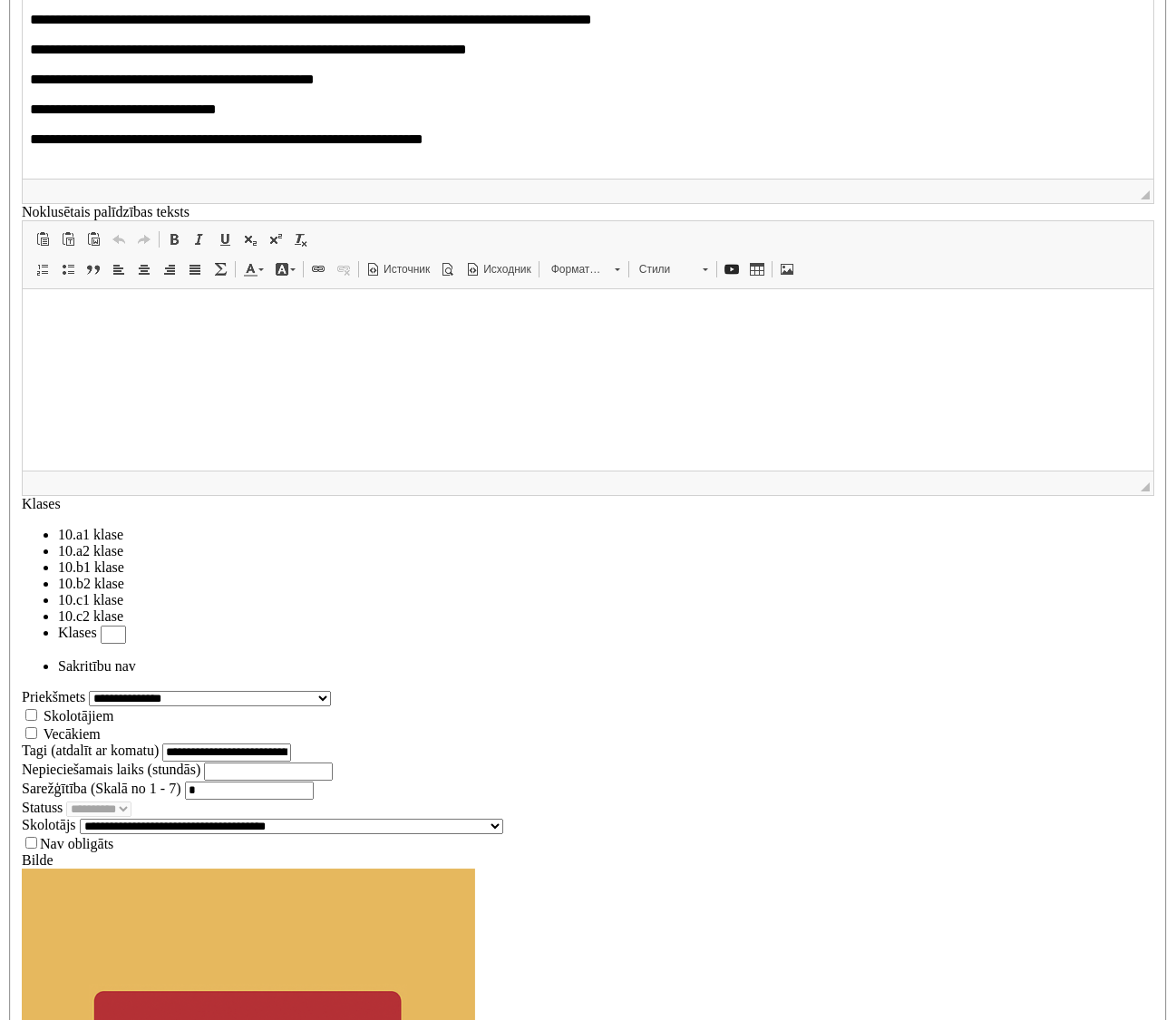 type on "**********" 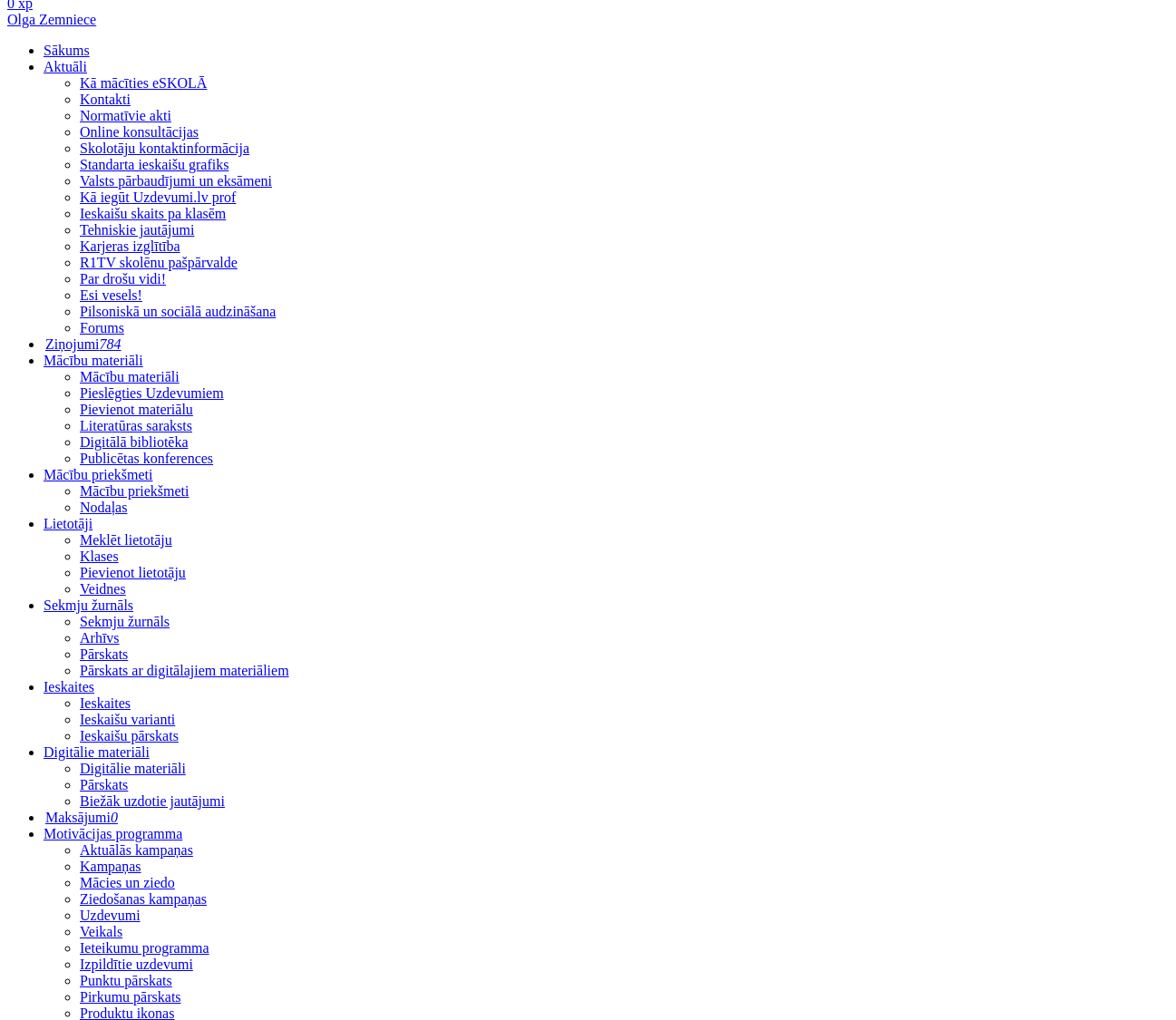 scroll, scrollTop: 0, scrollLeft: 0, axis: both 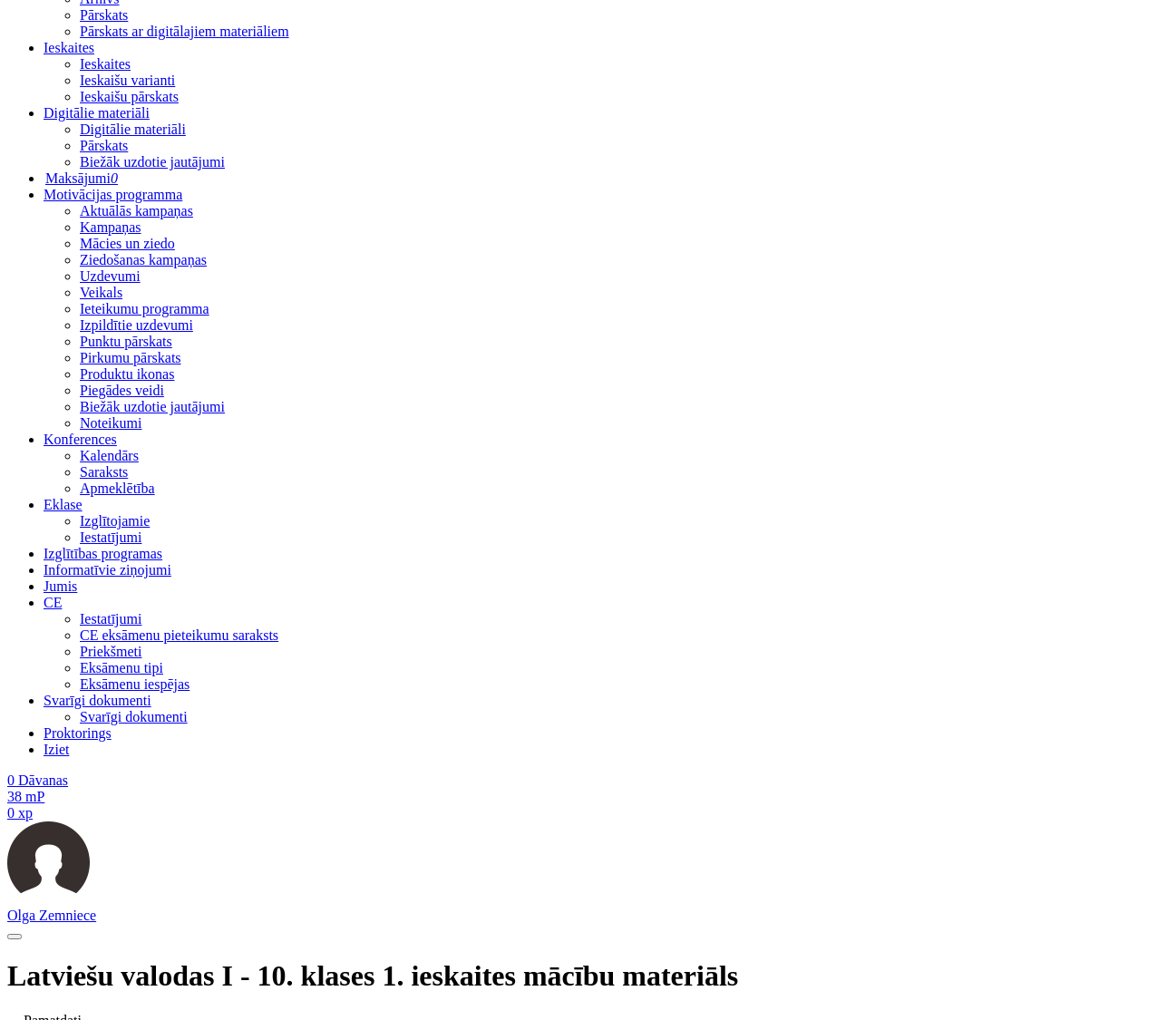 click on "**********" at bounding box center [180, 12403] 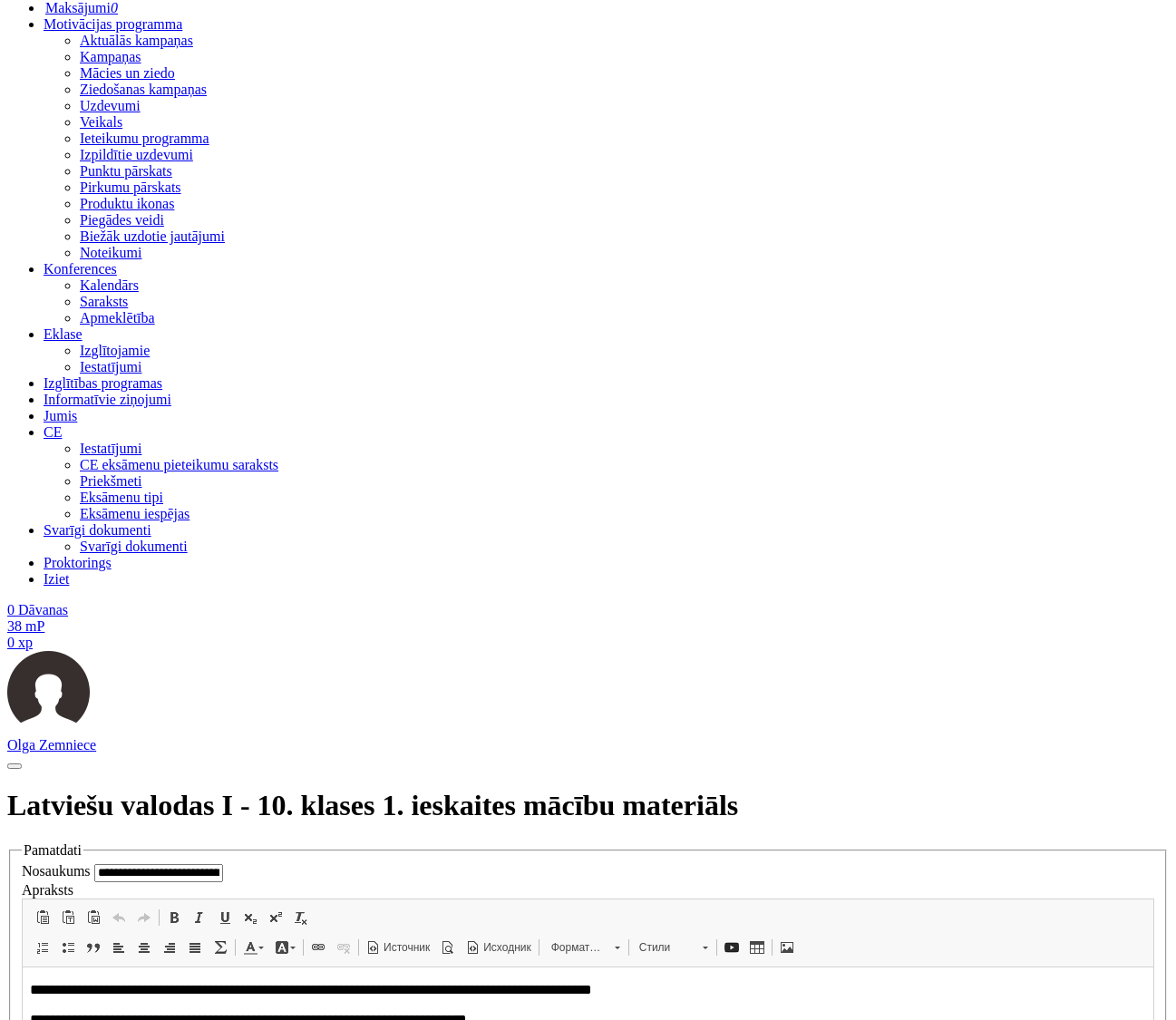 scroll, scrollTop: 798, scrollLeft: 0, axis: vertical 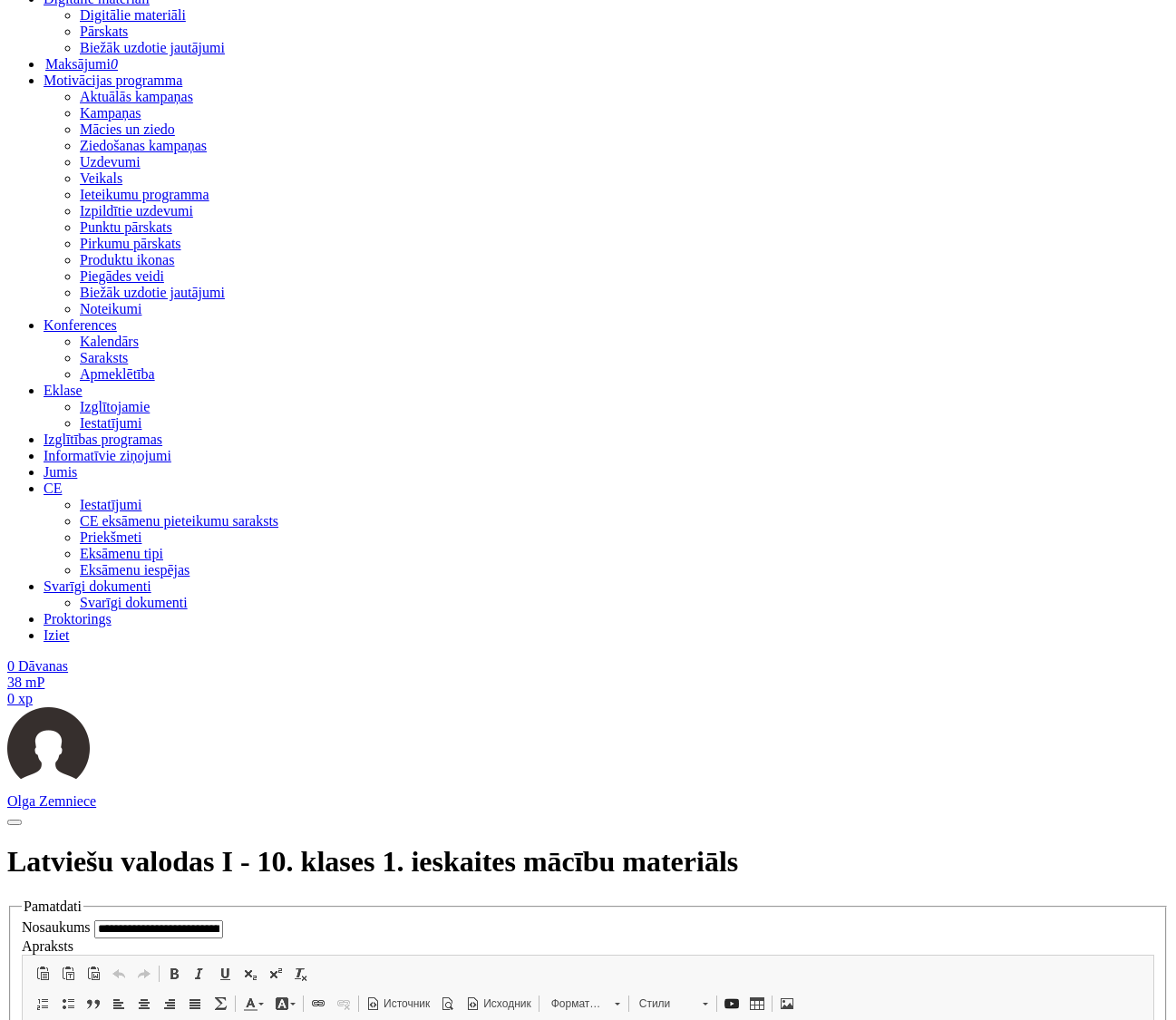 click on "**********" at bounding box center [180, 12289] 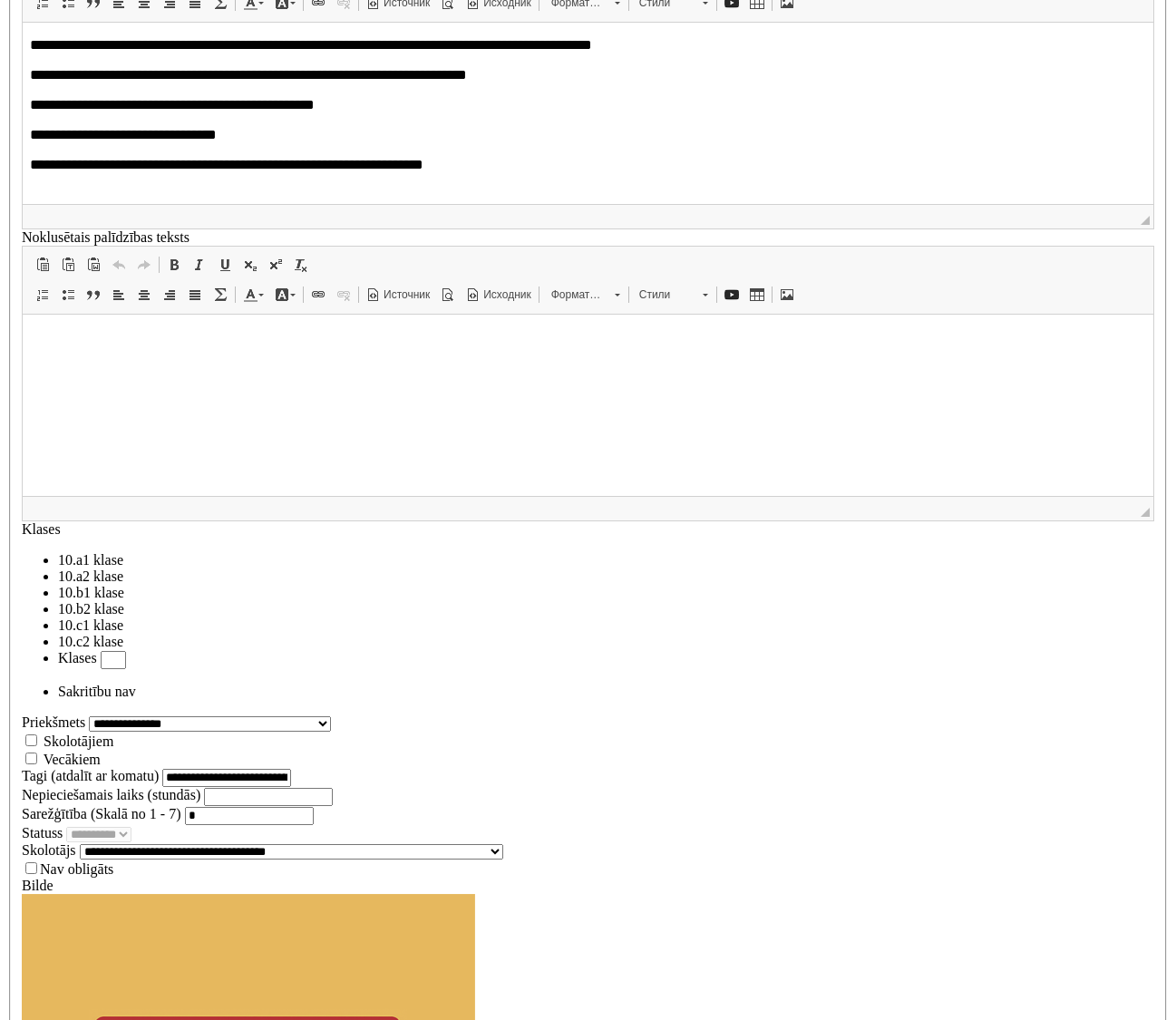 type on "**********" 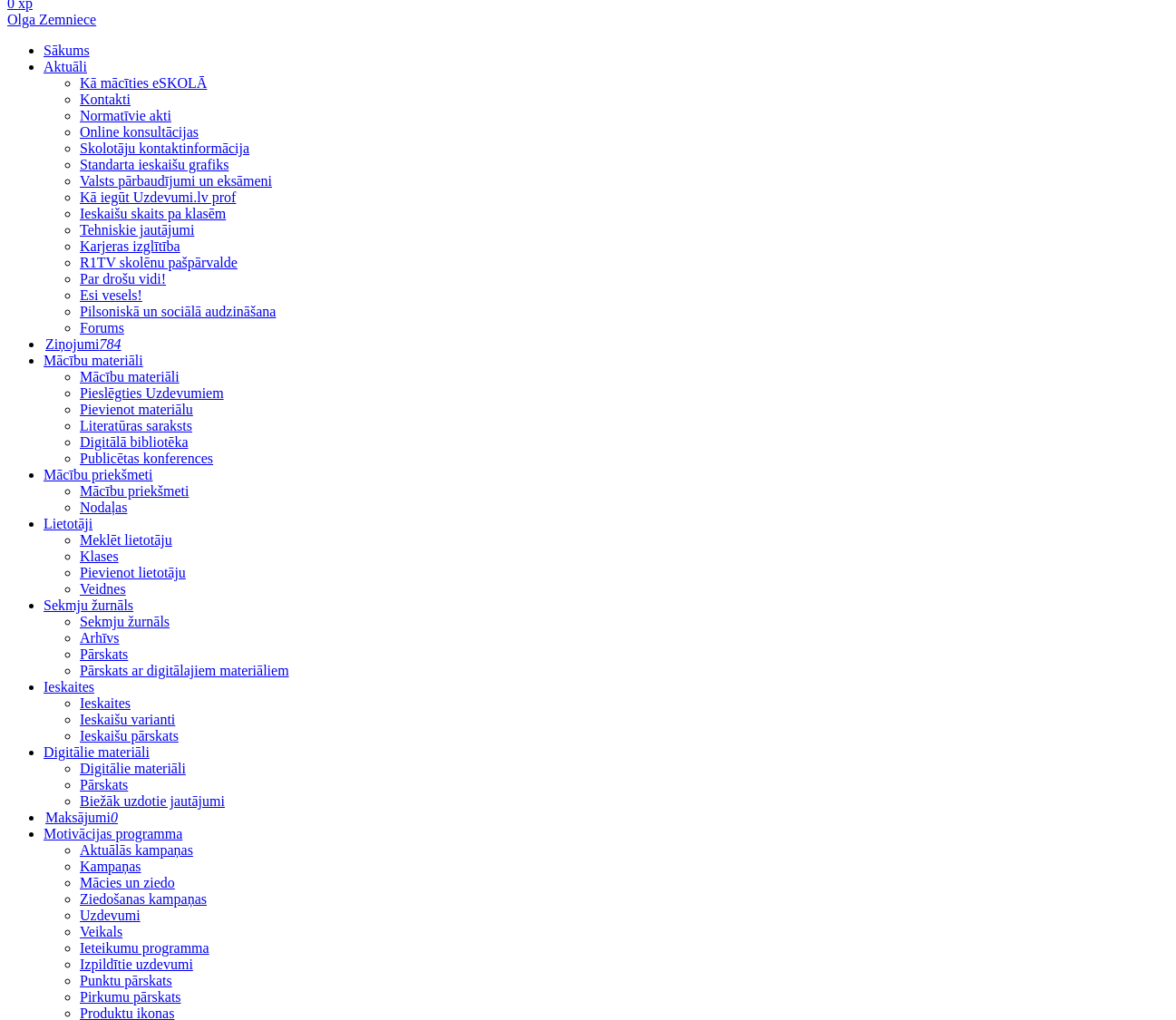scroll, scrollTop: 0, scrollLeft: 0, axis: both 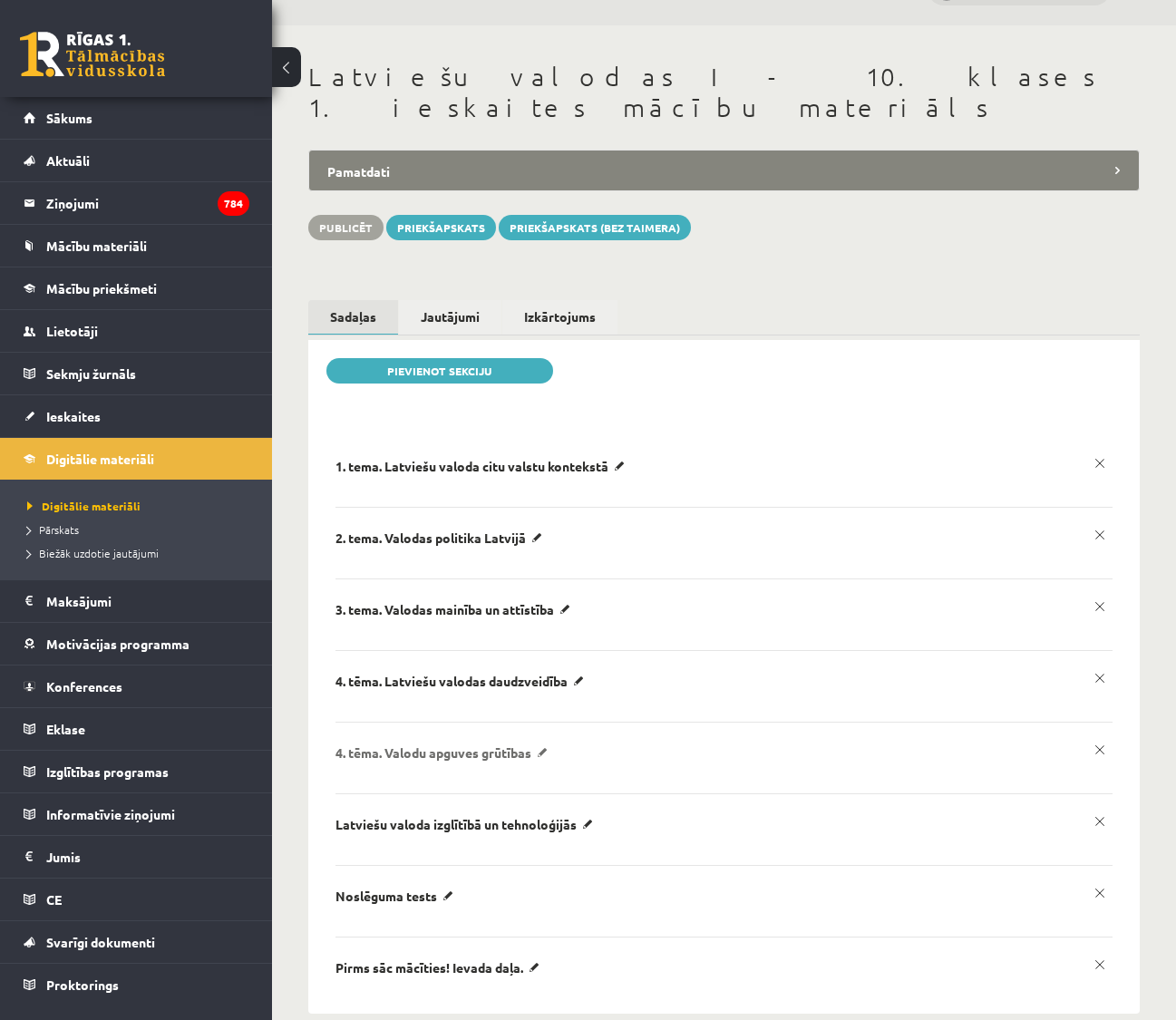 click on "4. tēma. Valodu apguves grūtības" at bounding box center [483, 466] 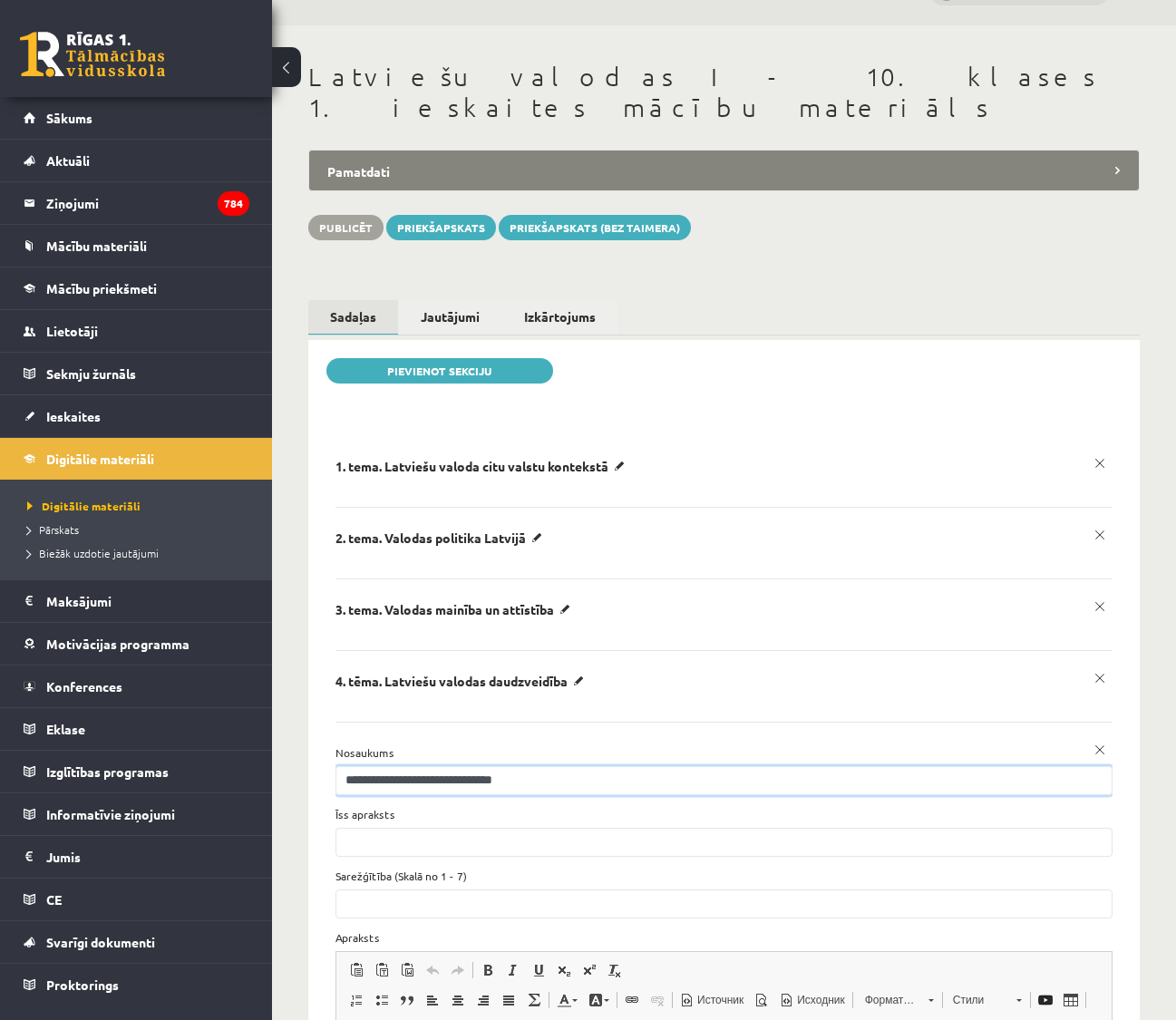 click on "**********" at bounding box center (724, 781) 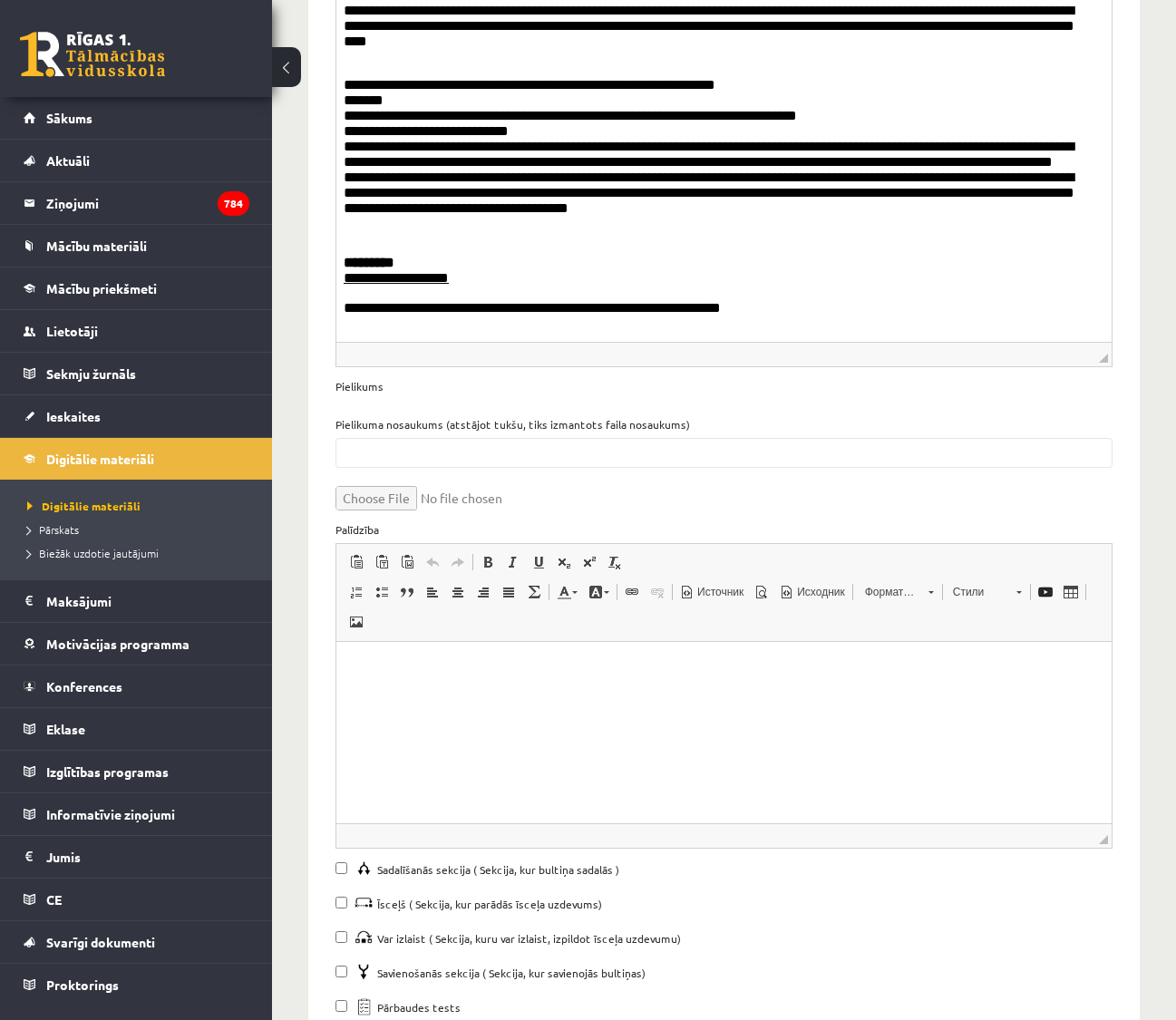 scroll, scrollTop: 1770, scrollLeft: 0, axis: vertical 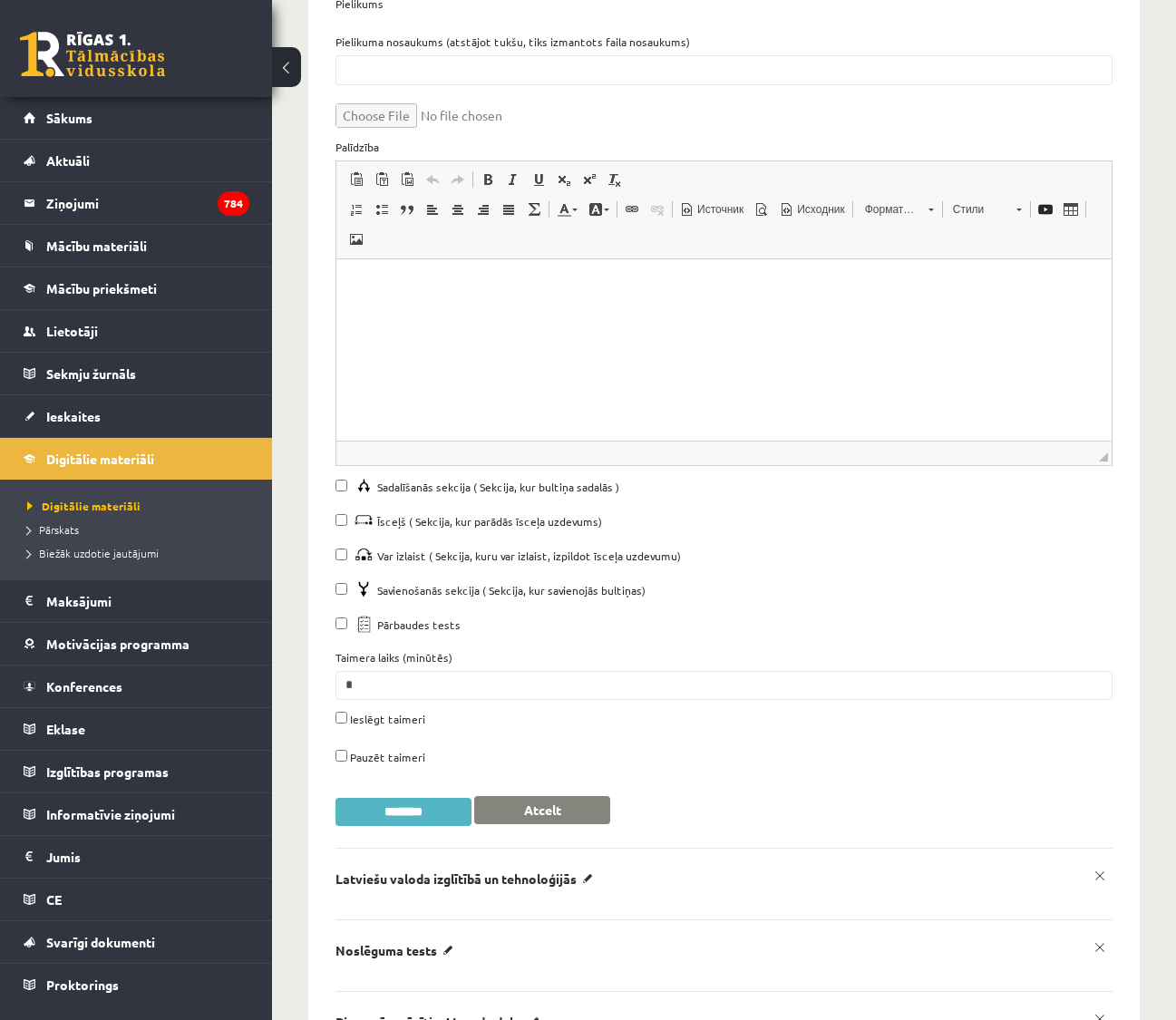 type on "**********" 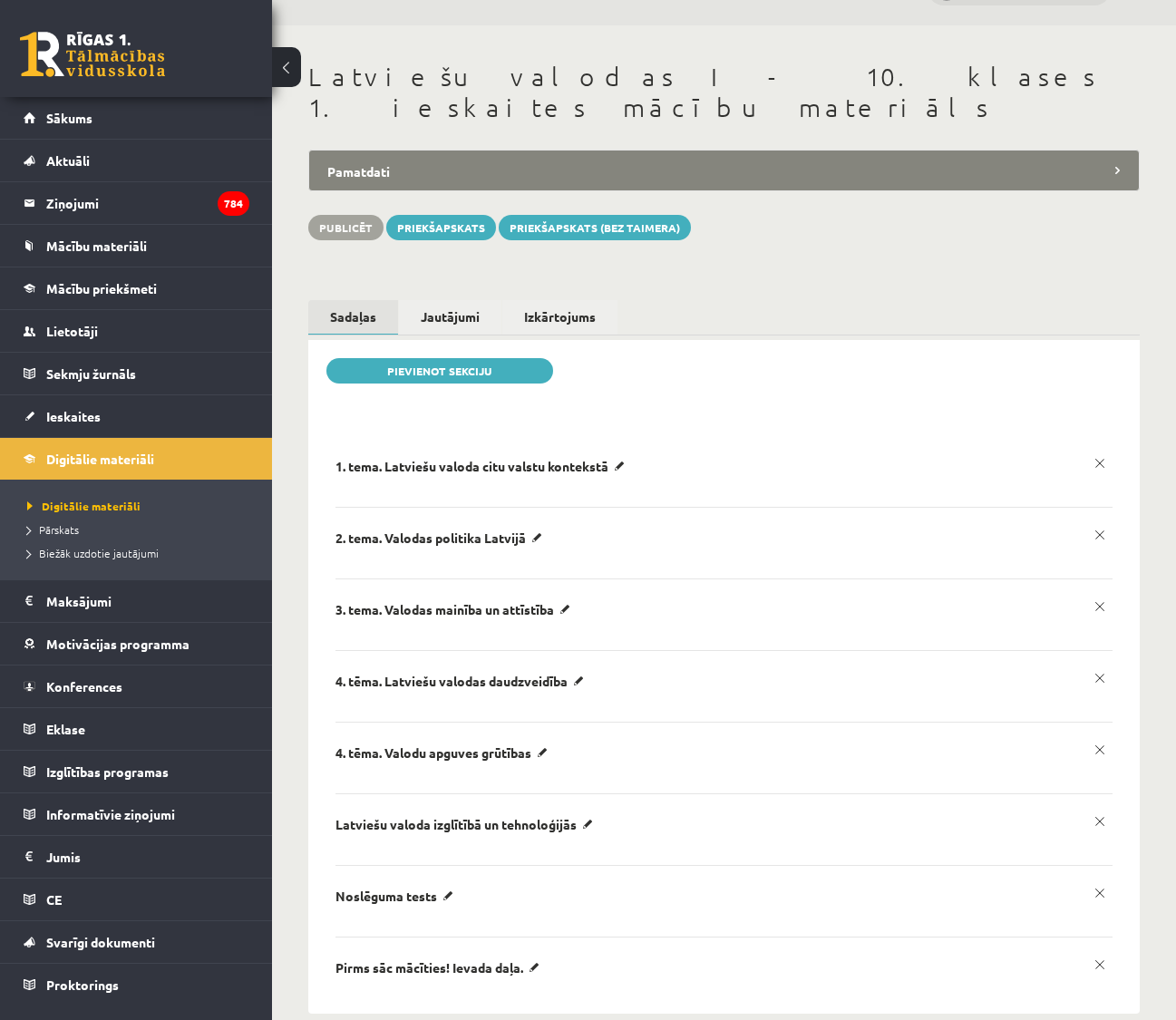 scroll, scrollTop: 0, scrollLeft: 0, axis: both 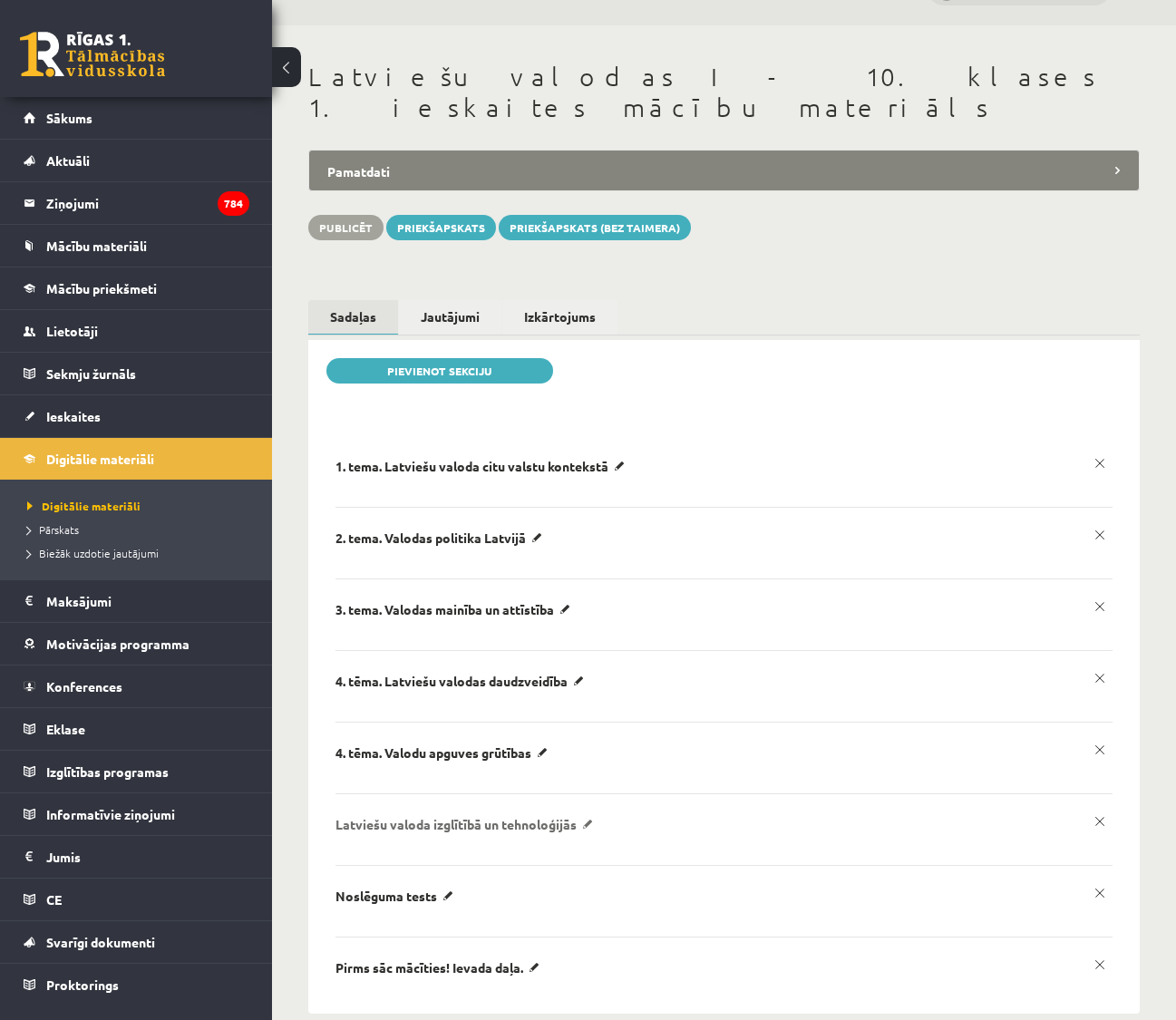 click on "Latviešu valoda izglītībā un tehnoloģijās" at bounding box center (483, 466) 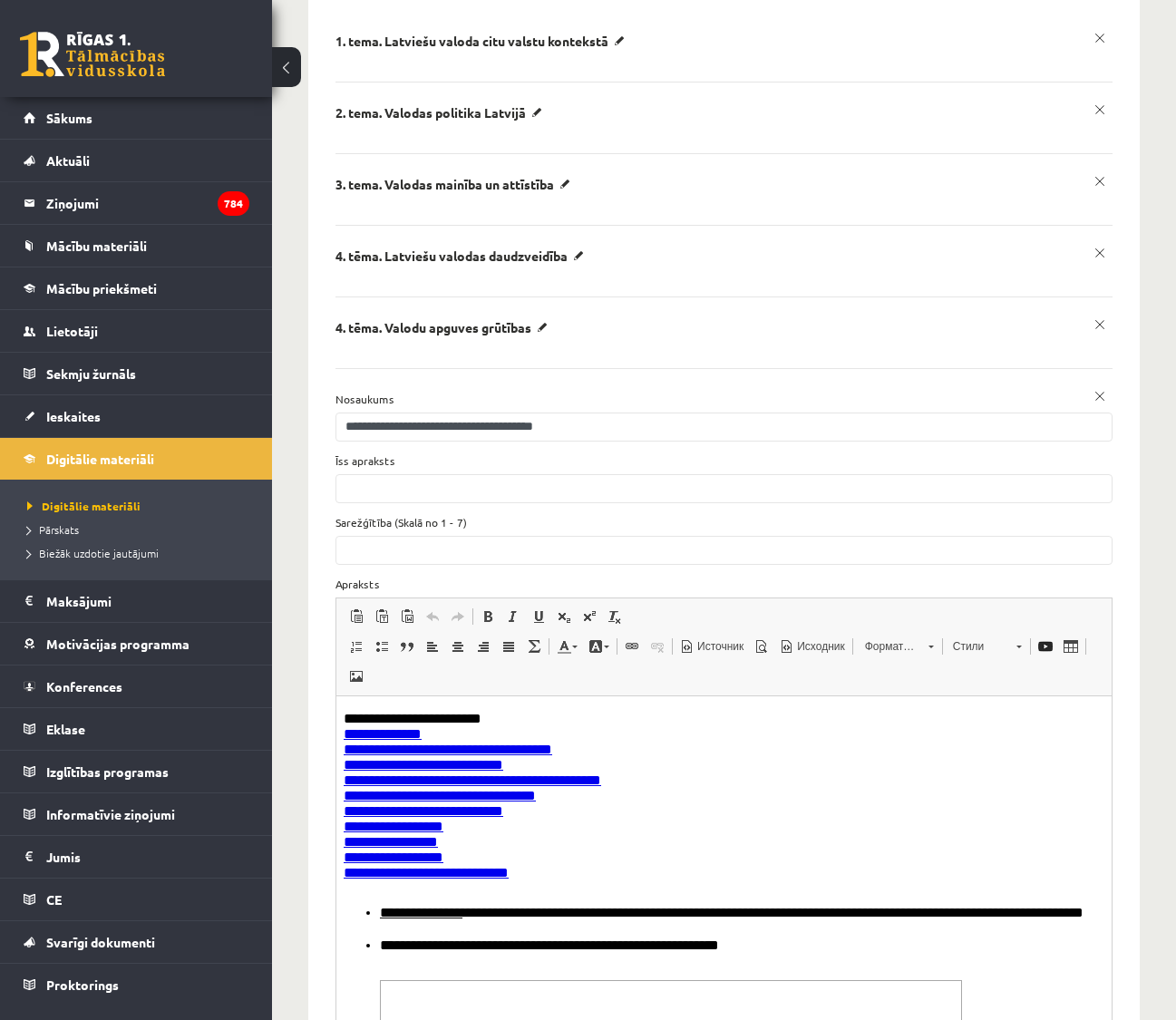 scroll, scrollTop: 432, scrollLeft: 0, axis: vertical 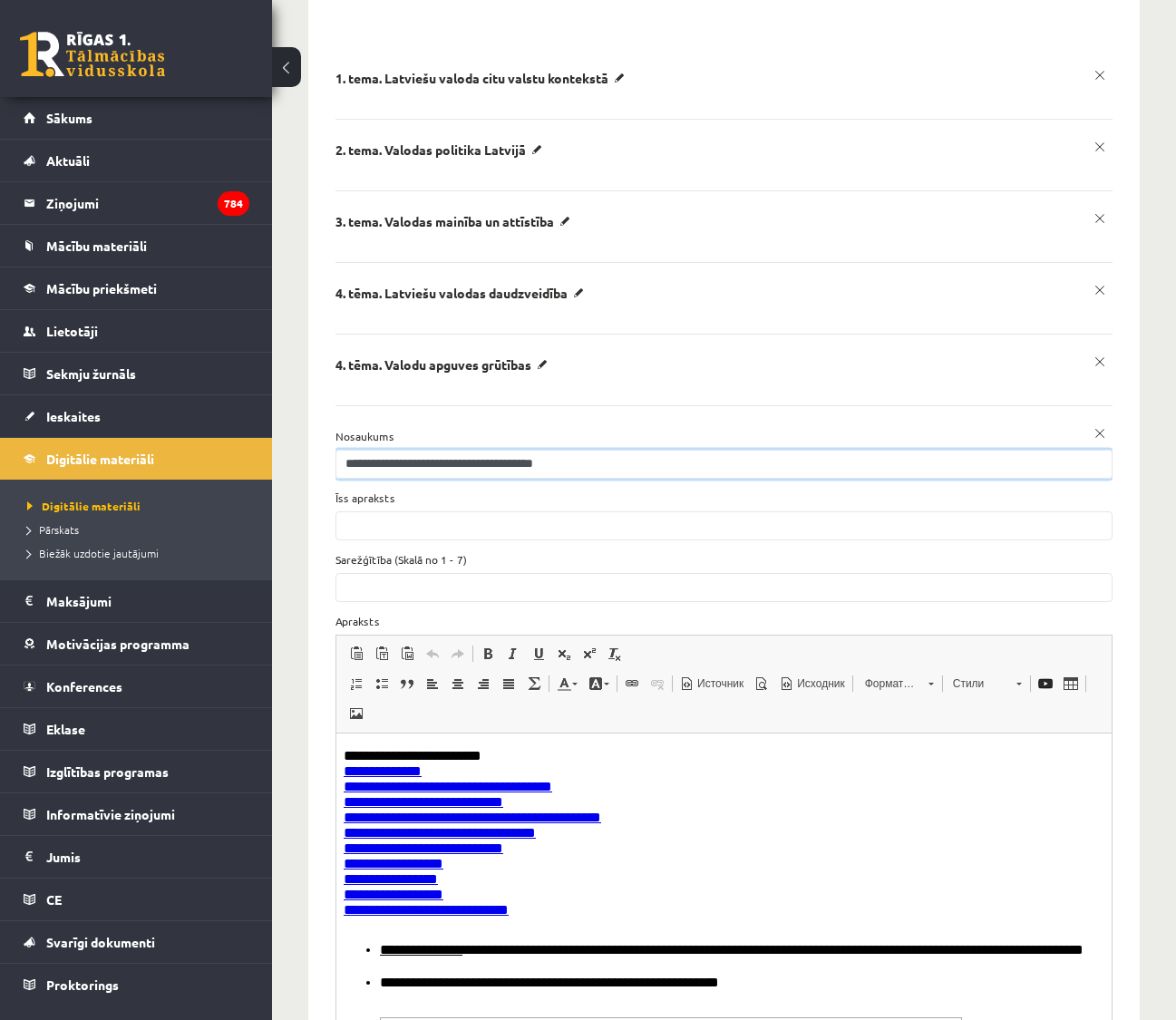 click on "**********" at bounding box center [724, 464] 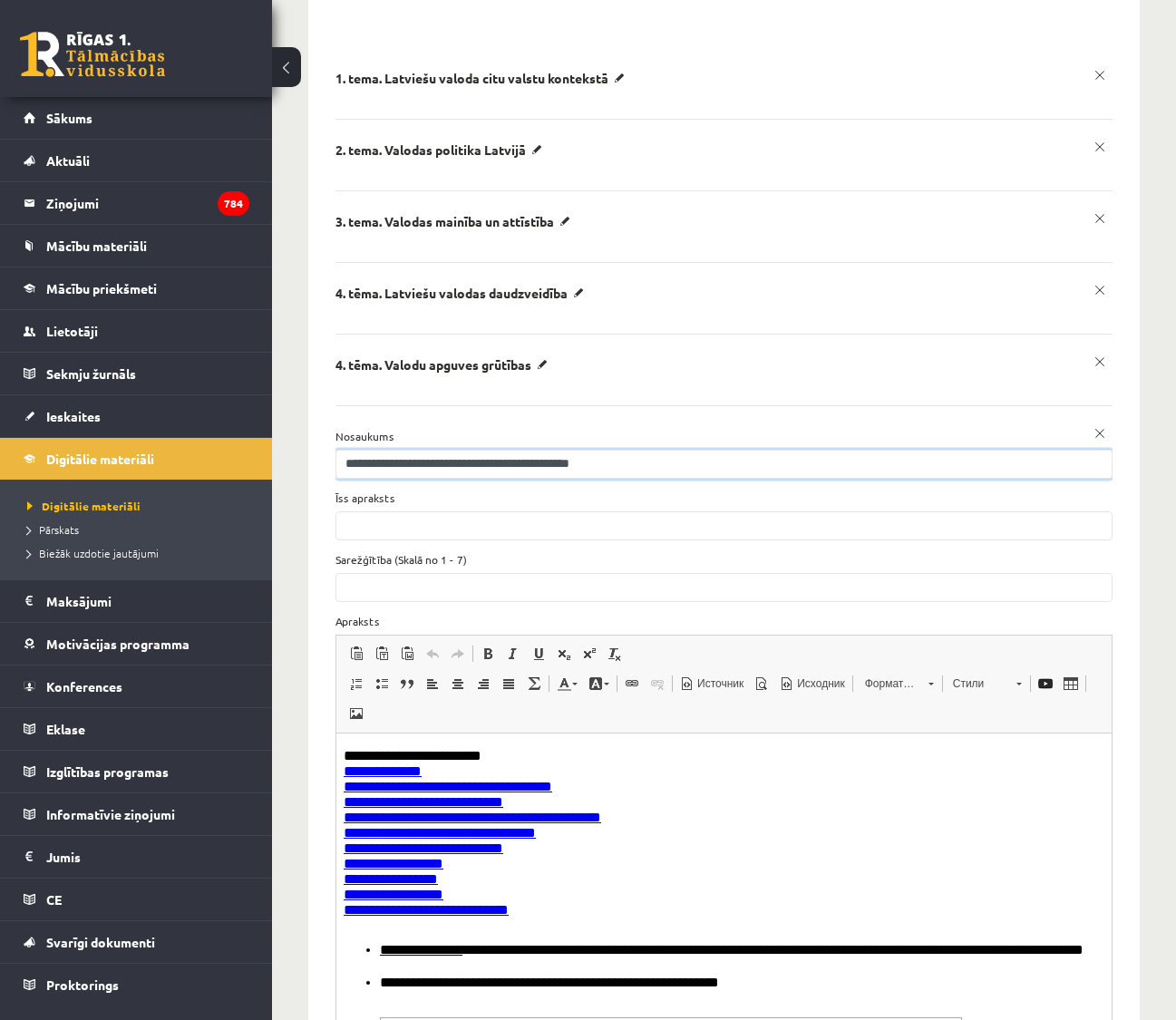 click on "**********" at bounding box center (724, 464) 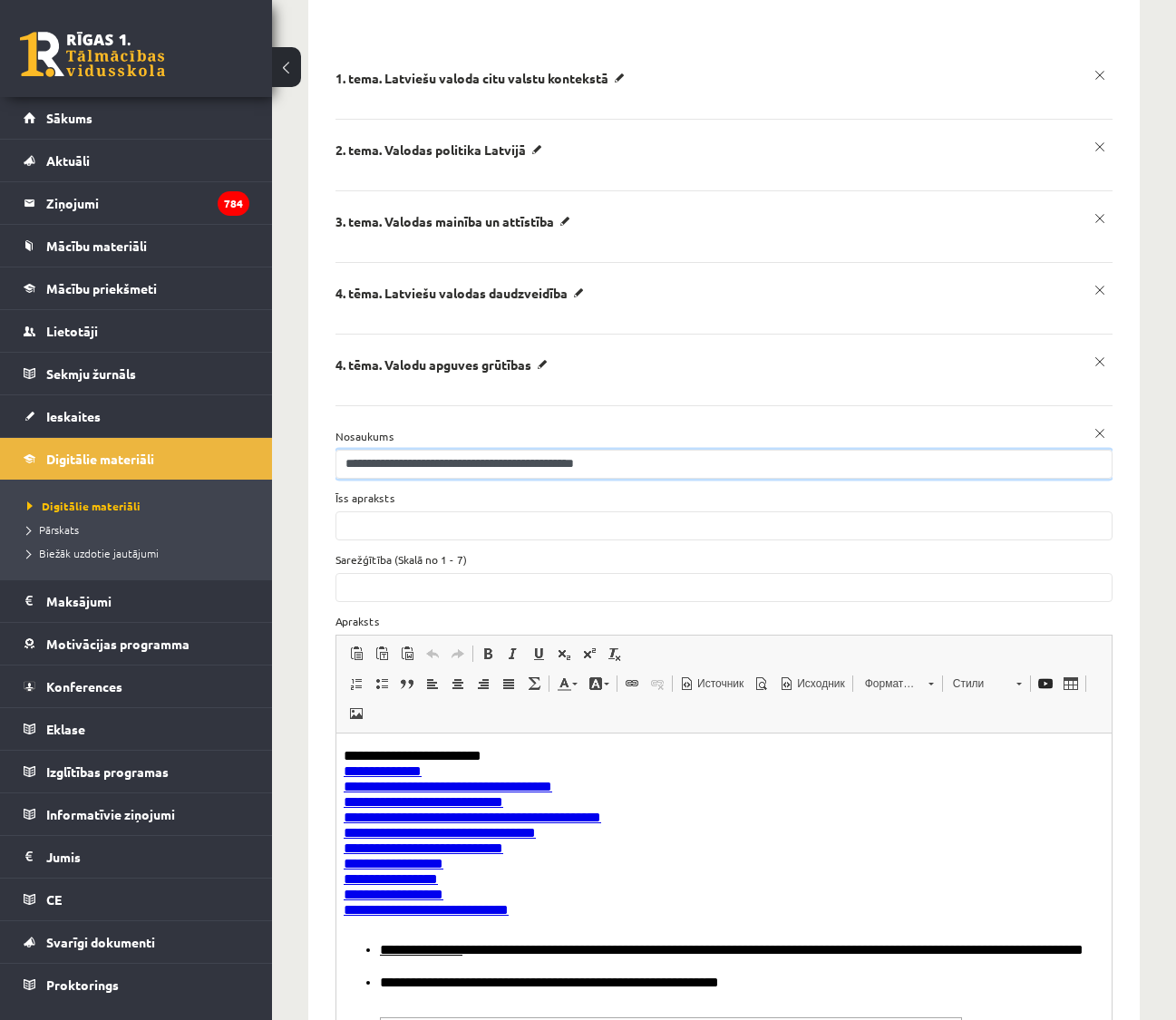 type on "**********" 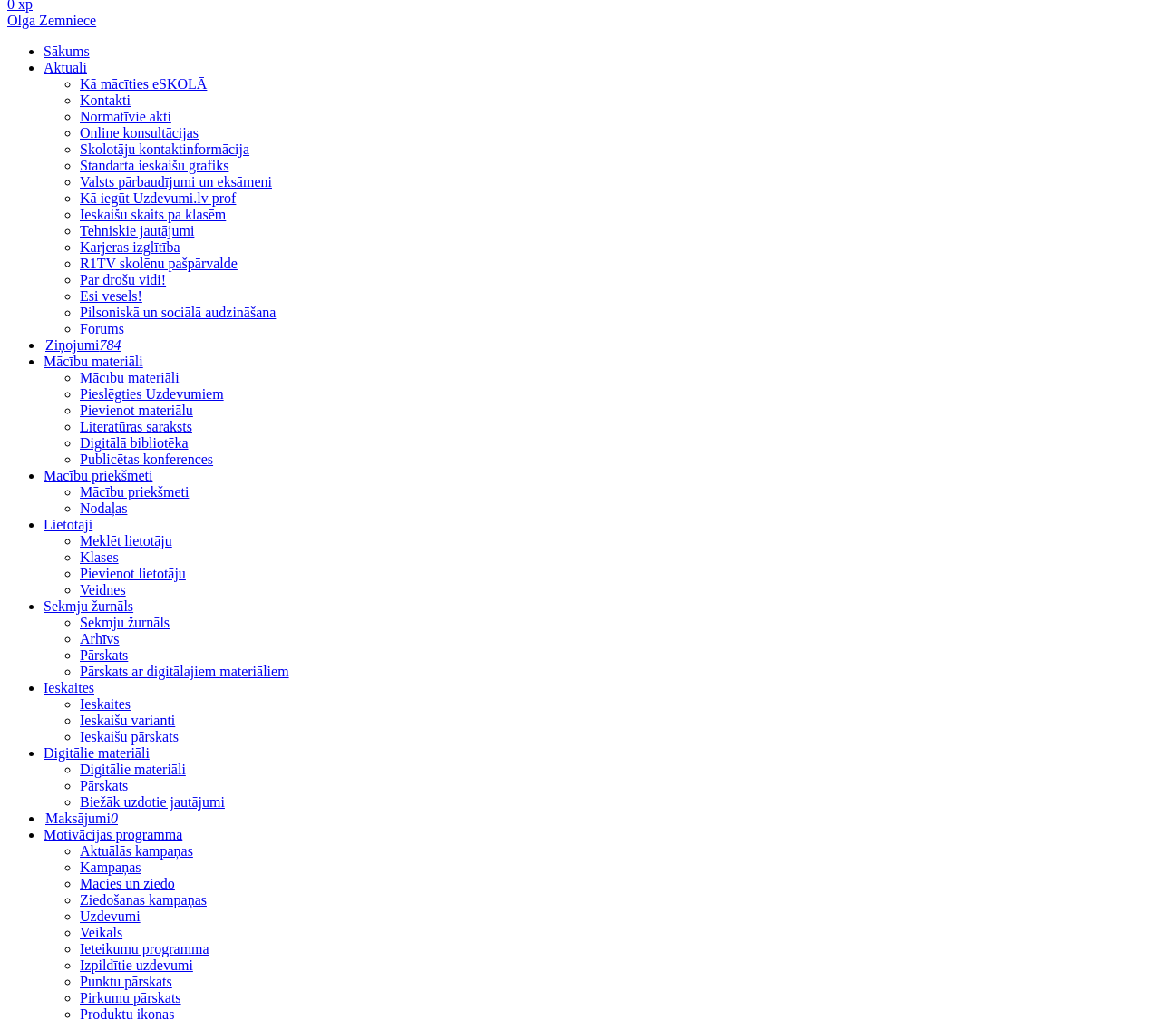 scroll, scrollTop: 0, scrollLeft: 0, axis: both 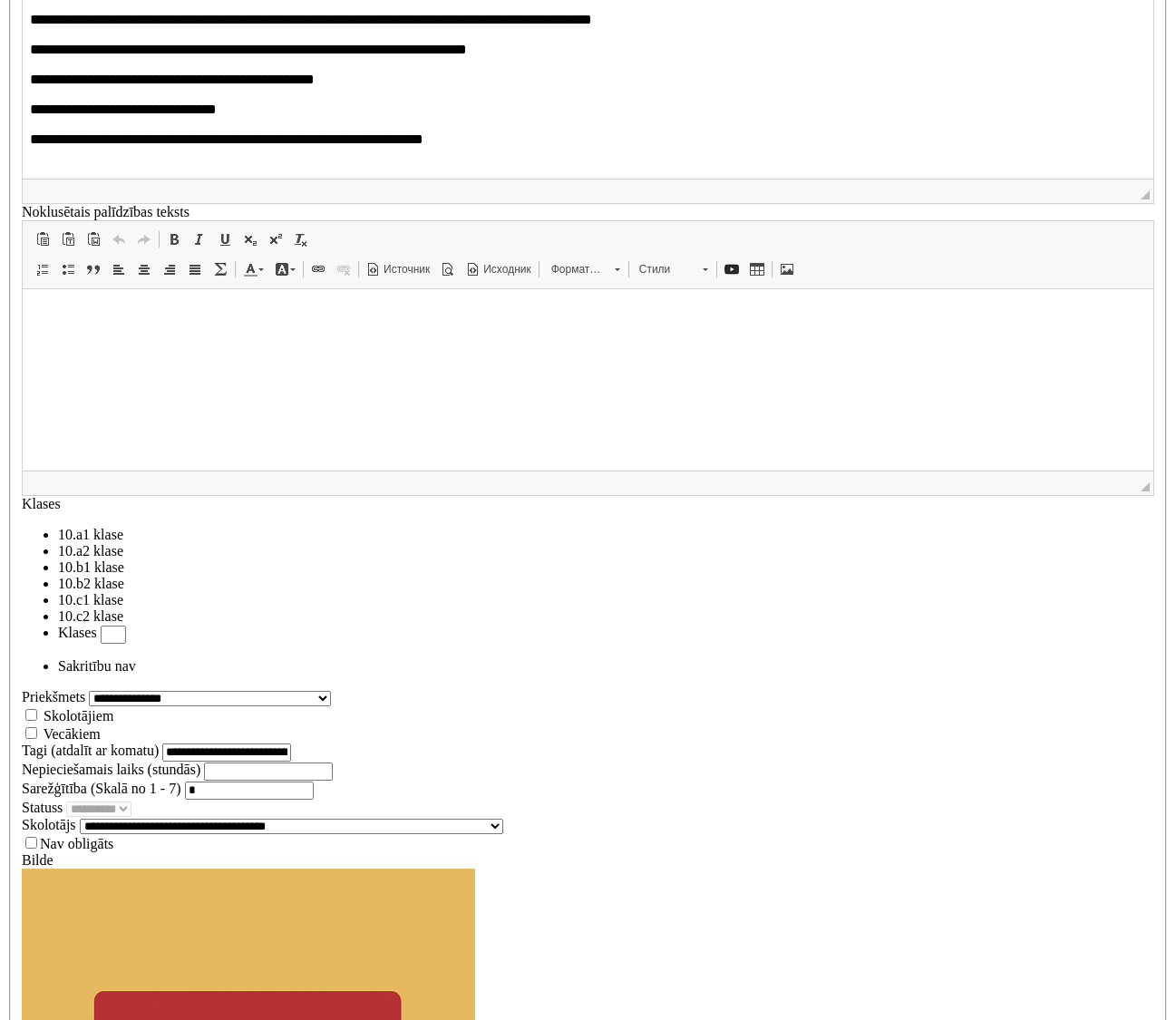 click on "5. tēma. Valodu apguves grūtības" at bounding box center [606, 2858] 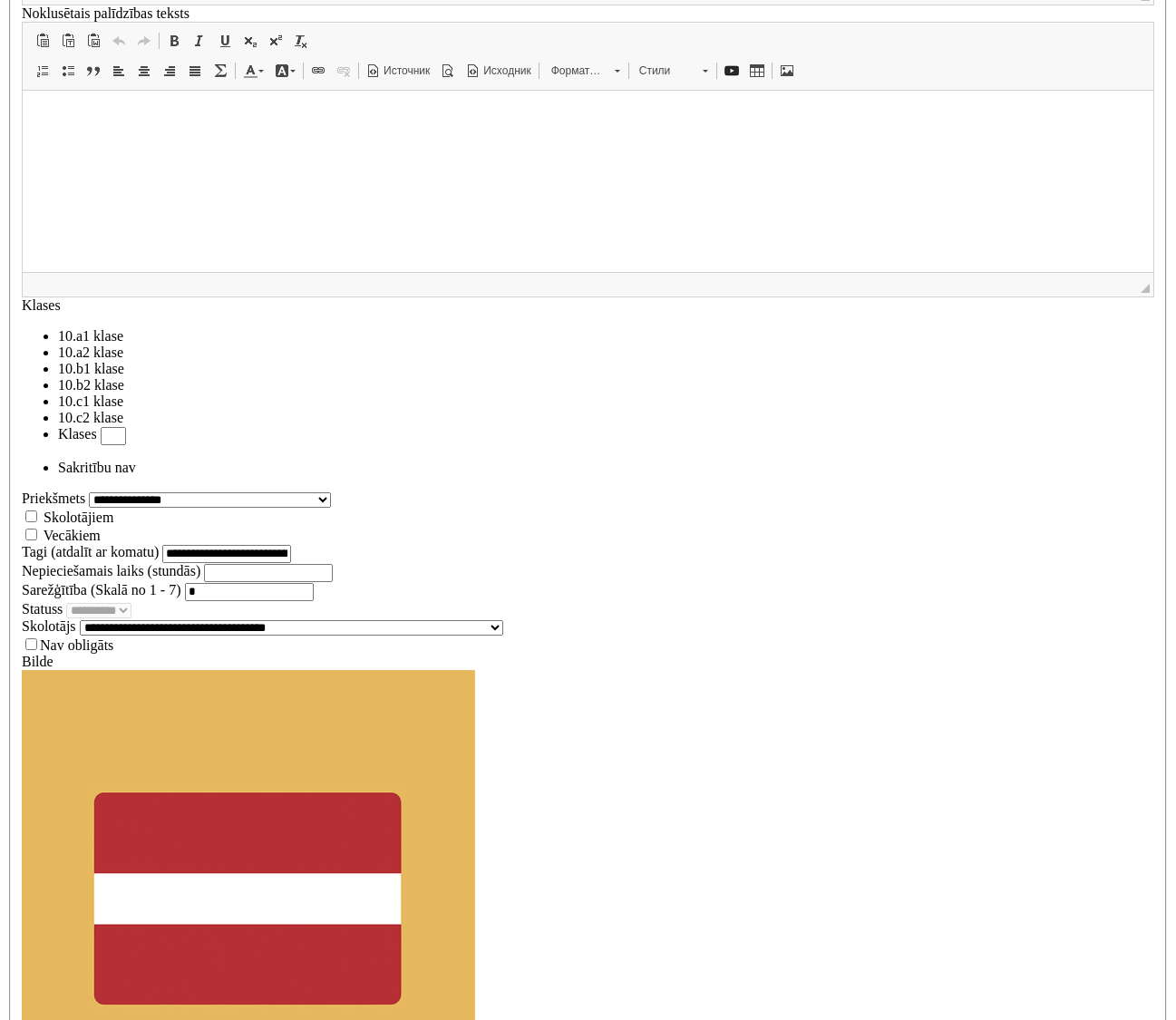 scroll, scrollTop: 2166, scrollLeft: 0, axis: vertical 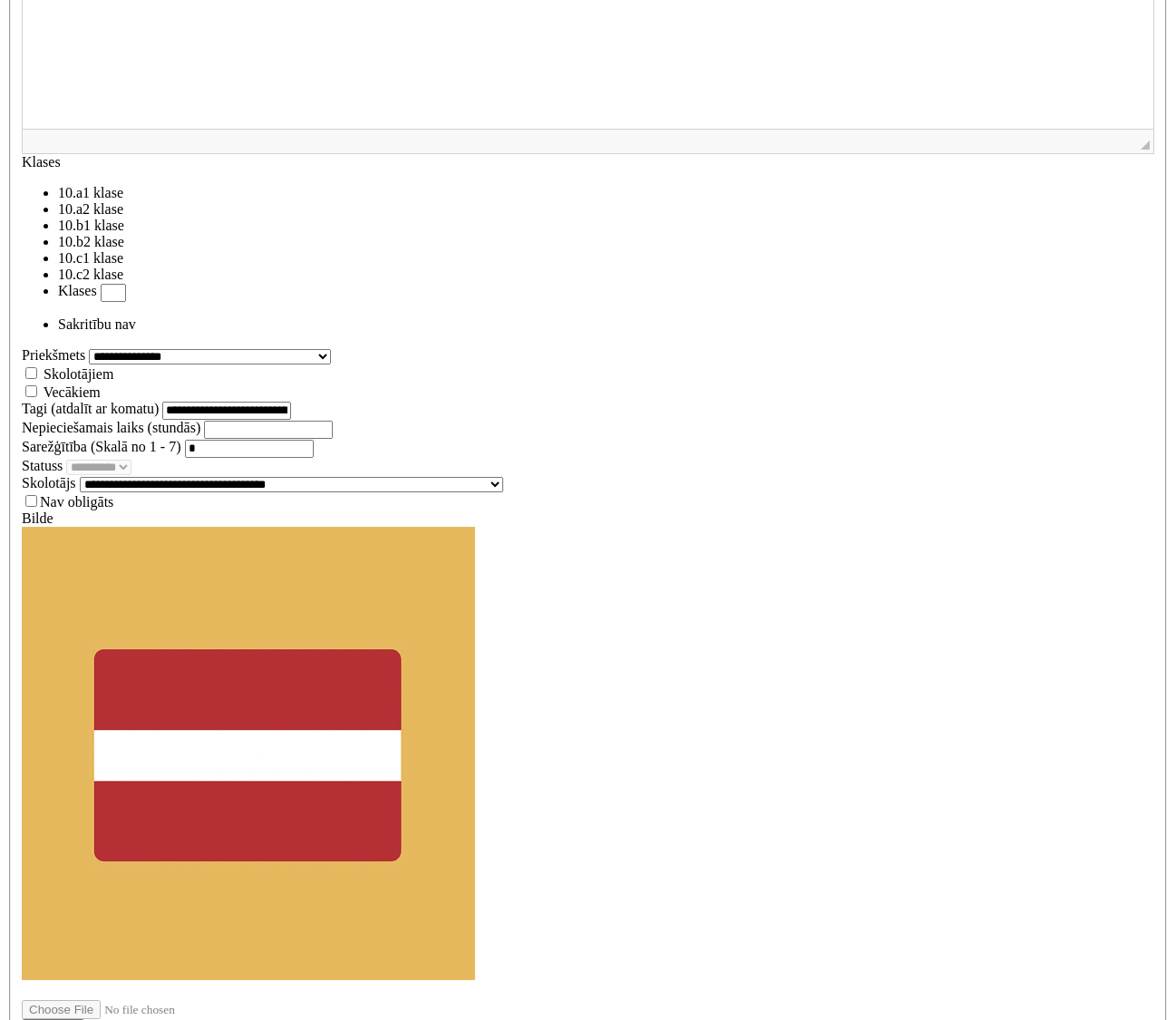click on "**********" at bounding box center [425, 8742] 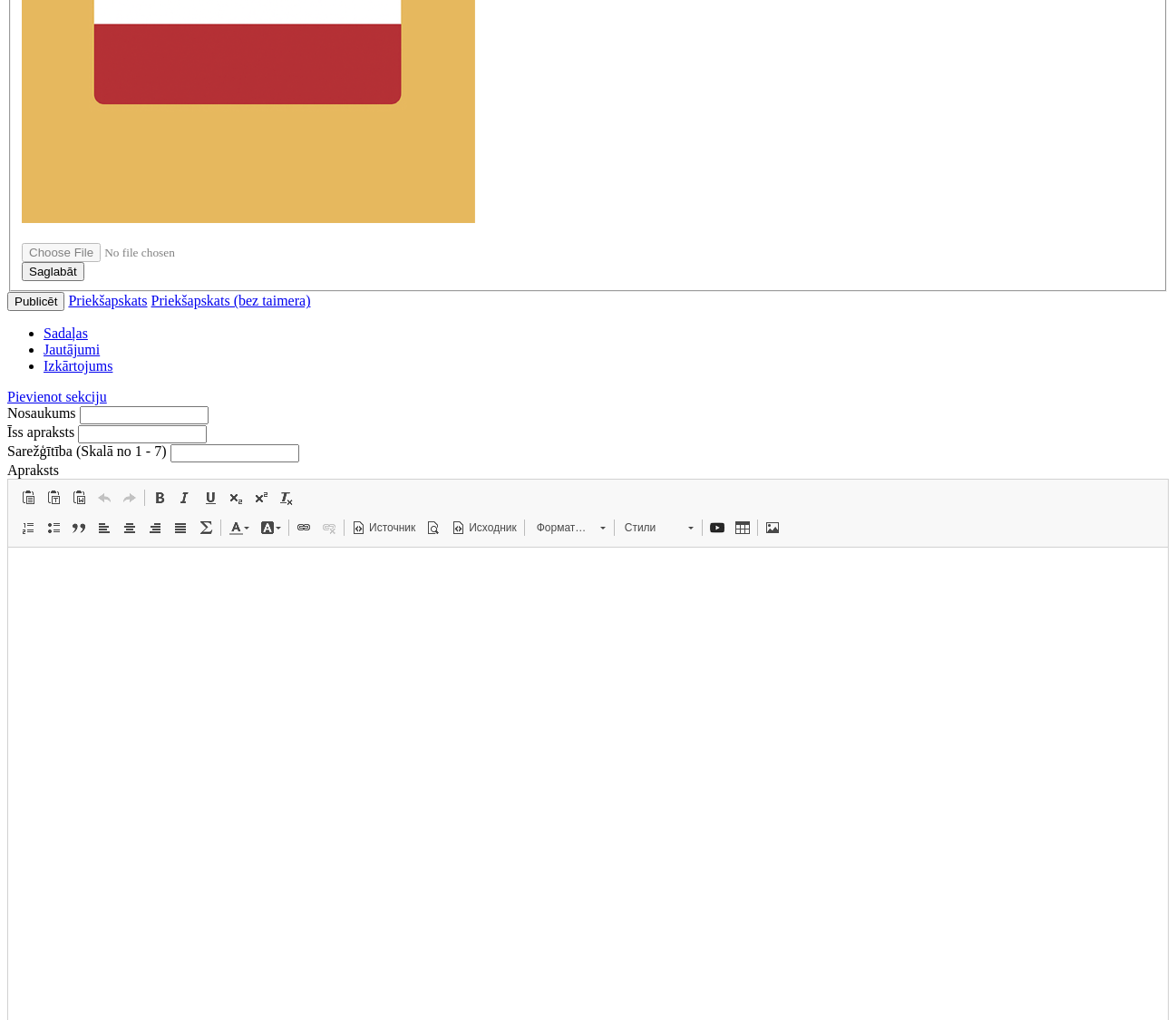 scroll, scrollTop: 2928, scrollLeft: 0, axis: vertical 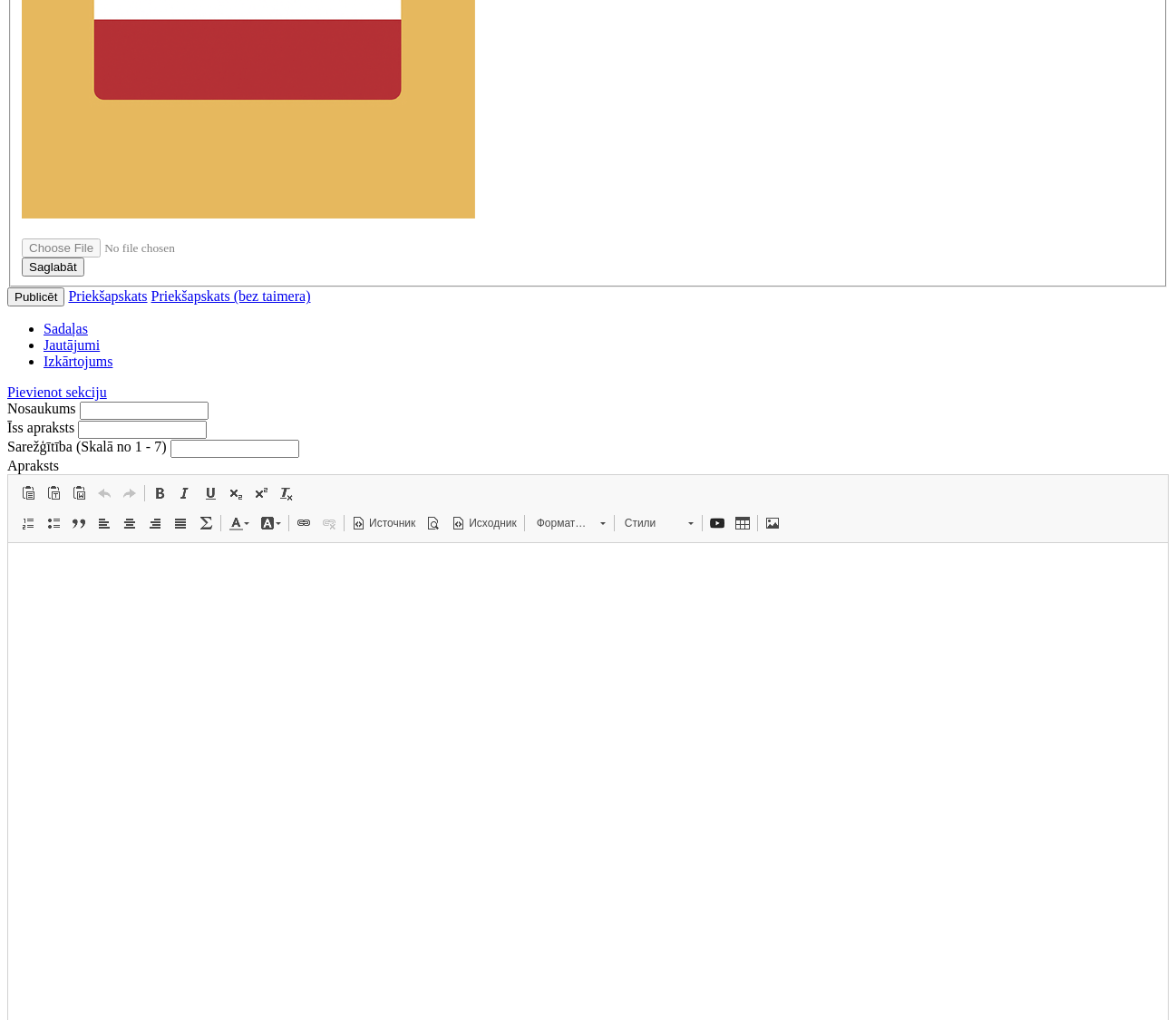 drag, startPoint x: 50, startPoint y: 7465, endPoint x: 348, endPoint y: 8027, distance: 636.11949 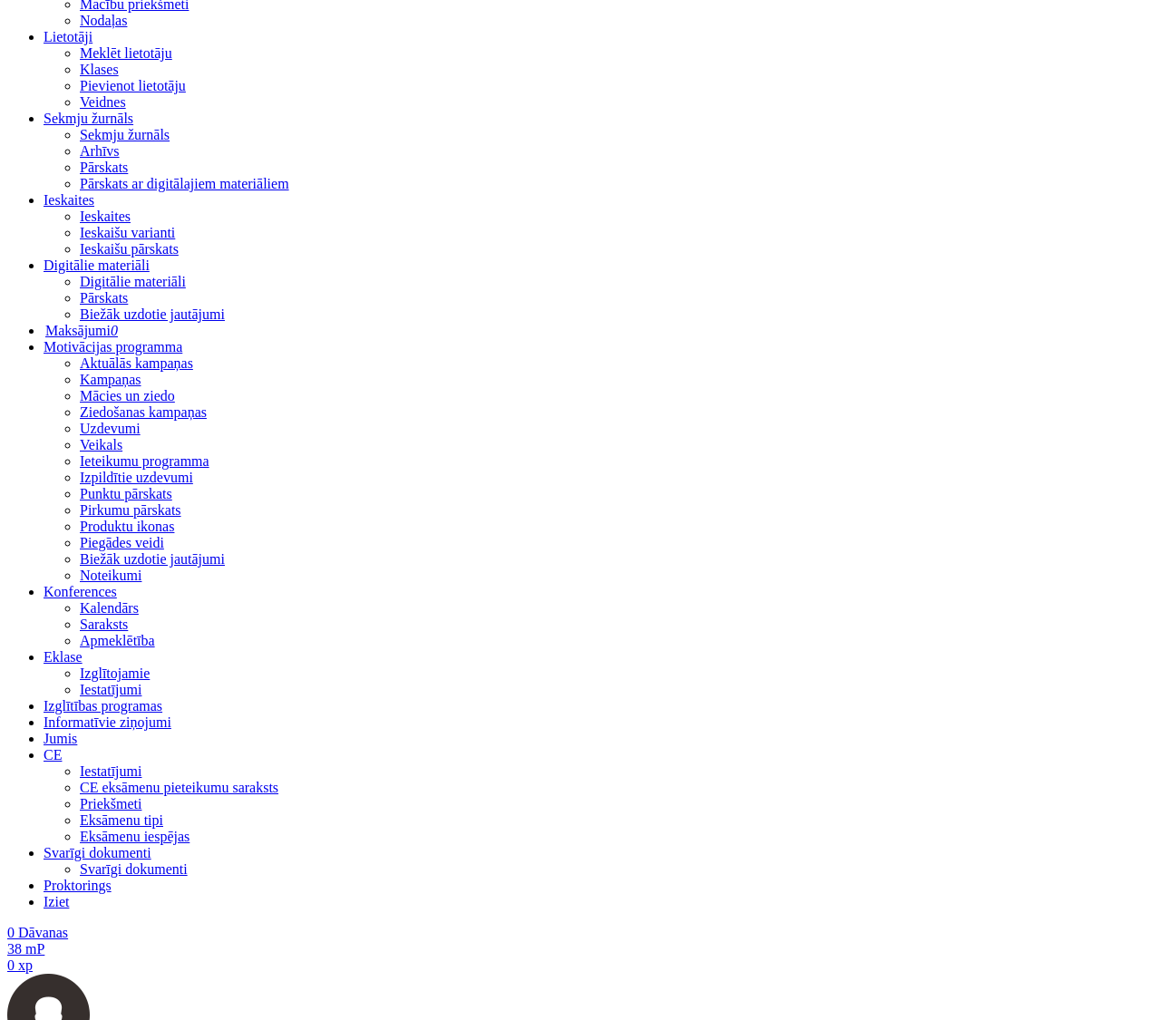 scroll, scrollTop: 0, scrollLeft: 0, axis: both 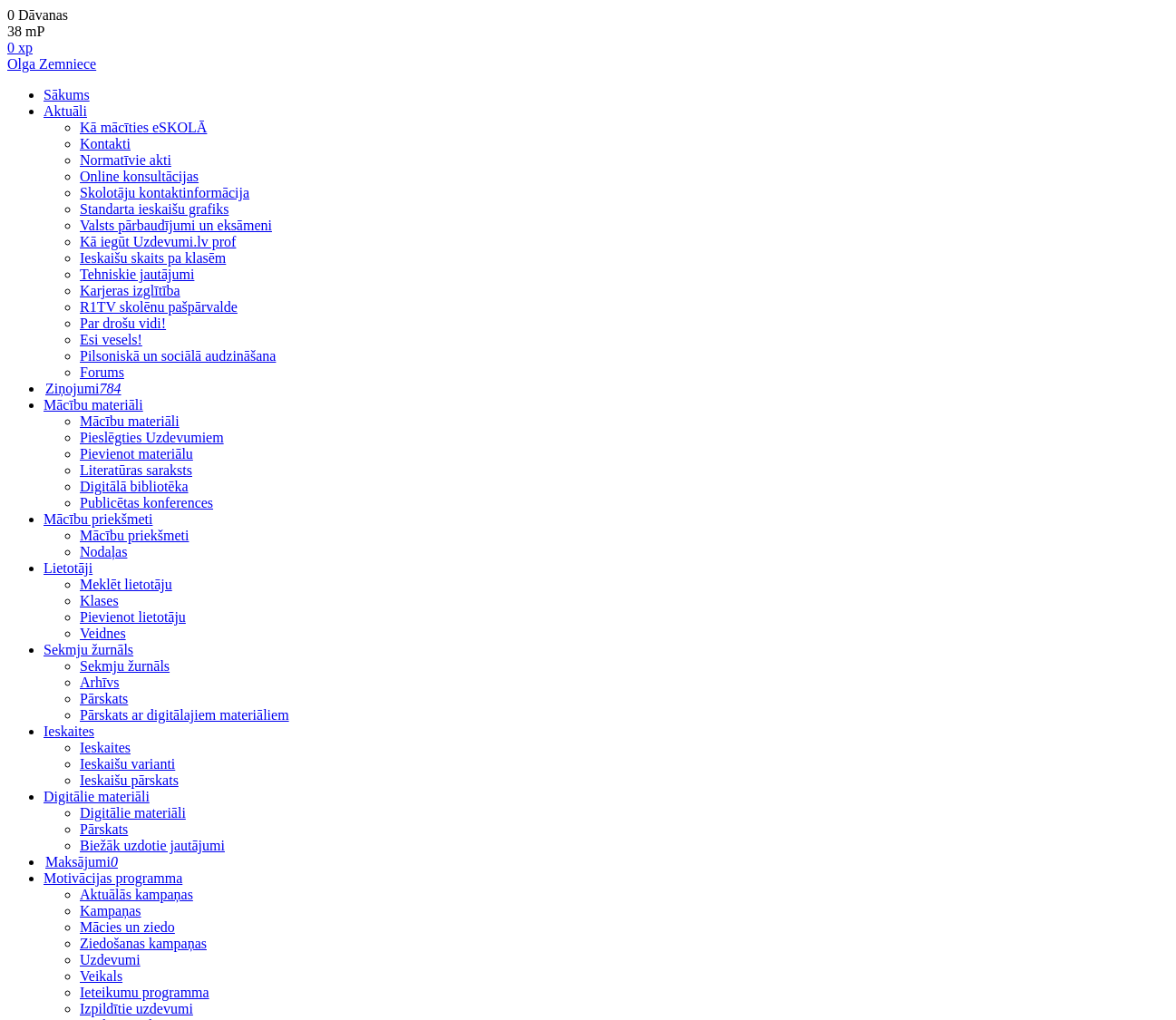 click on "Jautājumi" at bounding box center [72, 3272] 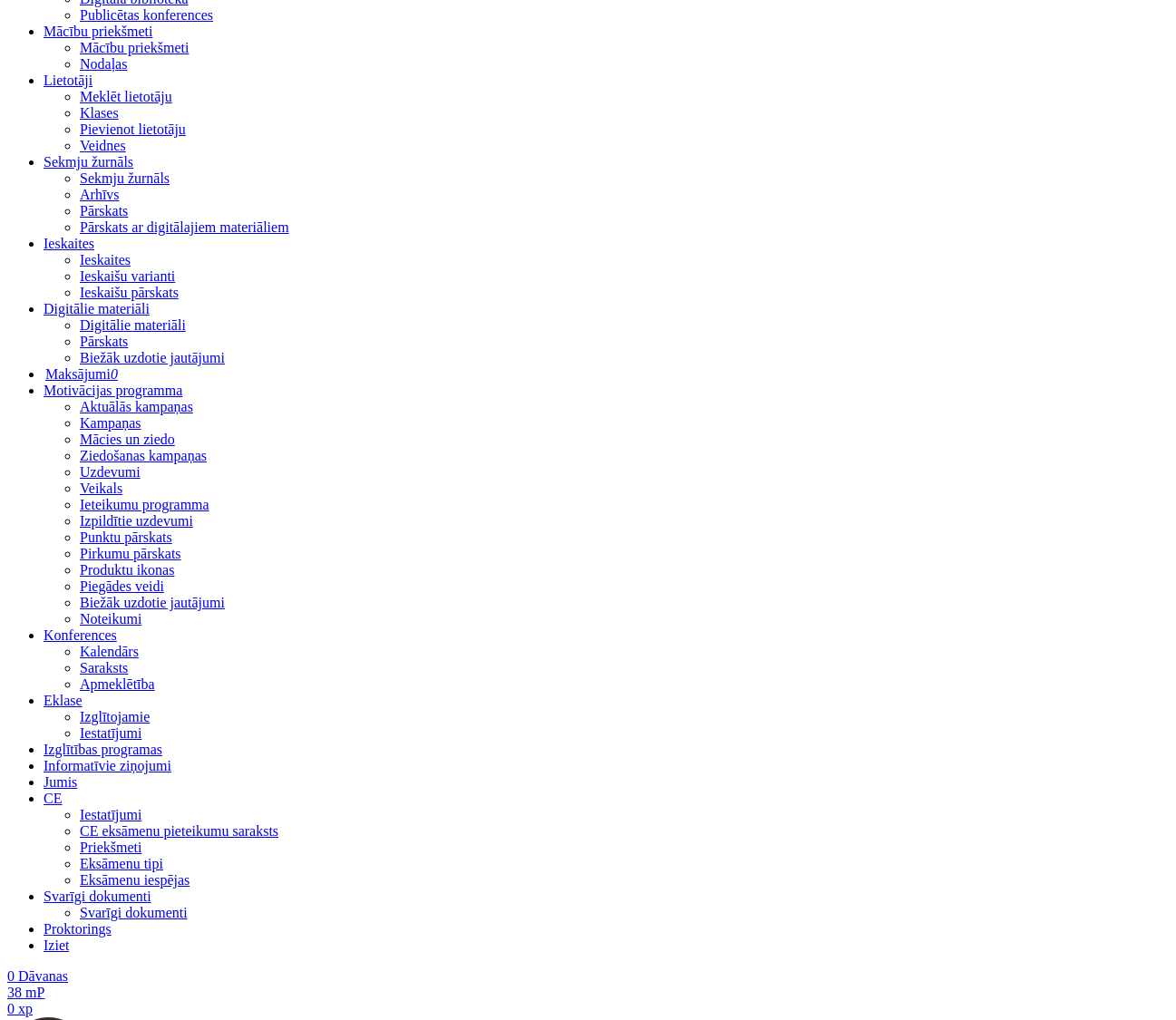 scroll, scrollTop: 0, scrollLeft: 0, axis: both 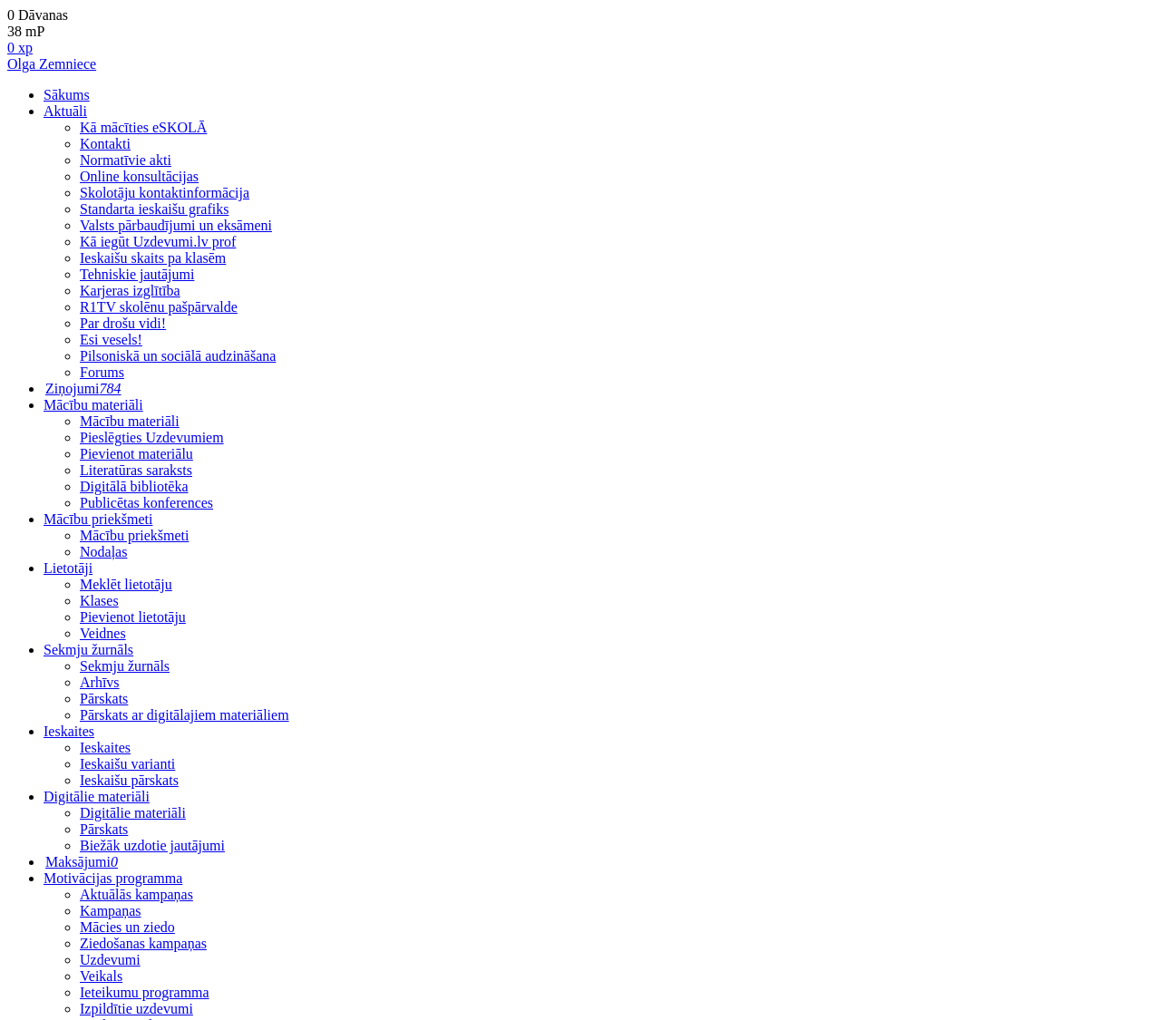 click on "Sadaļas" at bounding box center [65, 3256] 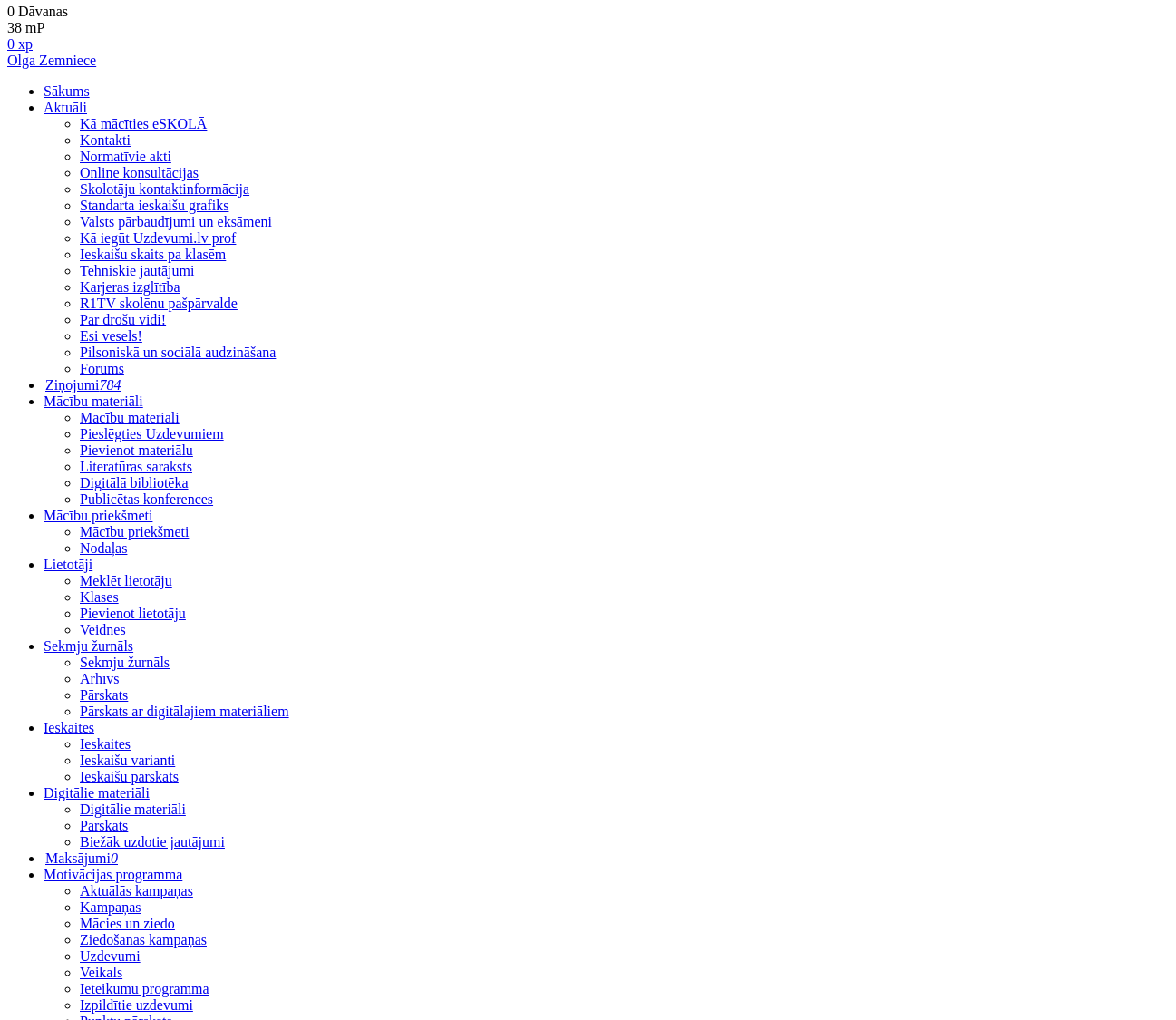scroll, scrollTop: 0, scrollLeft: 0, axis: both 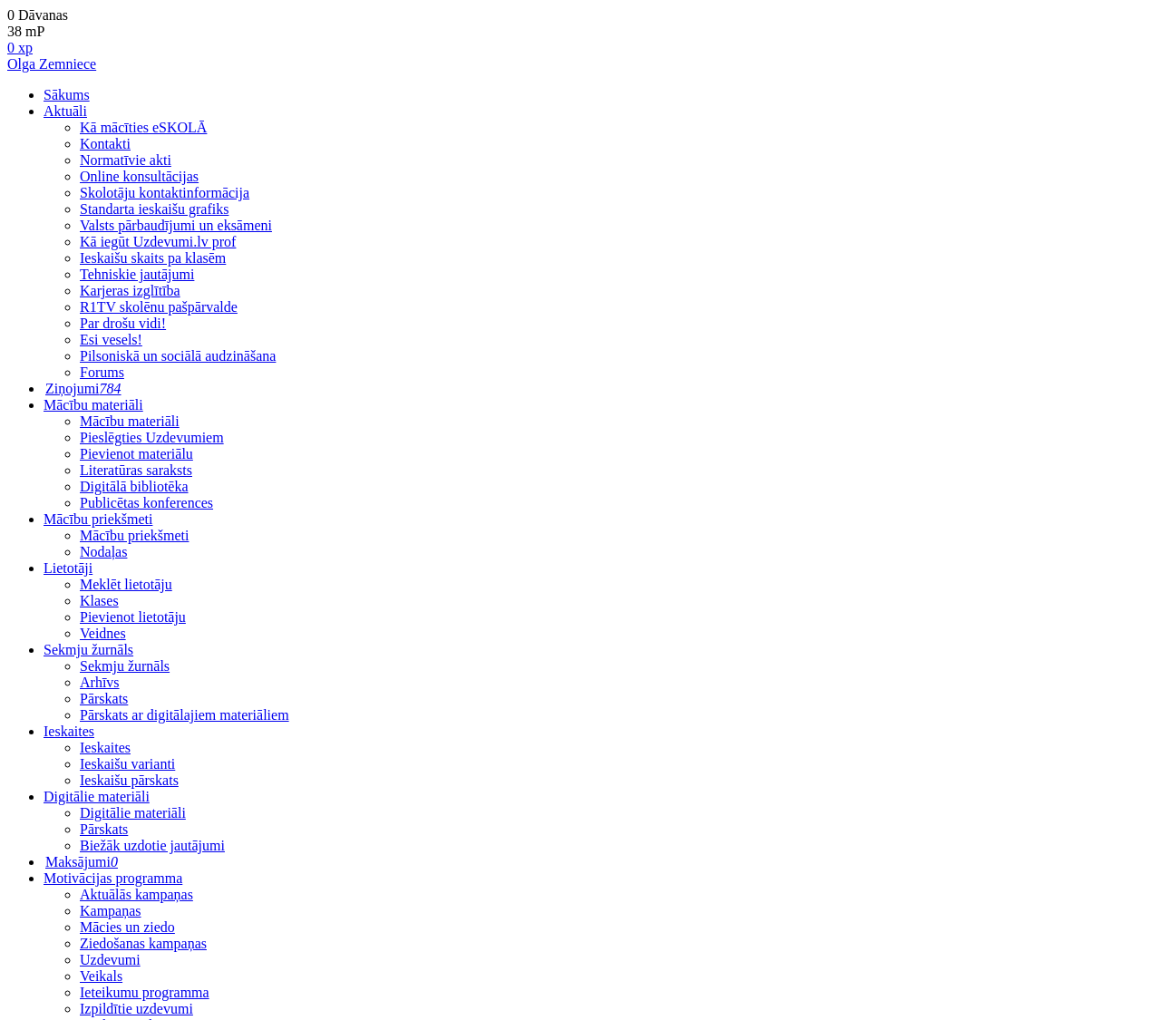 click on "Priekšapskats" at bounding box center [107, 3223] 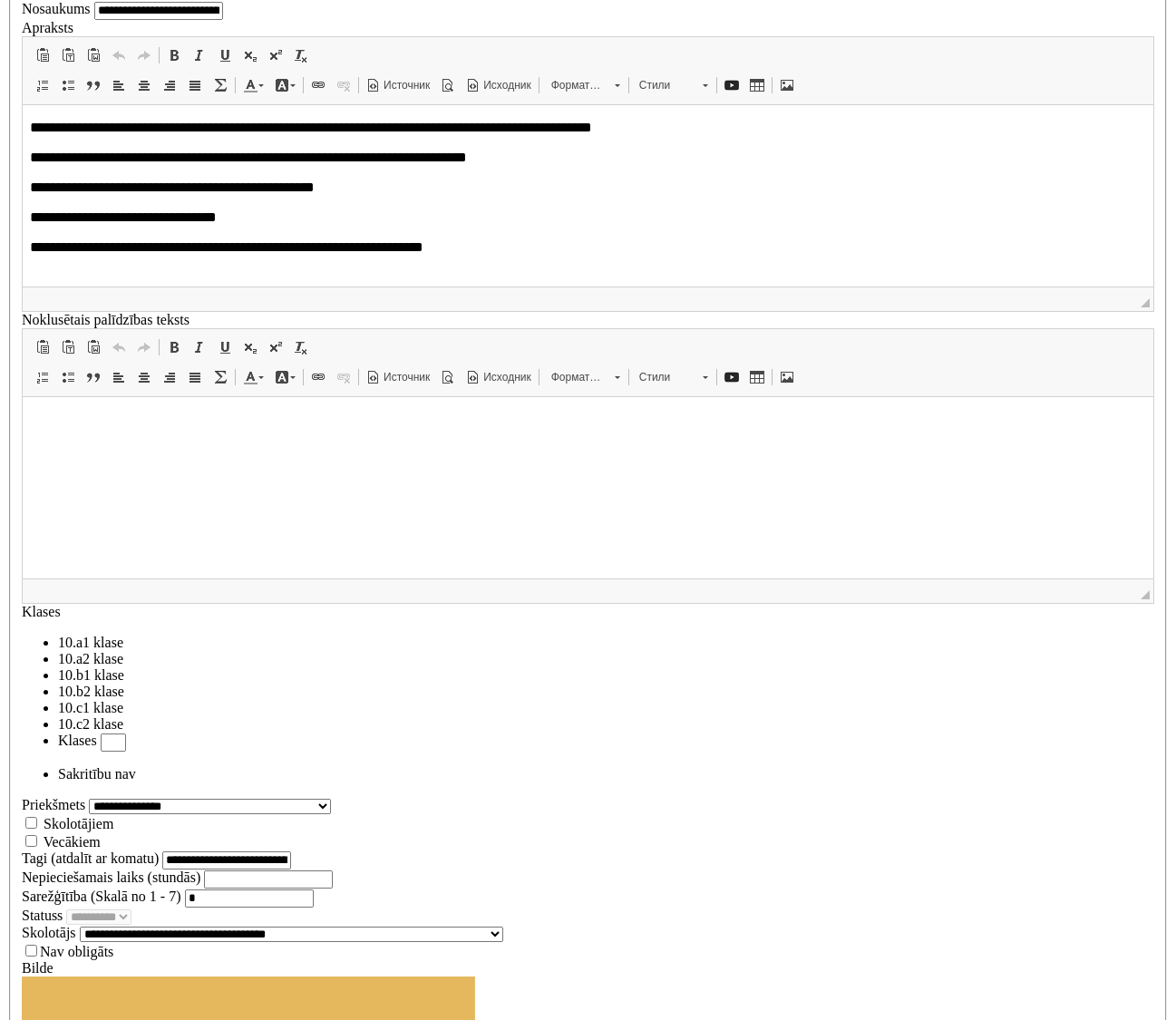 scroll, scrollTop: 1824, scrollLeft: 0, axis: vertical 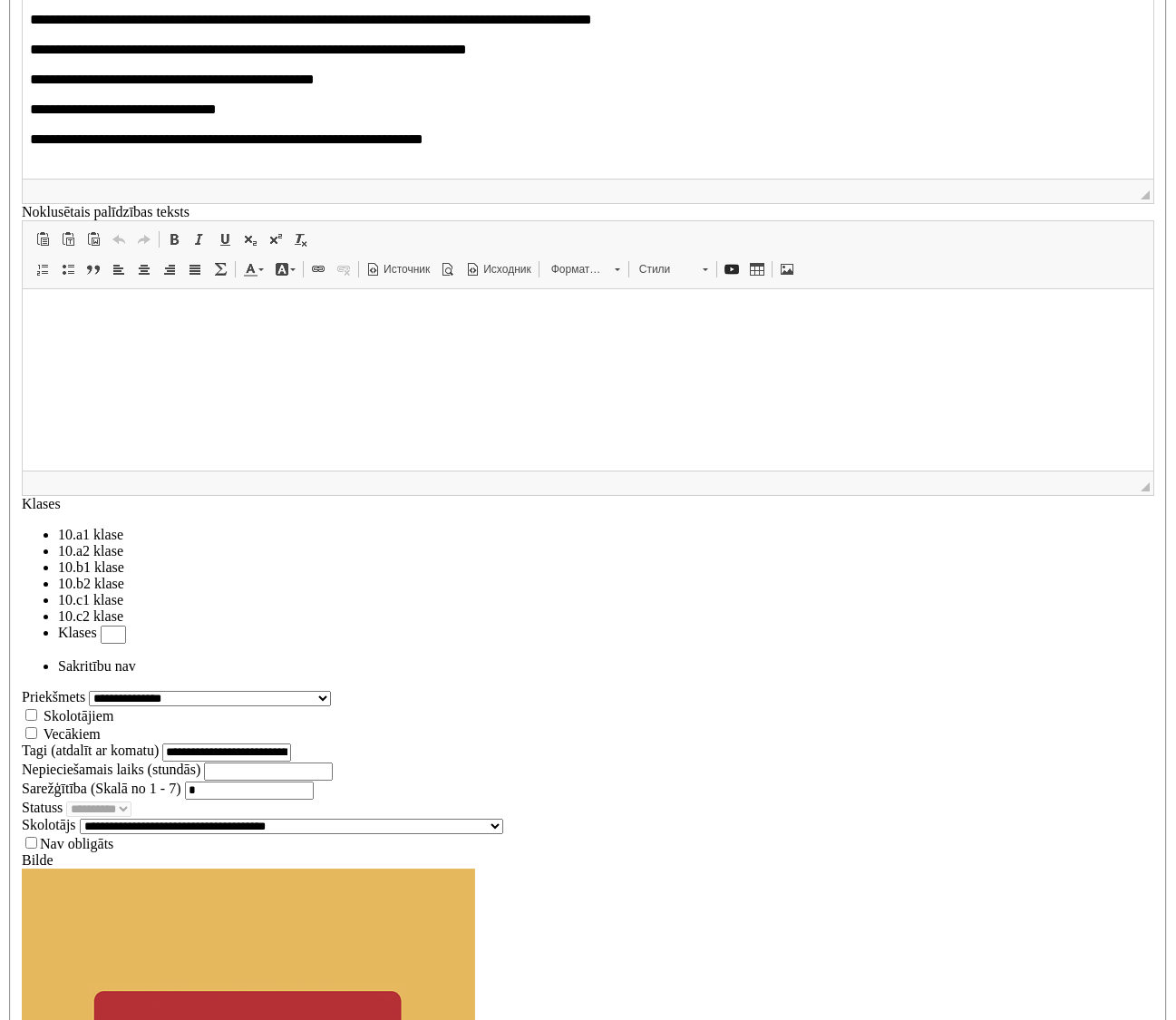 click on "5. tēma. Valodu apguves grūtības" at bounding box center [606, 2858] 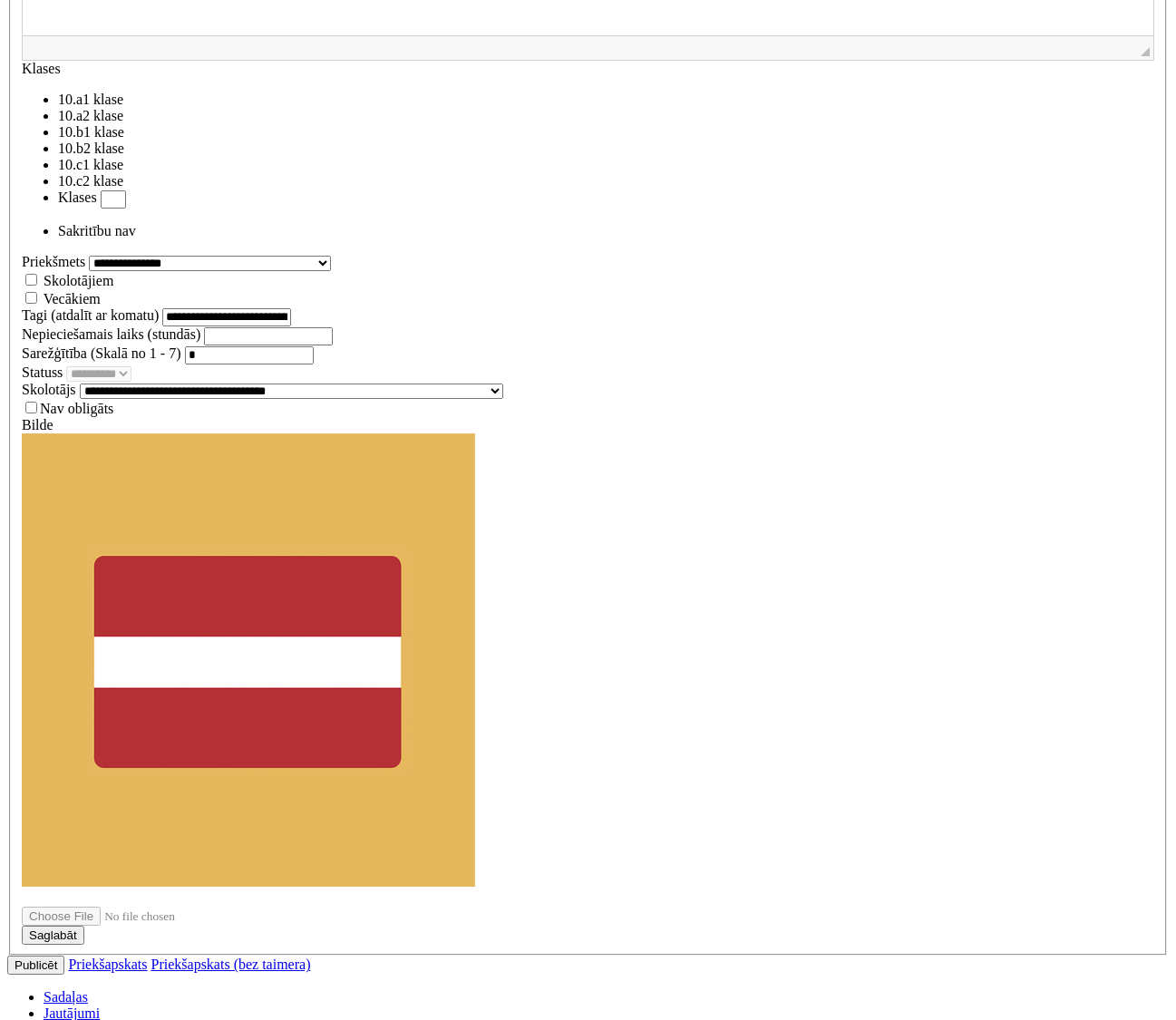 scroll, scrollTop: 1783, scrollLeft: 0, axis: vertical 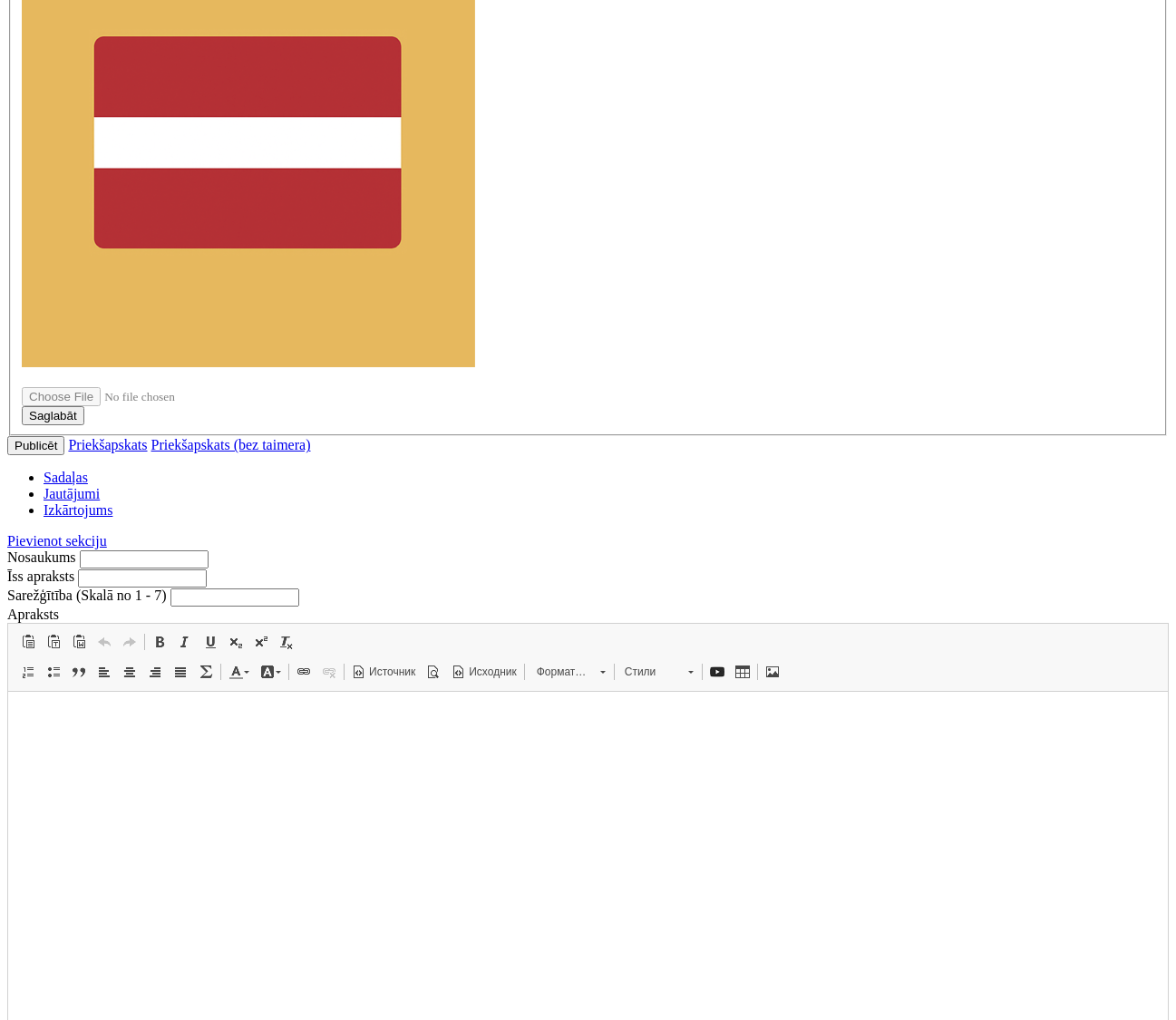 drag, startPoint x: 51, startPoint y: 7750, endPoint x: 348, endPoint y: 7955, distance: 360.87948 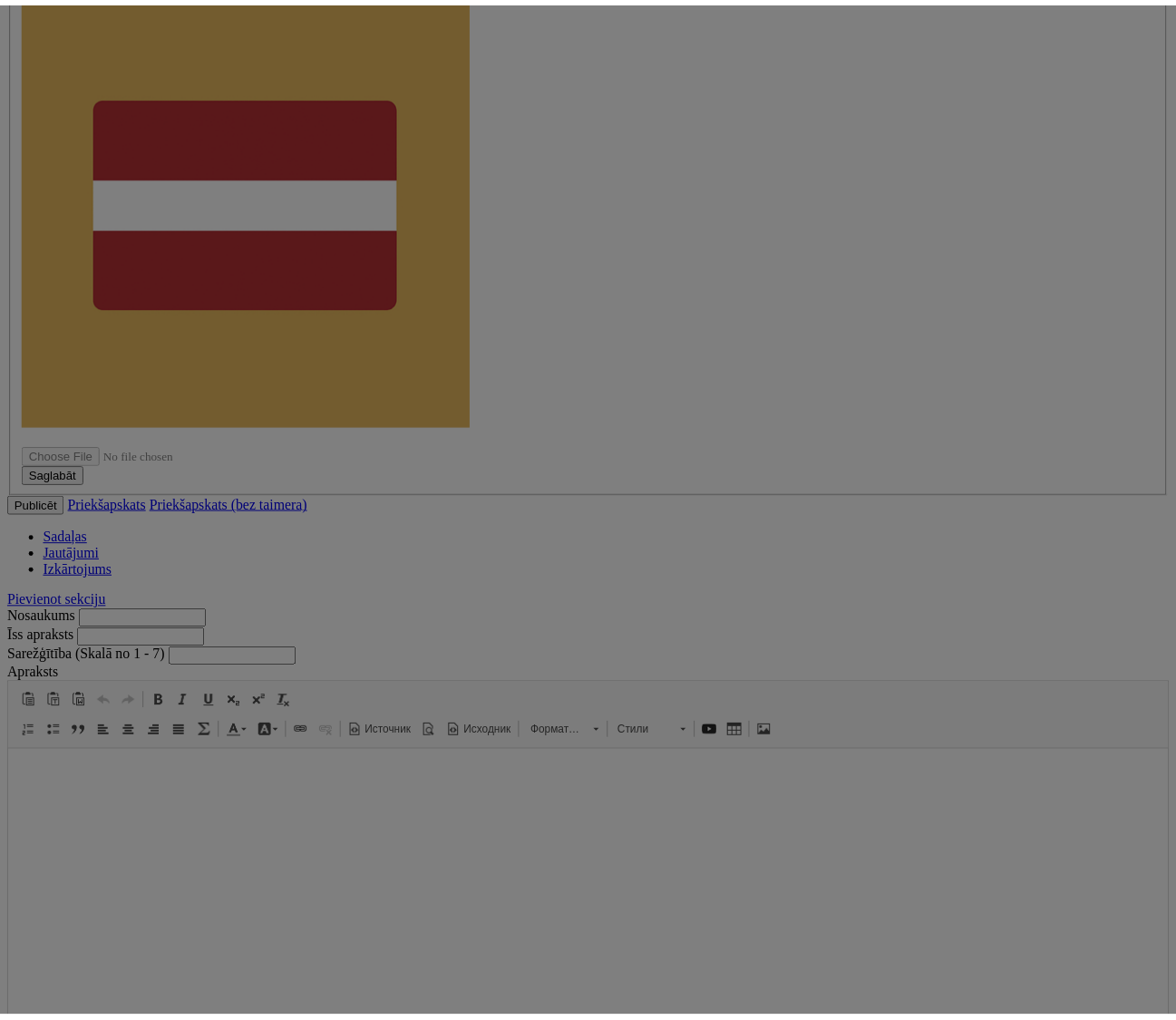 scroll, scrollTop: 4058, scrollLeft: 0, axis: vertical 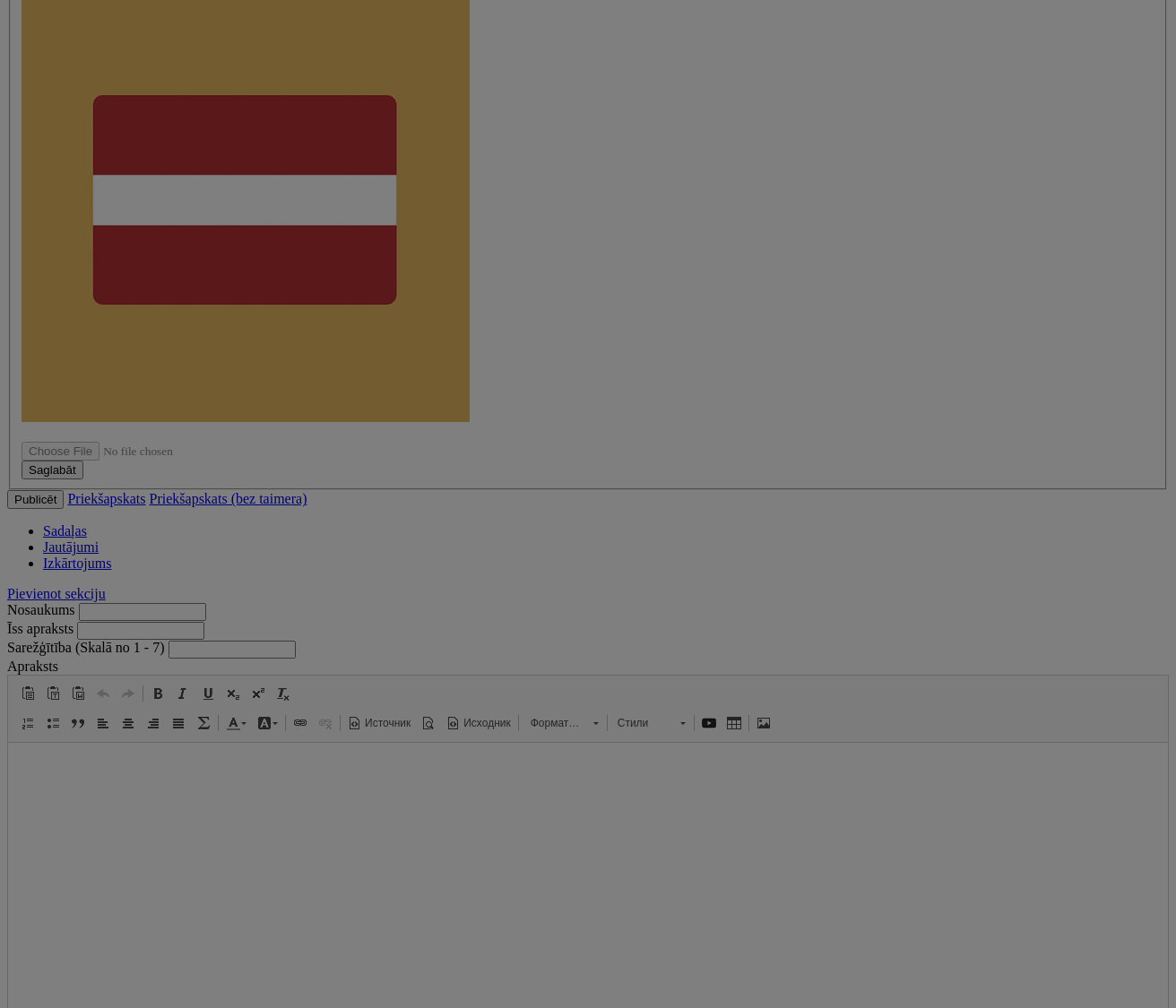type on "**********" 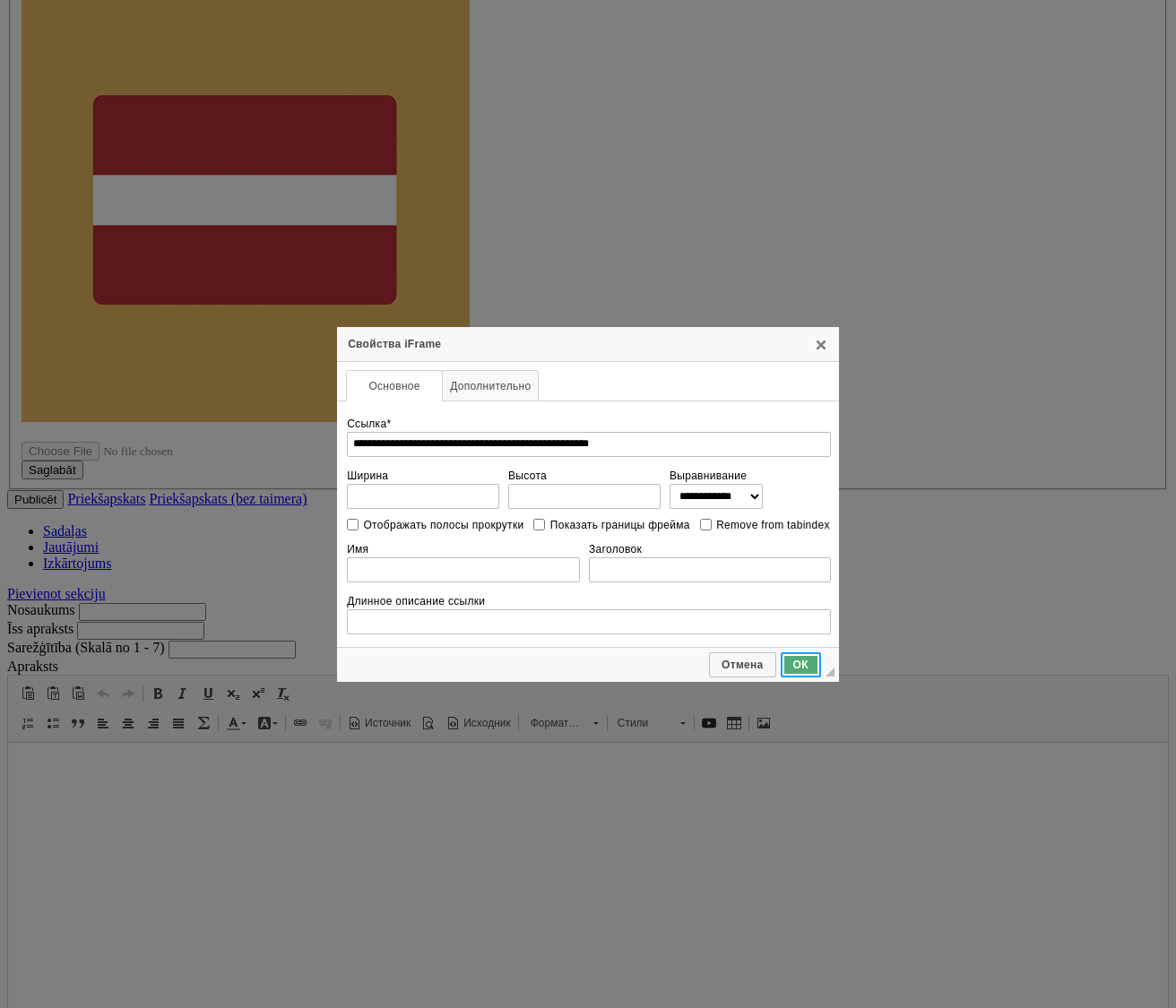 click on "ОК" at bounding box center (800, 665) 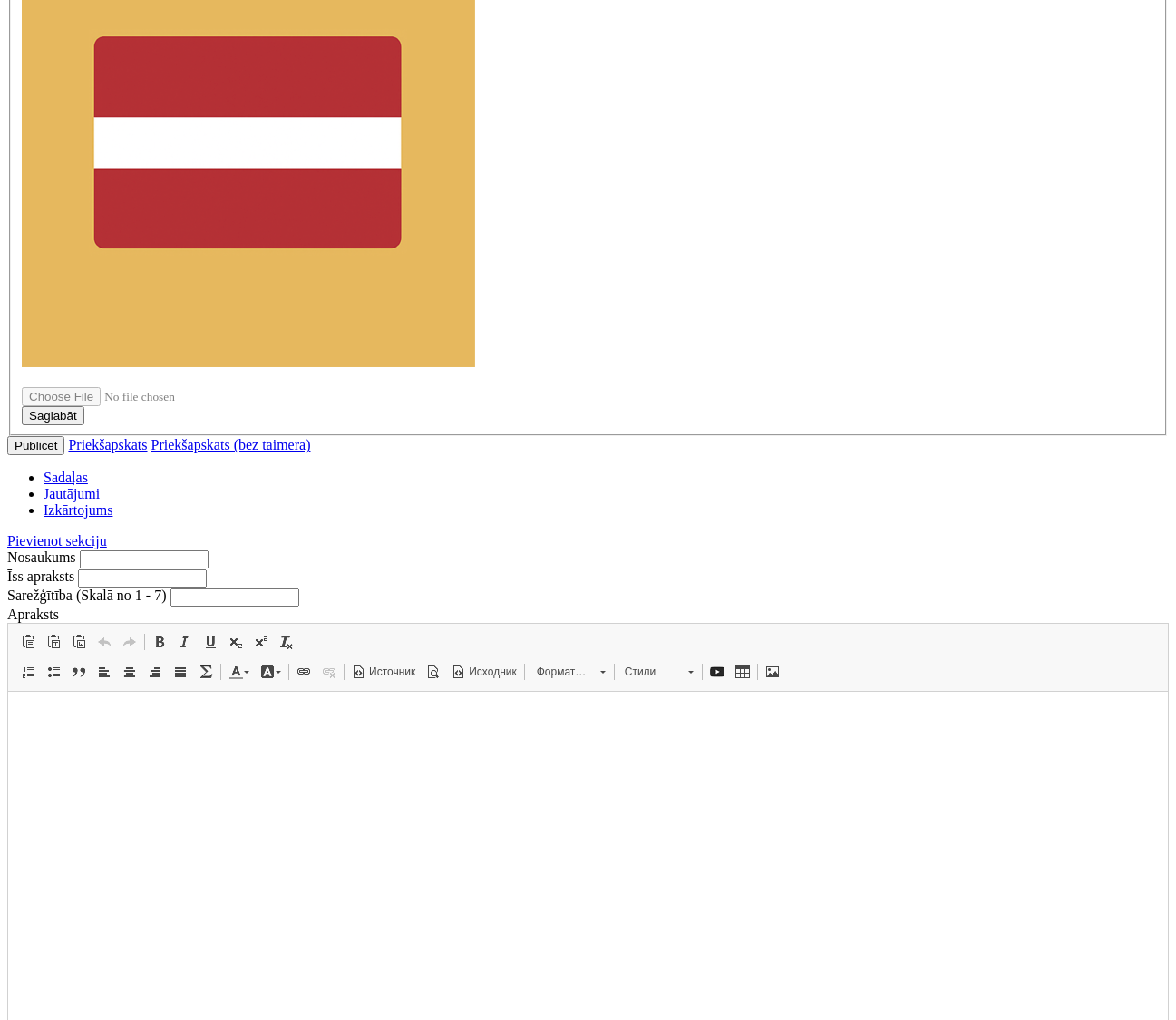 scroll, scrollTop: 1511, scrollLeft: 0, axis: vertical 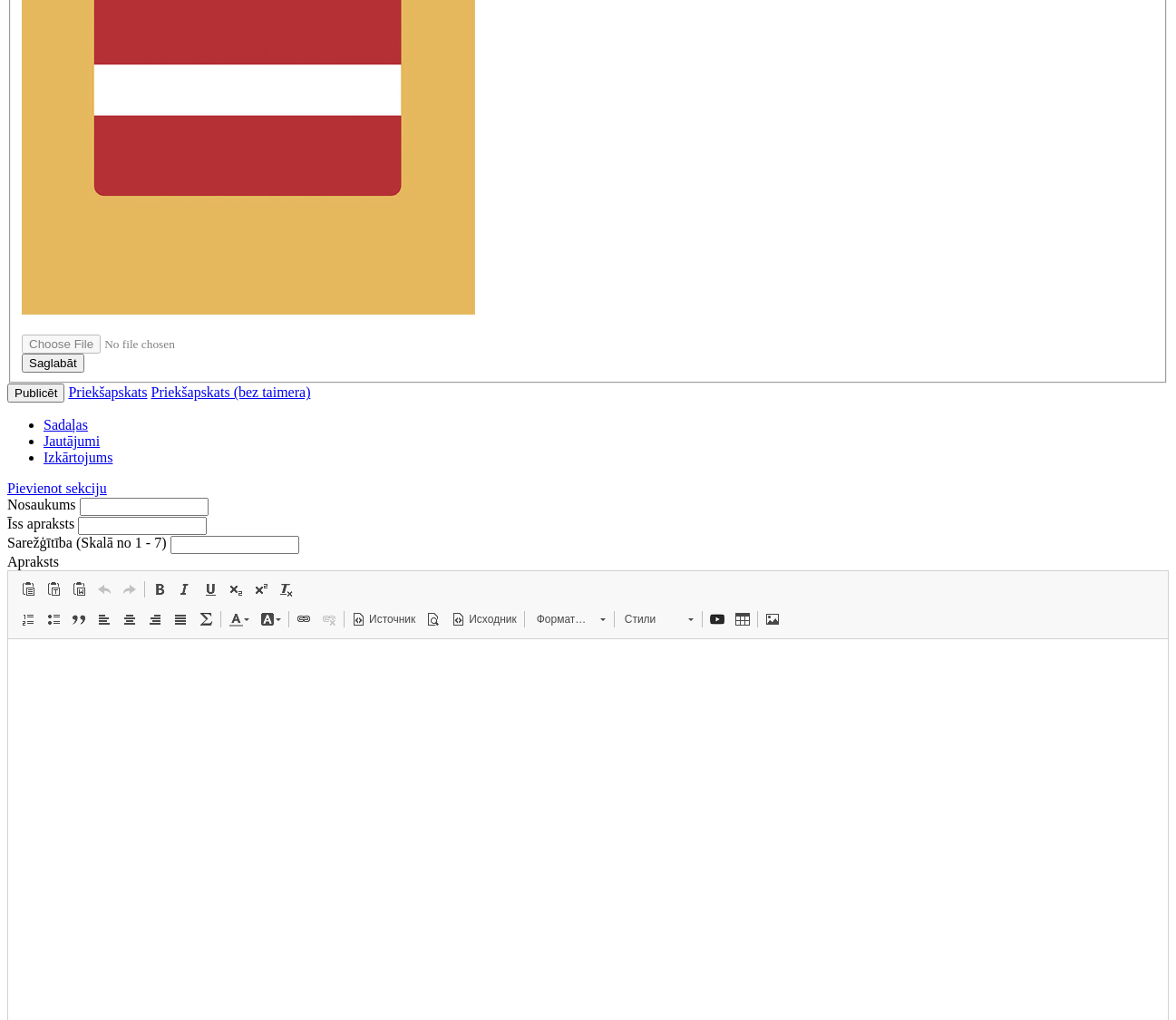 drag, startPoint x: 115, startPoint y: 7951, endPoint x: 84, endPoint y: 7925, distance: 40.45986 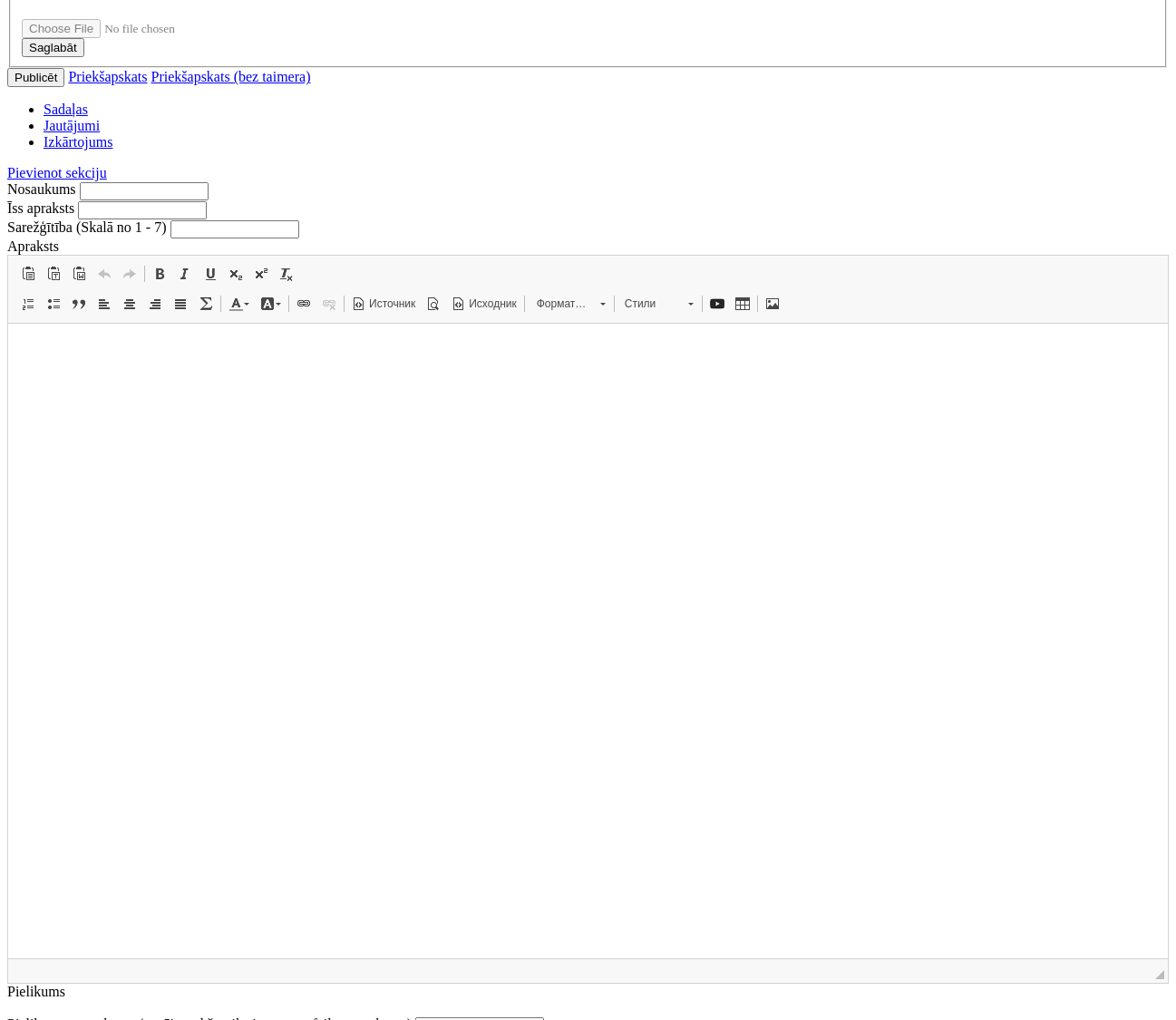 scroll, scrollTop: 3604, scrollLeft: 0, axis: vertical 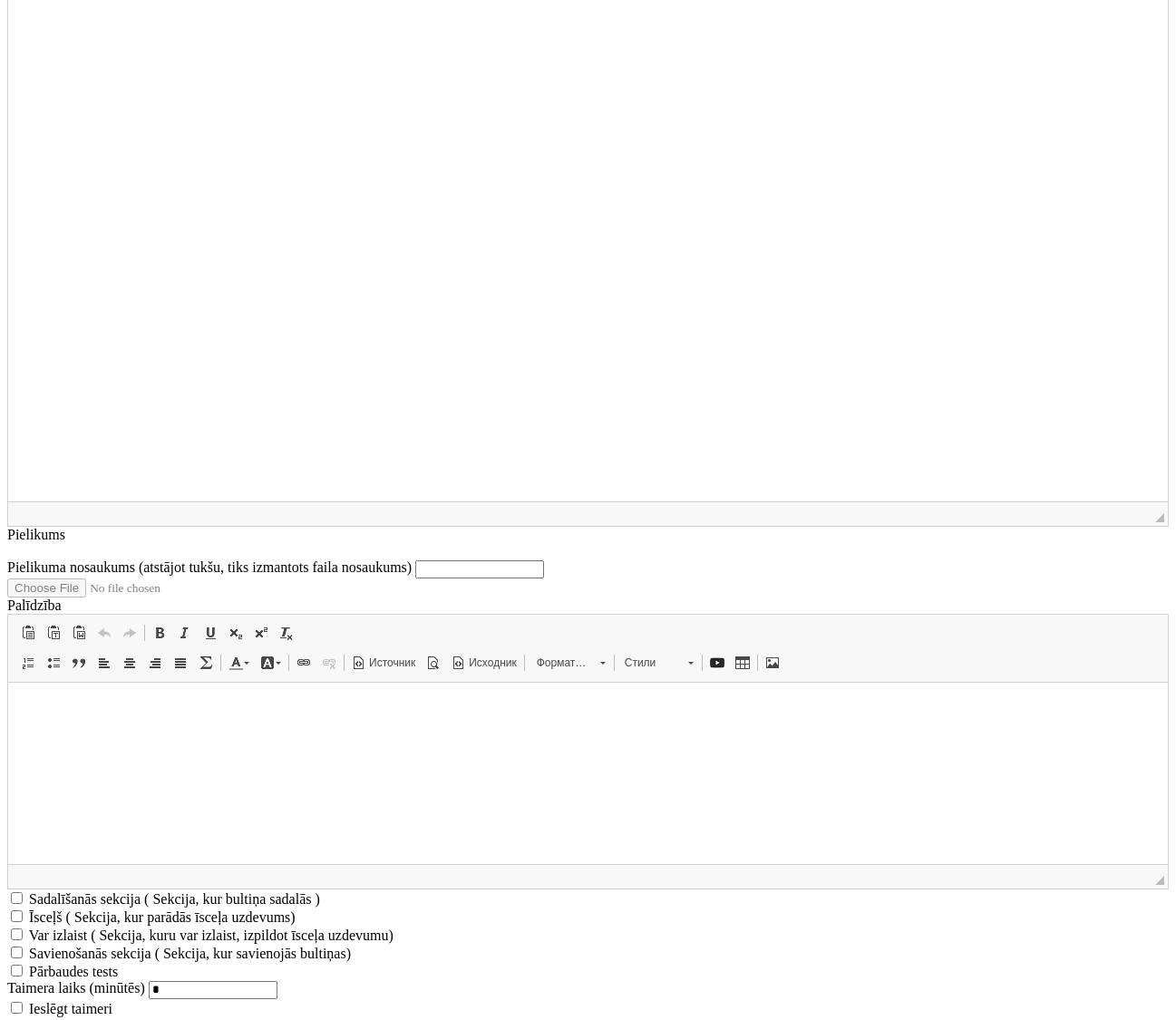 click on "********" at bounding box center (69, 7903) 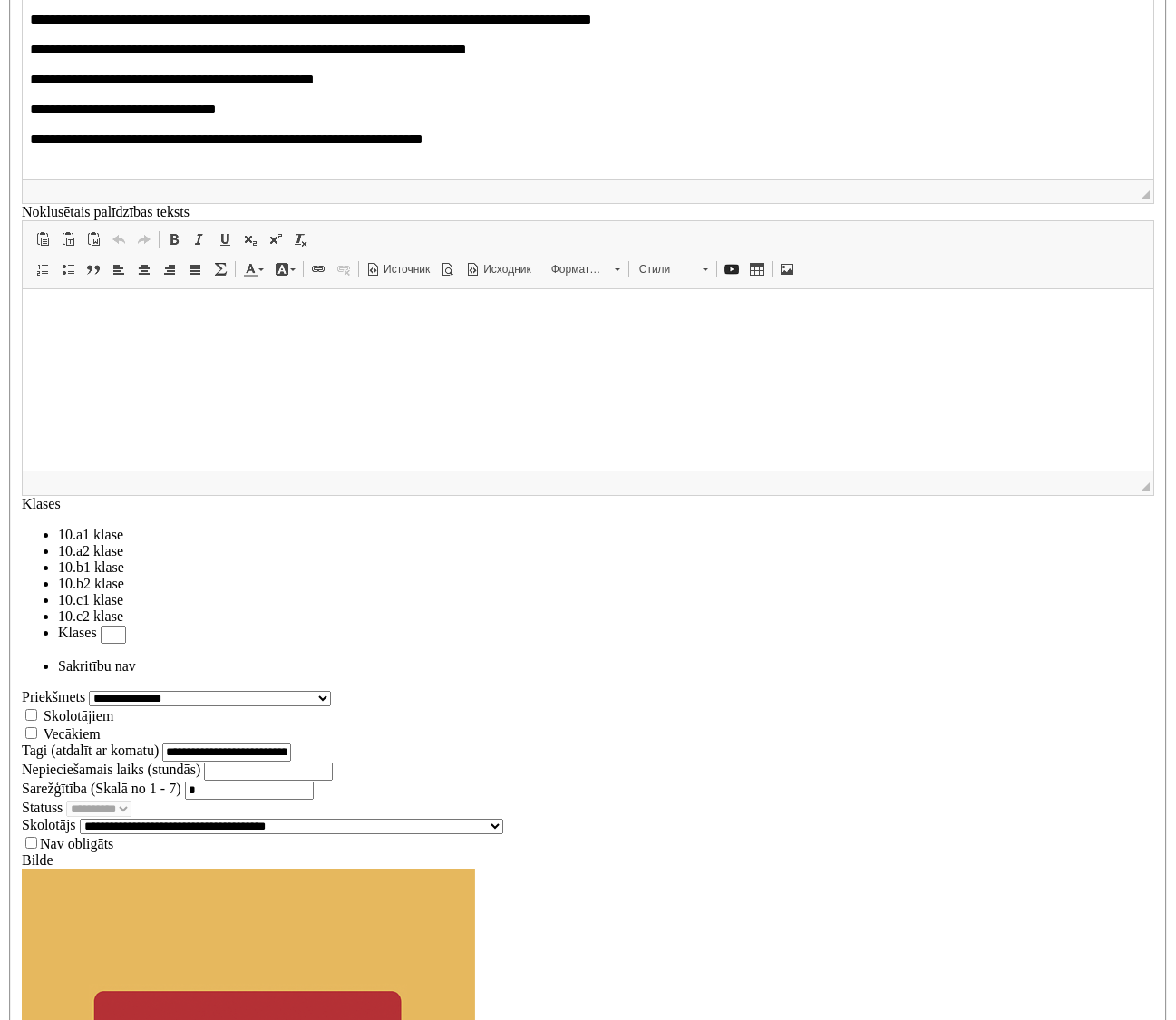 scroll, scrollTop: 0, scrollLeft: 0, axis: both 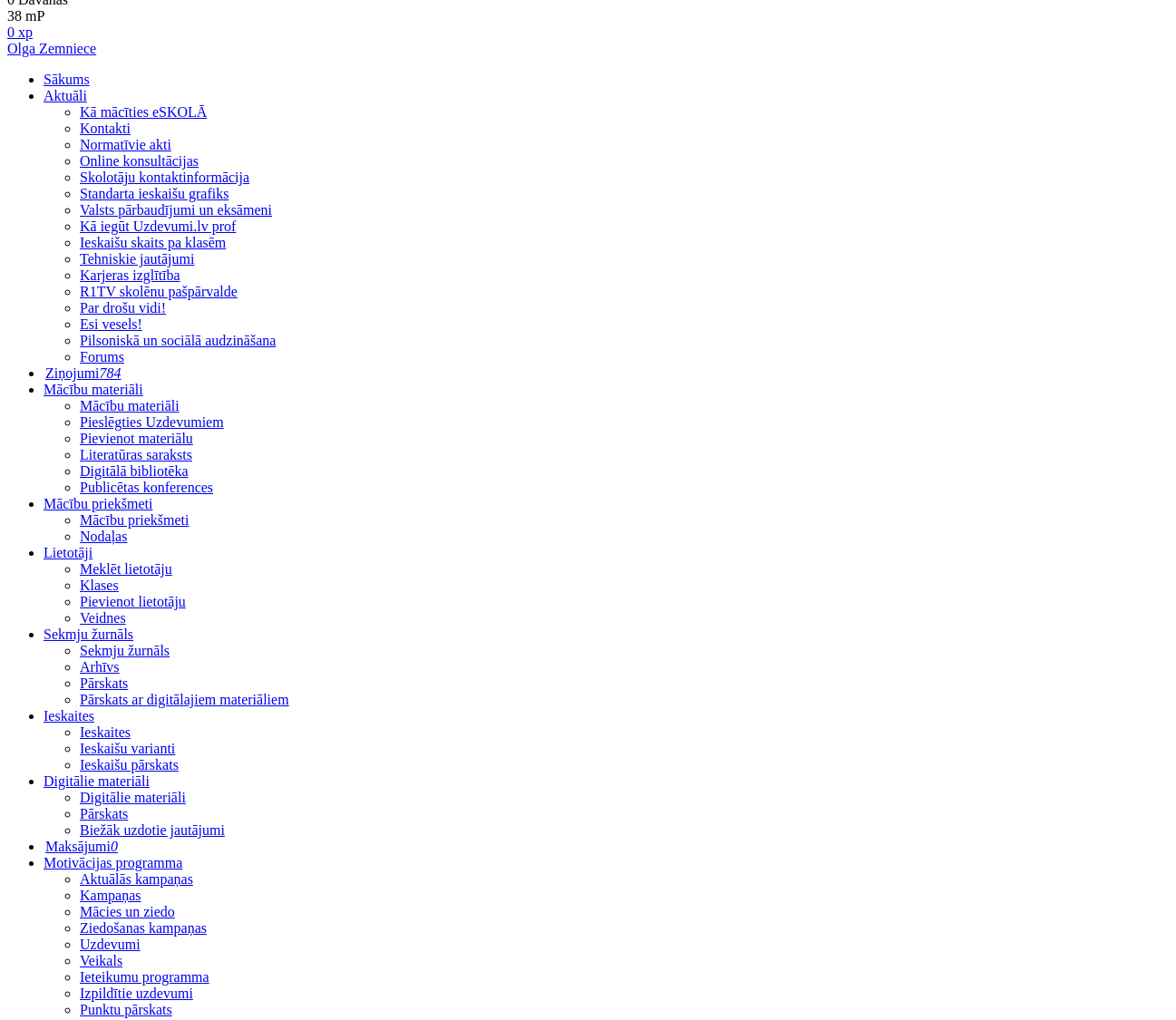 click on "5. tēma. Valodu apguves grūtības" at bounding box center [606, 4667] 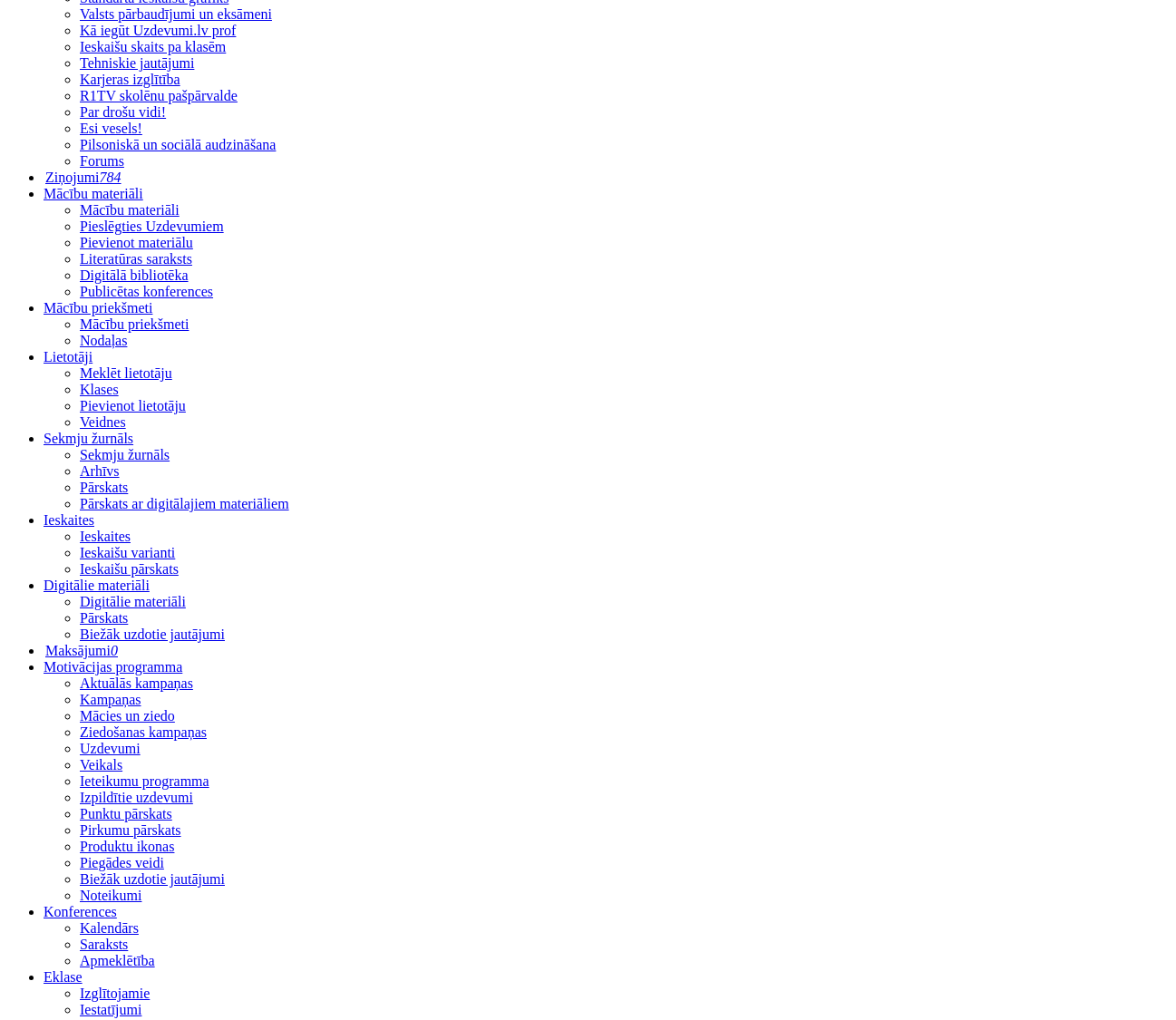 scroll, scrollTop: 208, scrollLeft: 0, axis: vertical 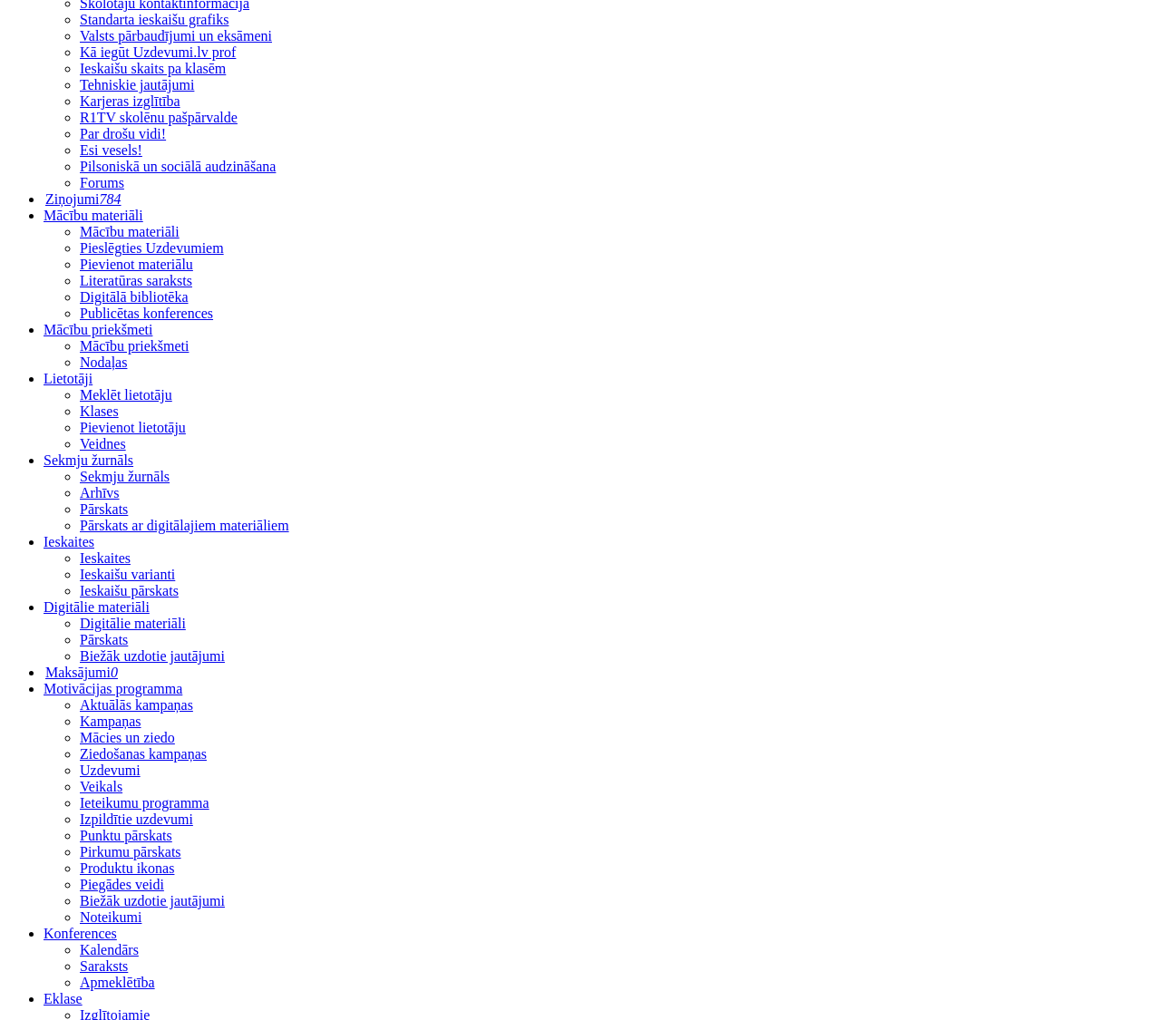 click on "Izkārtojums" at bounding box center (78, 3099) 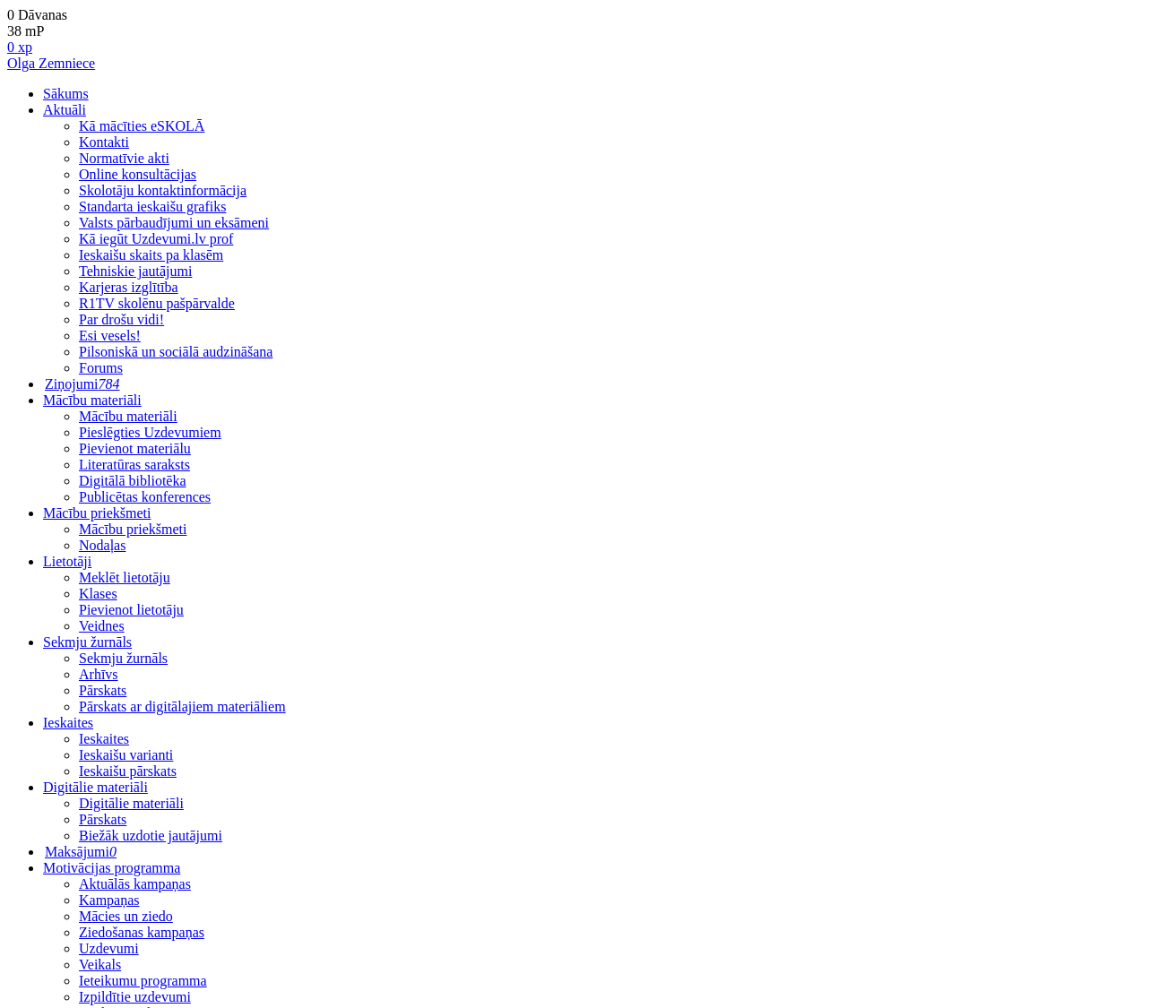 type 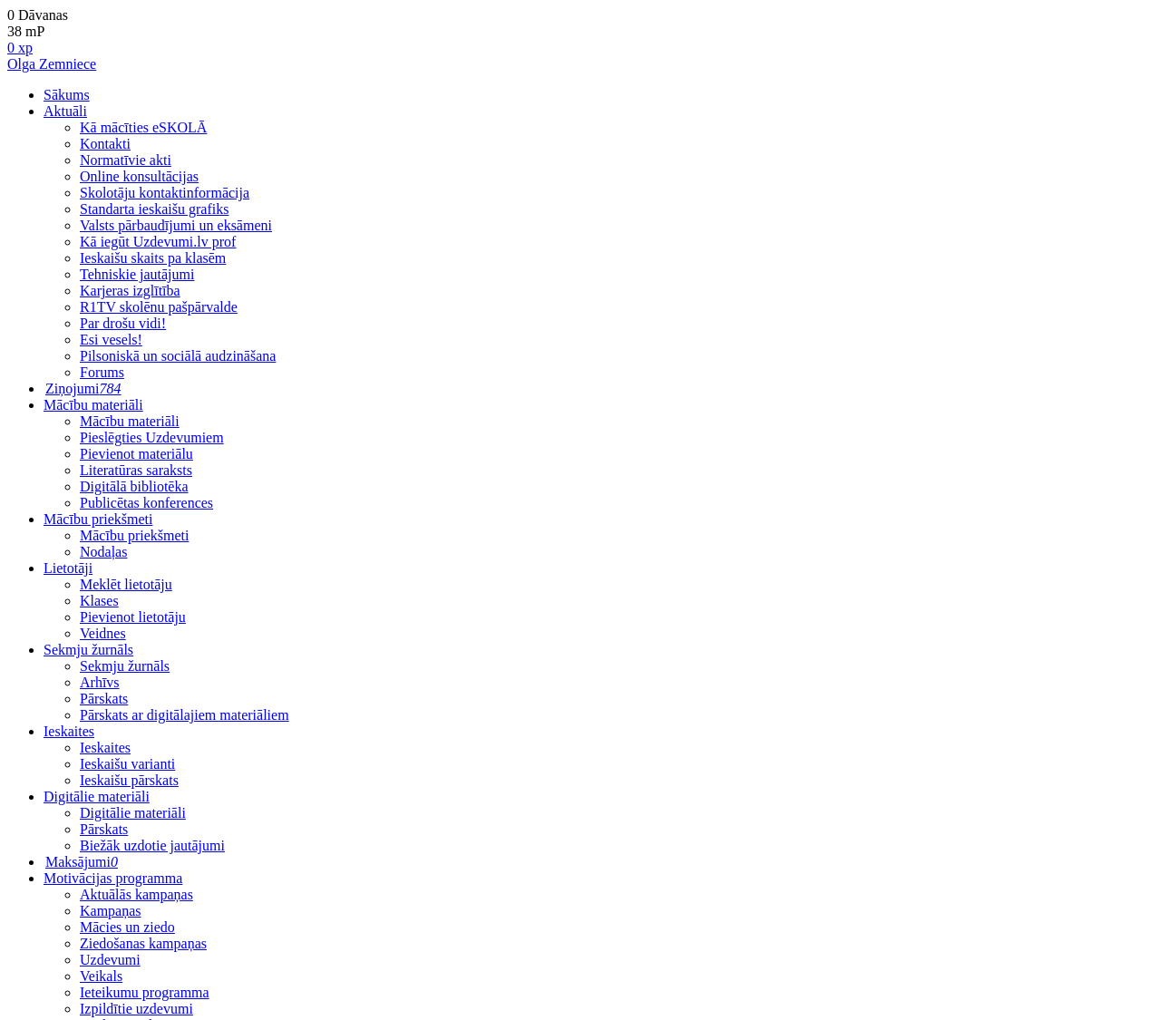 click on "5. tēma. Valodu apguves grūtības" at bounding box center [606, 3714] 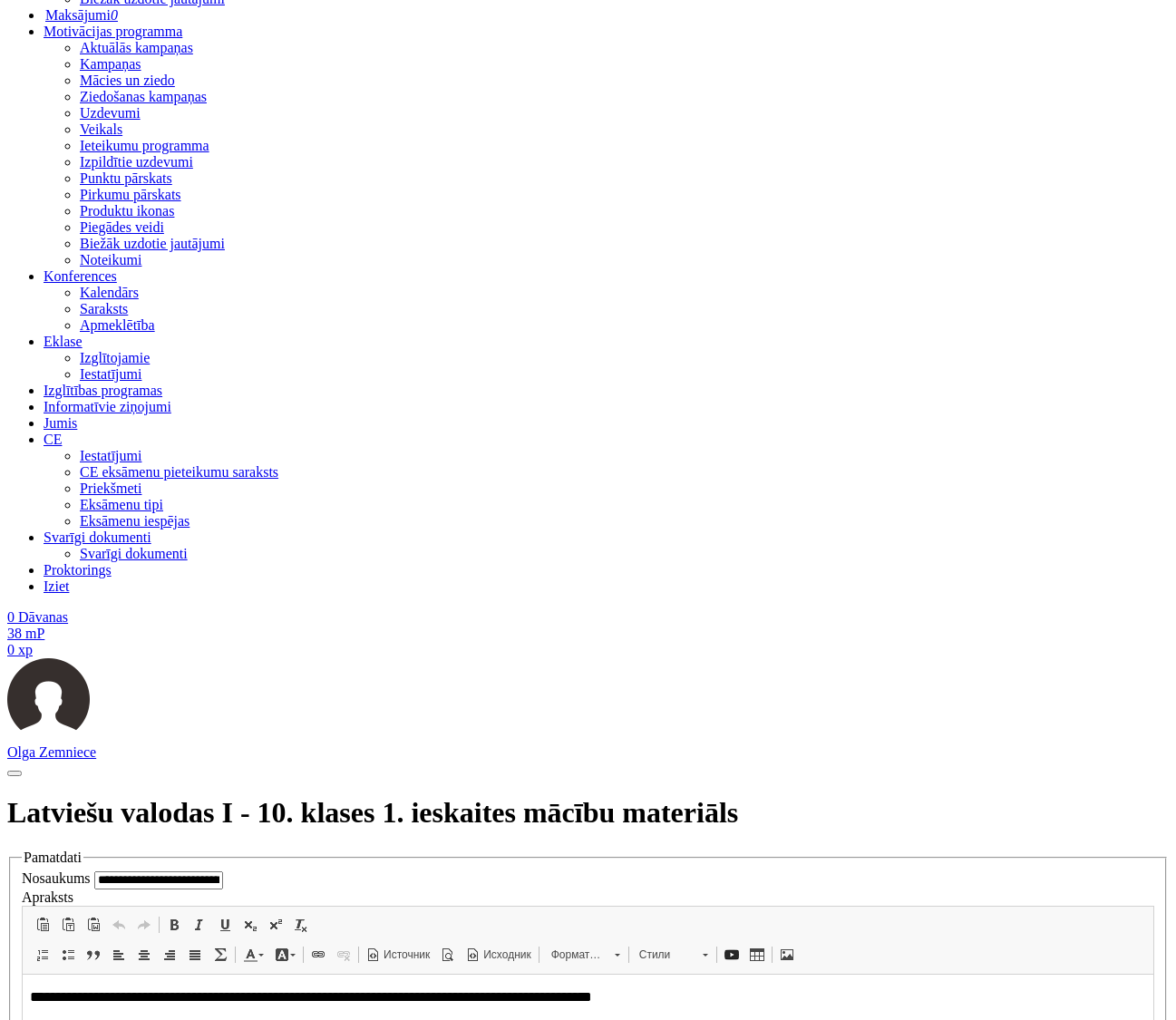 scroll, scrollTop: 1383, scrollLeft: 0, axis: vertical 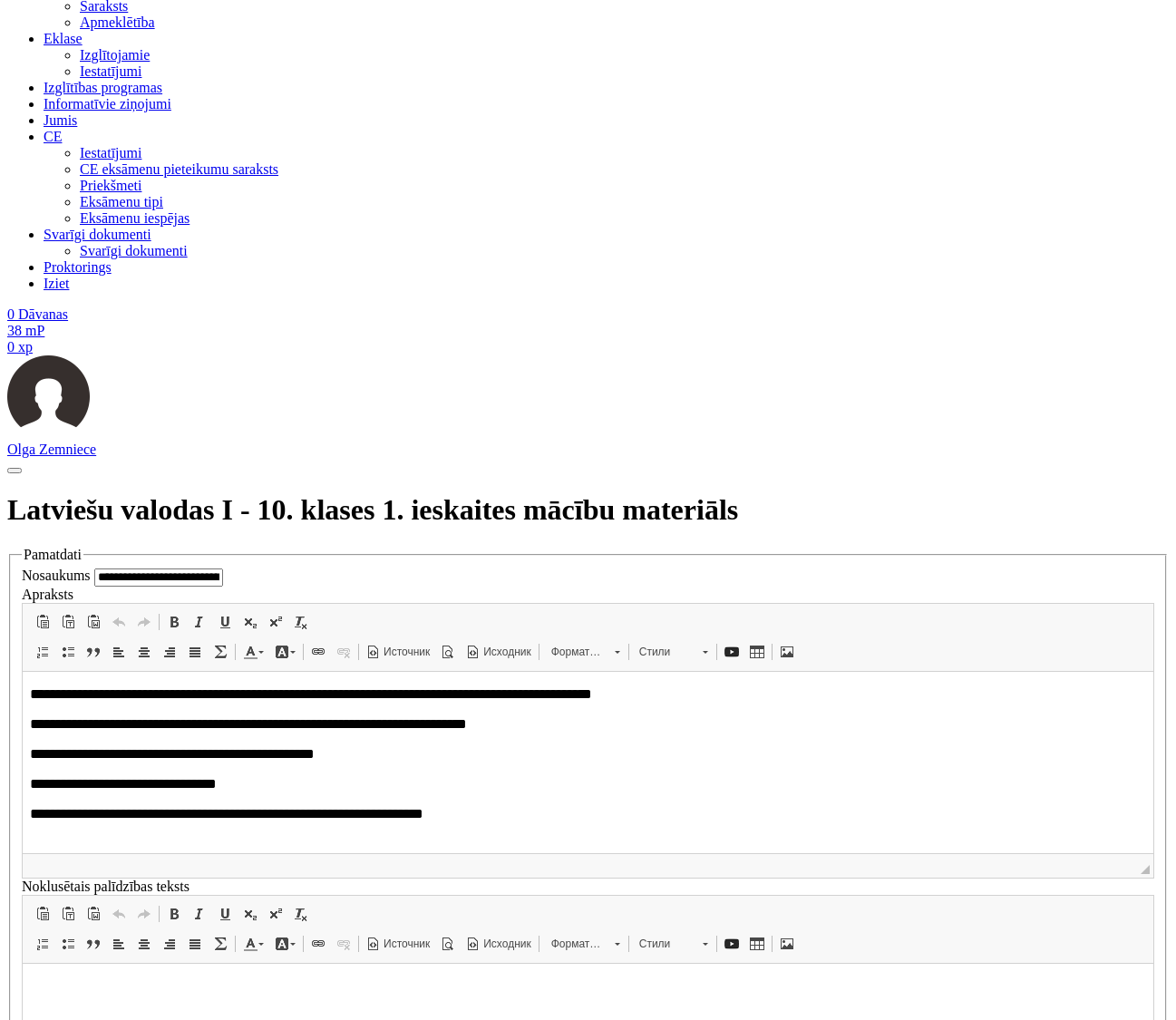 drag, startPoint x: 446, startPoint y: 9813, endPoint x: 35, endPoint y: 9797, distance: 411.31132 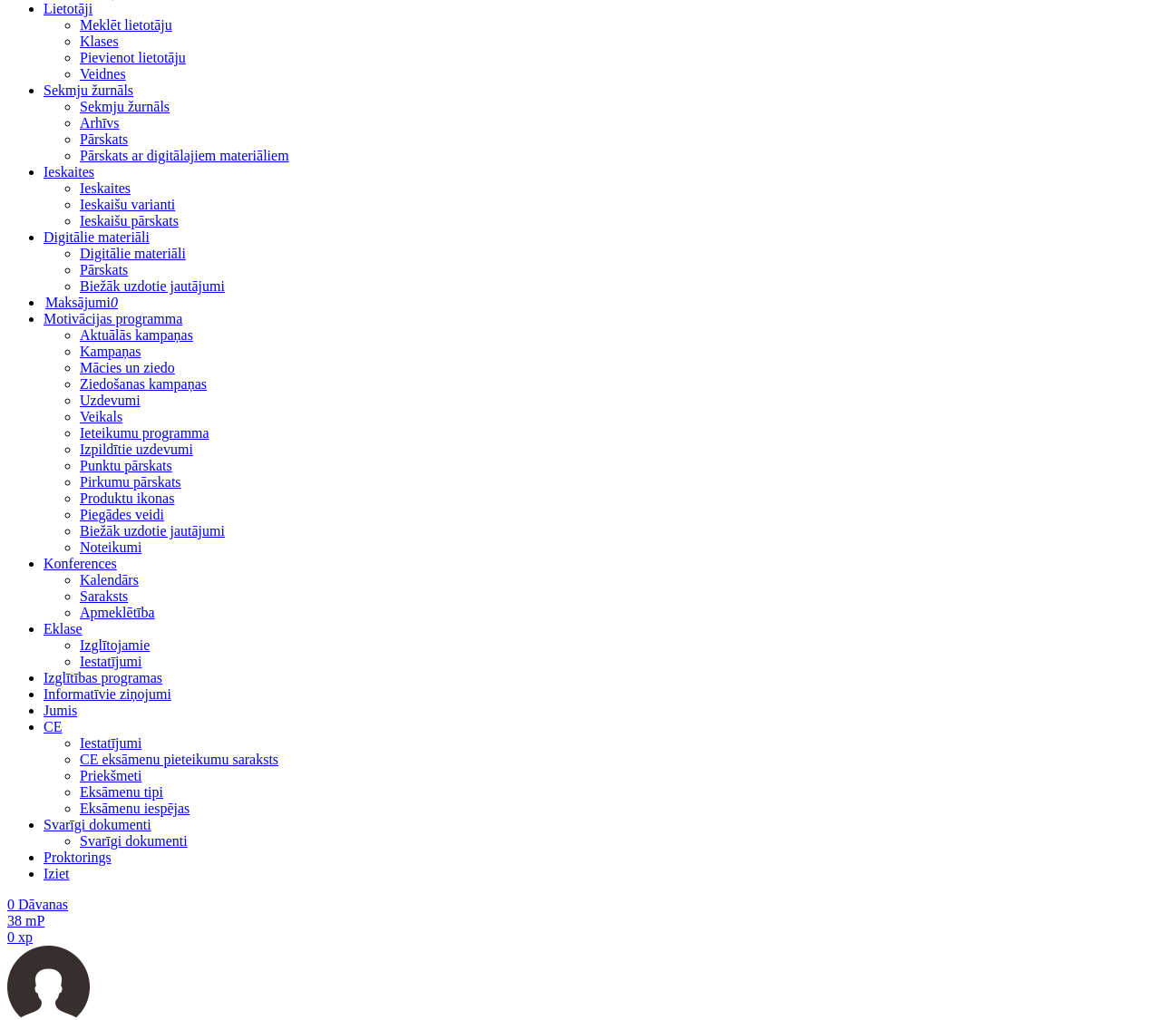 click on "**********" at bounding box center [425, 9836] 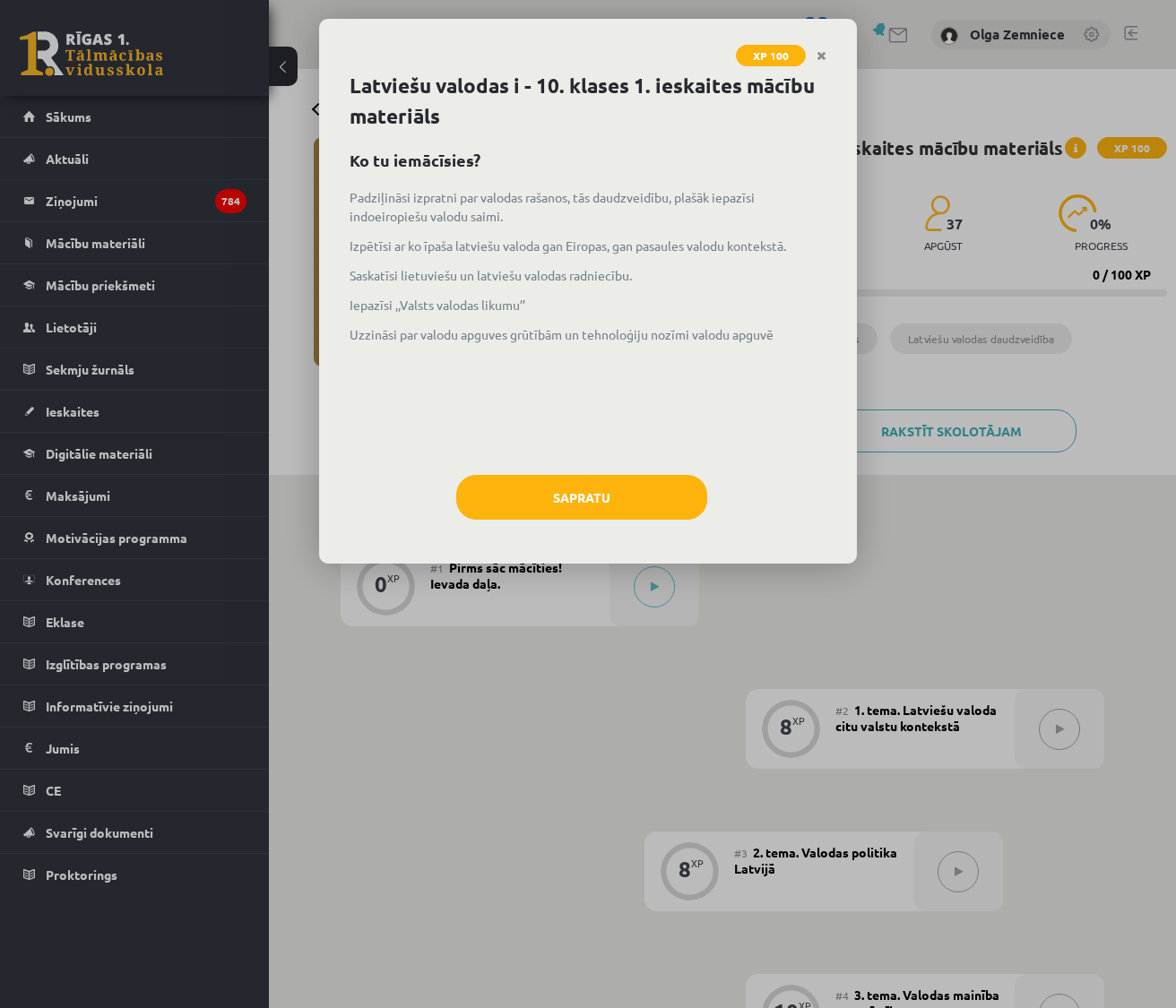 scroll, scrollTop: 0, scrollLeft: 0, axis: both 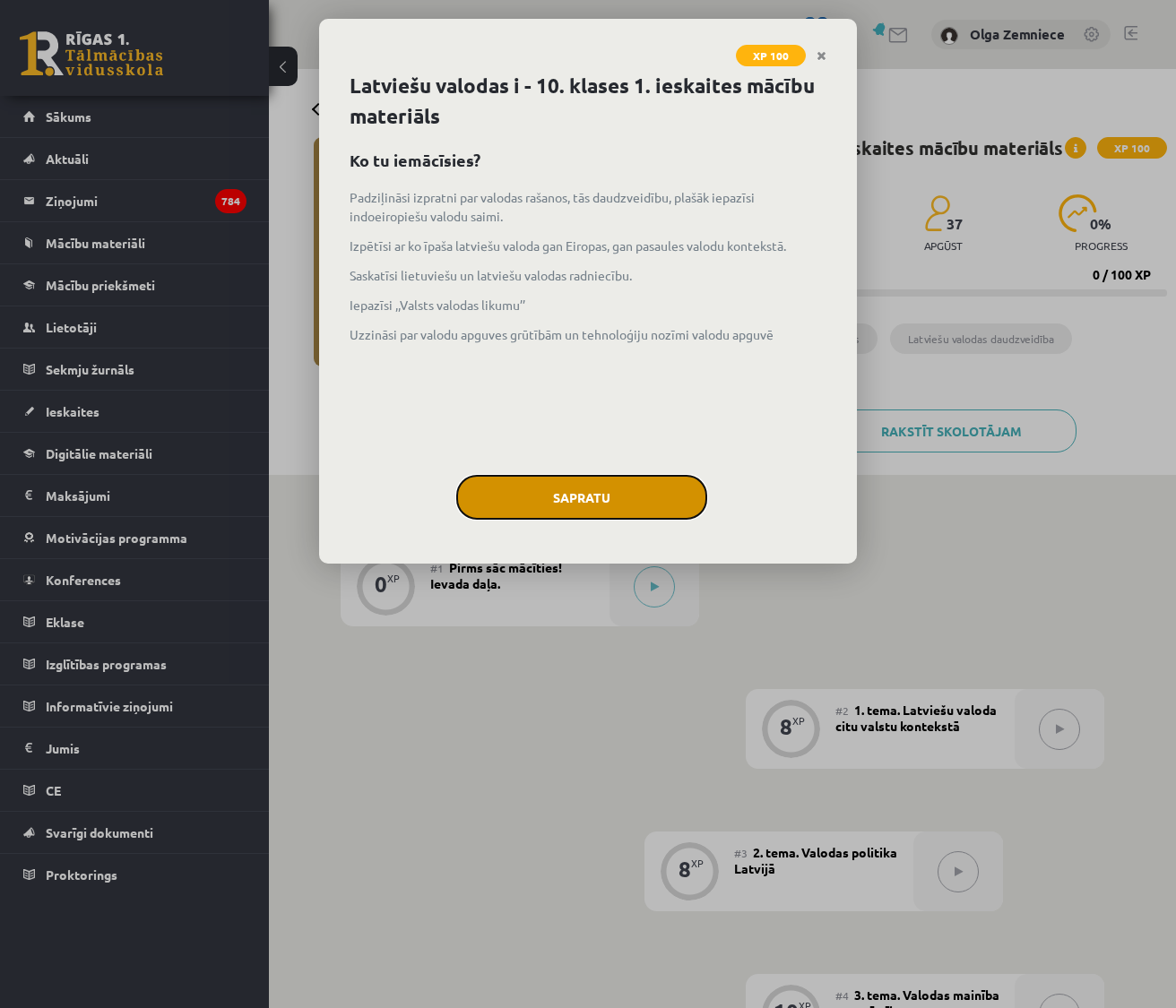 click on "Sapratu" 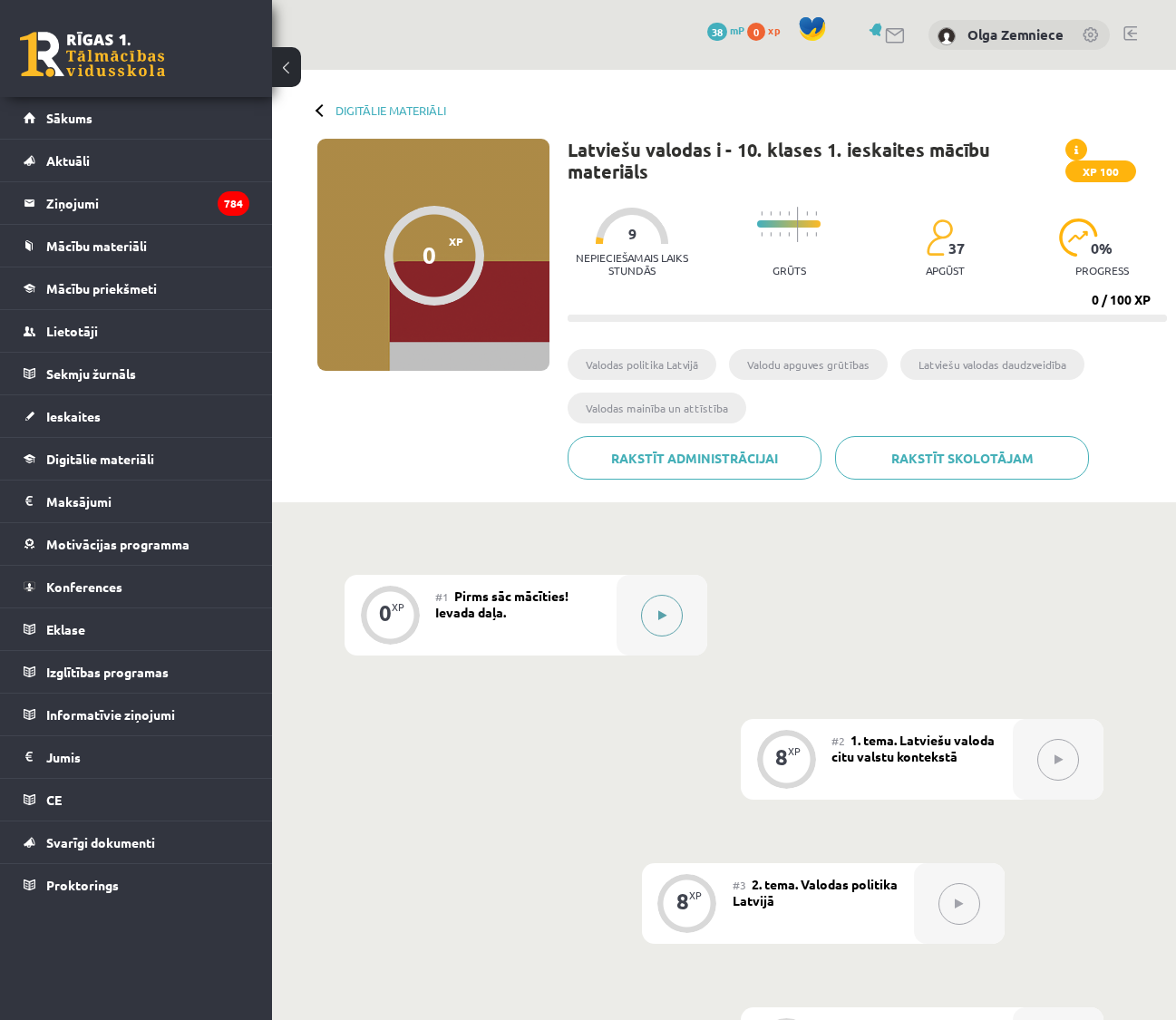 click 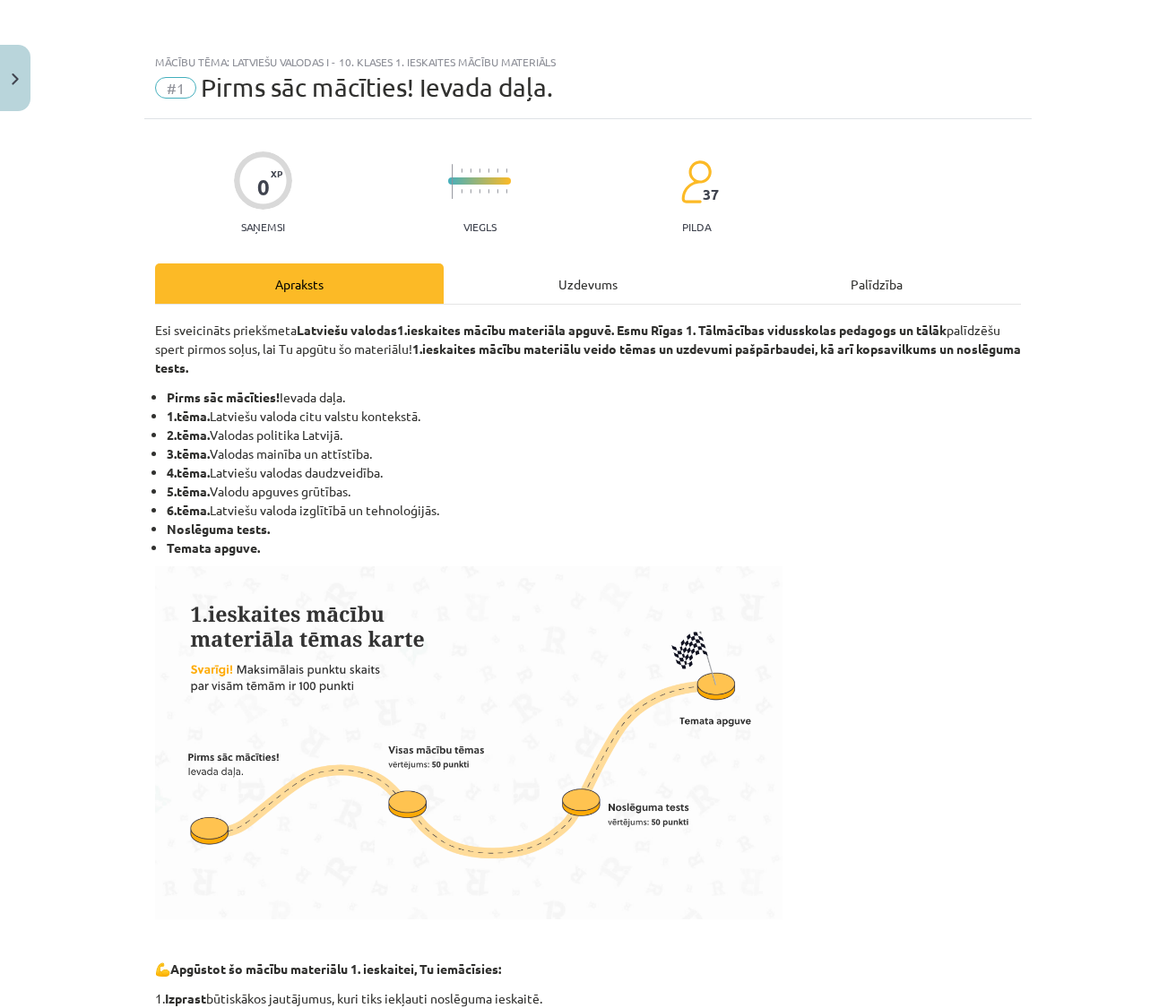 drag, startPoint x: 584, startPoint y: 271, endPoint x: 584, endPoint y: 294, distance: 23 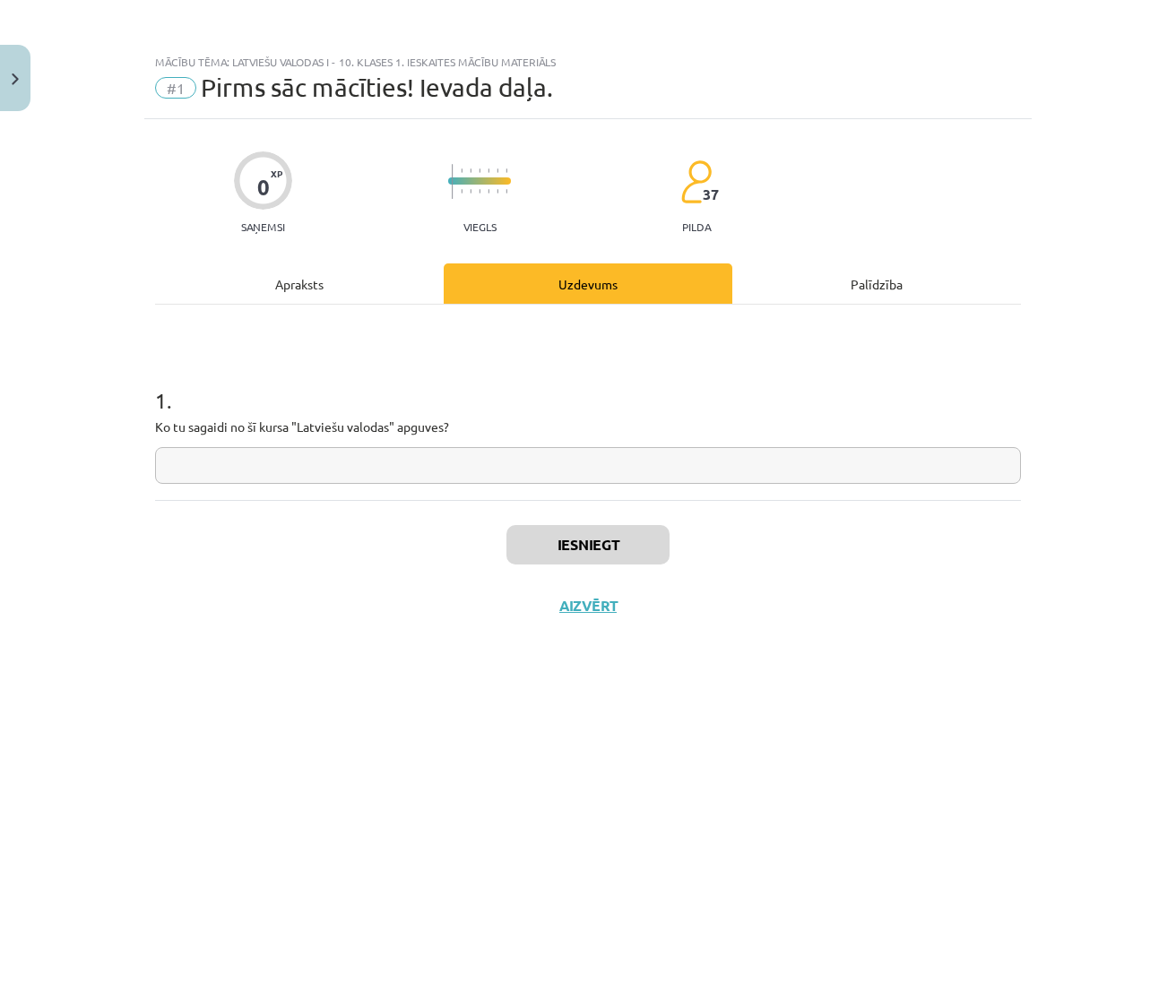click 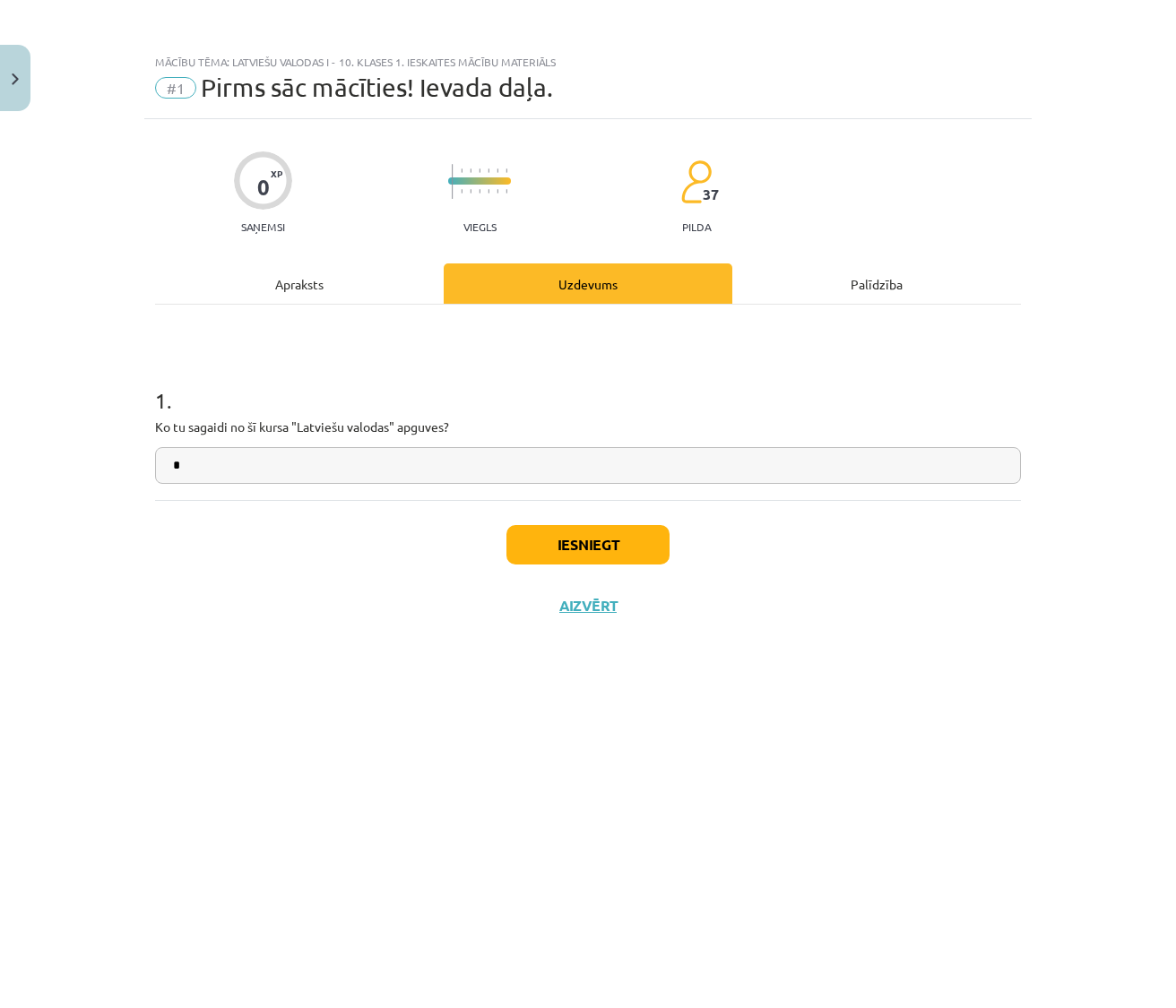 type on "*" 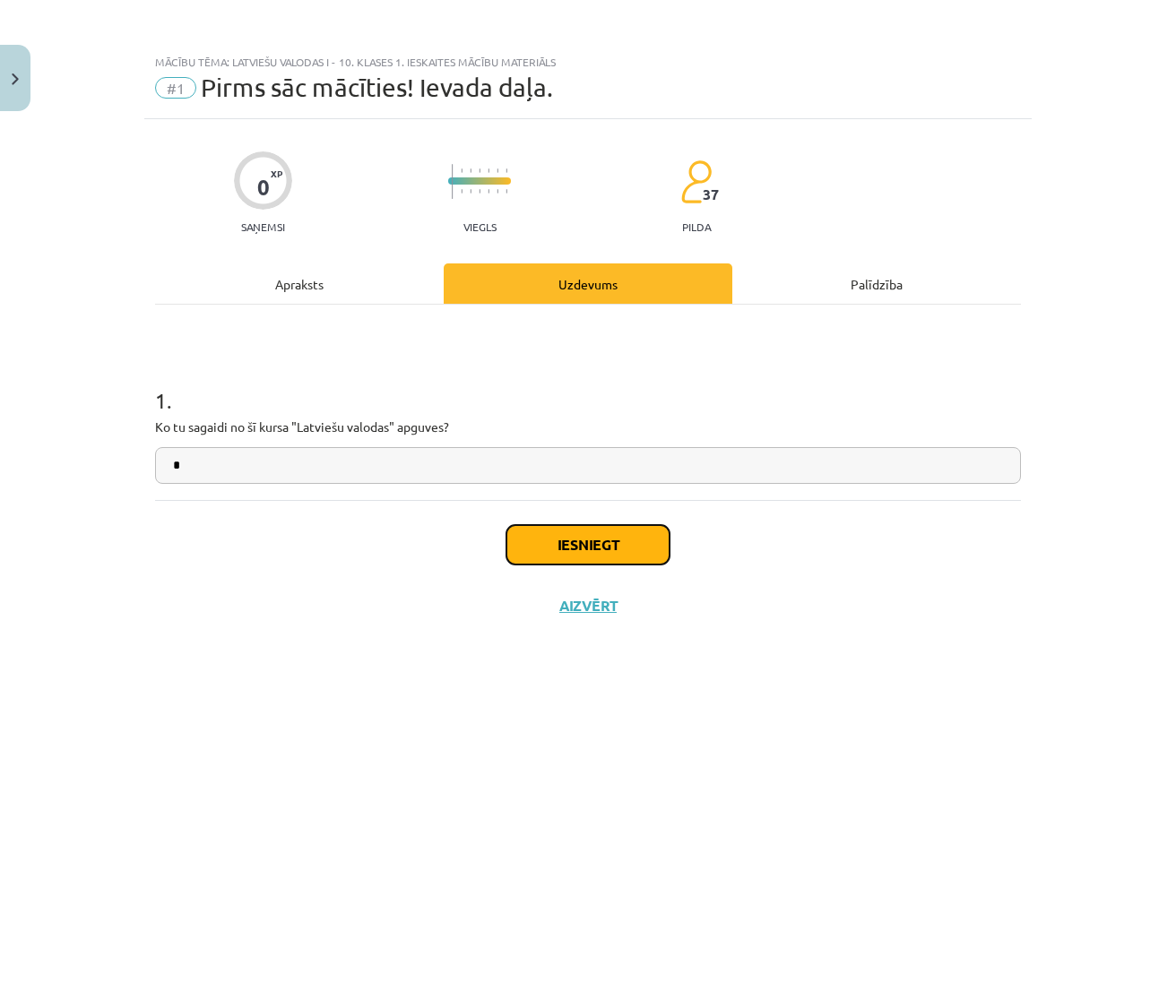 click on "Iesniegt" 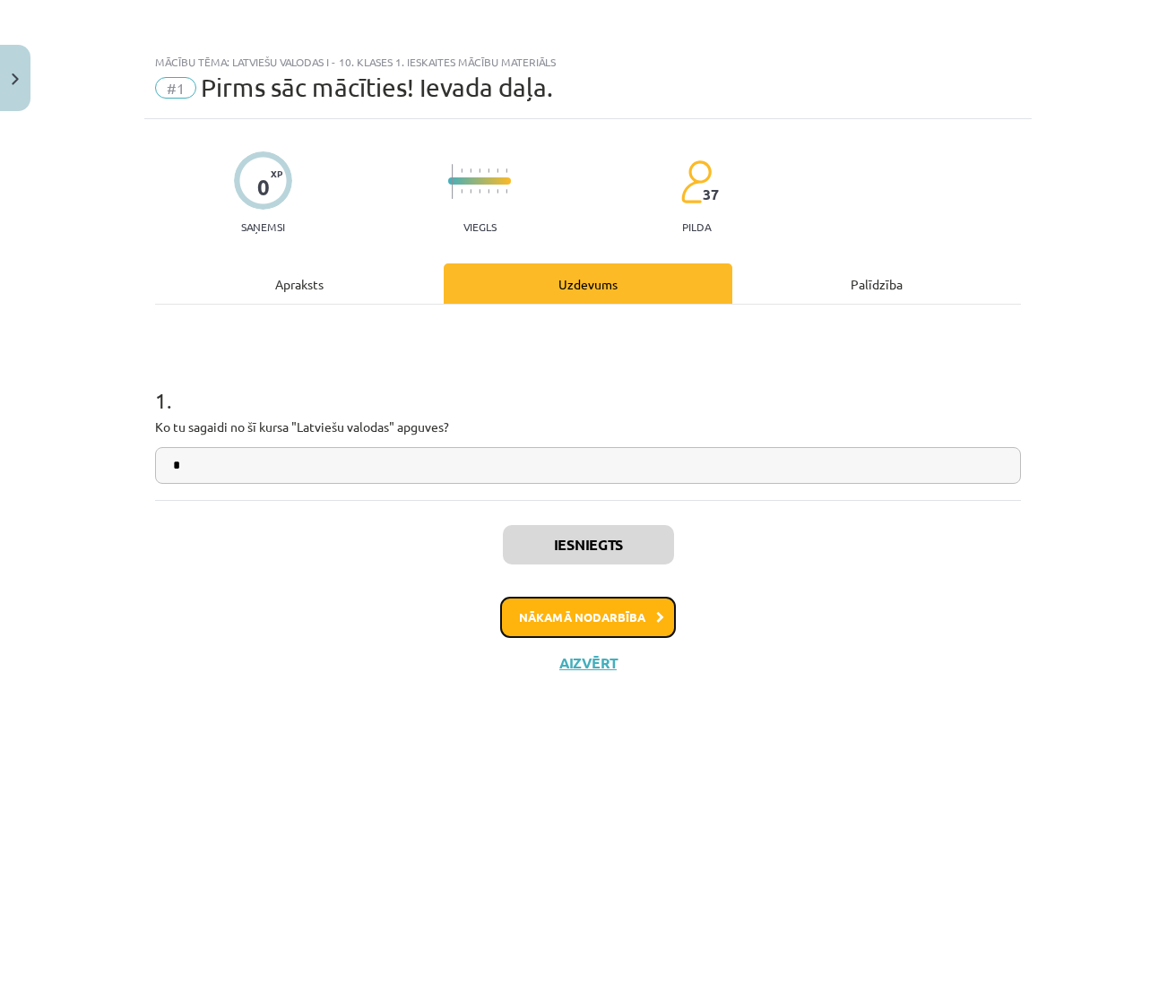 click on "Nākamā nodarbība" 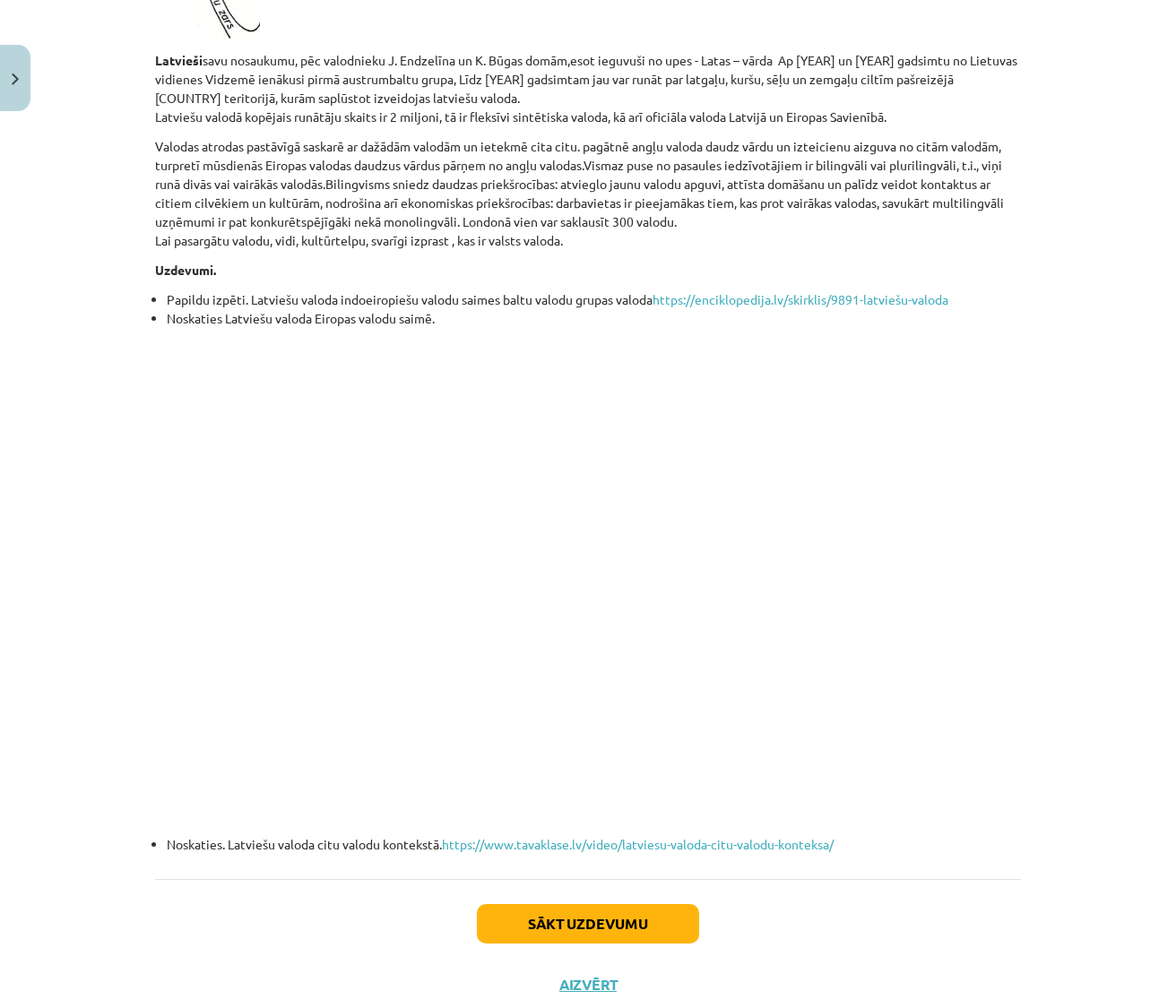 scroll, scrollTop: 1848, scrollLeft: 0, axis: vertical 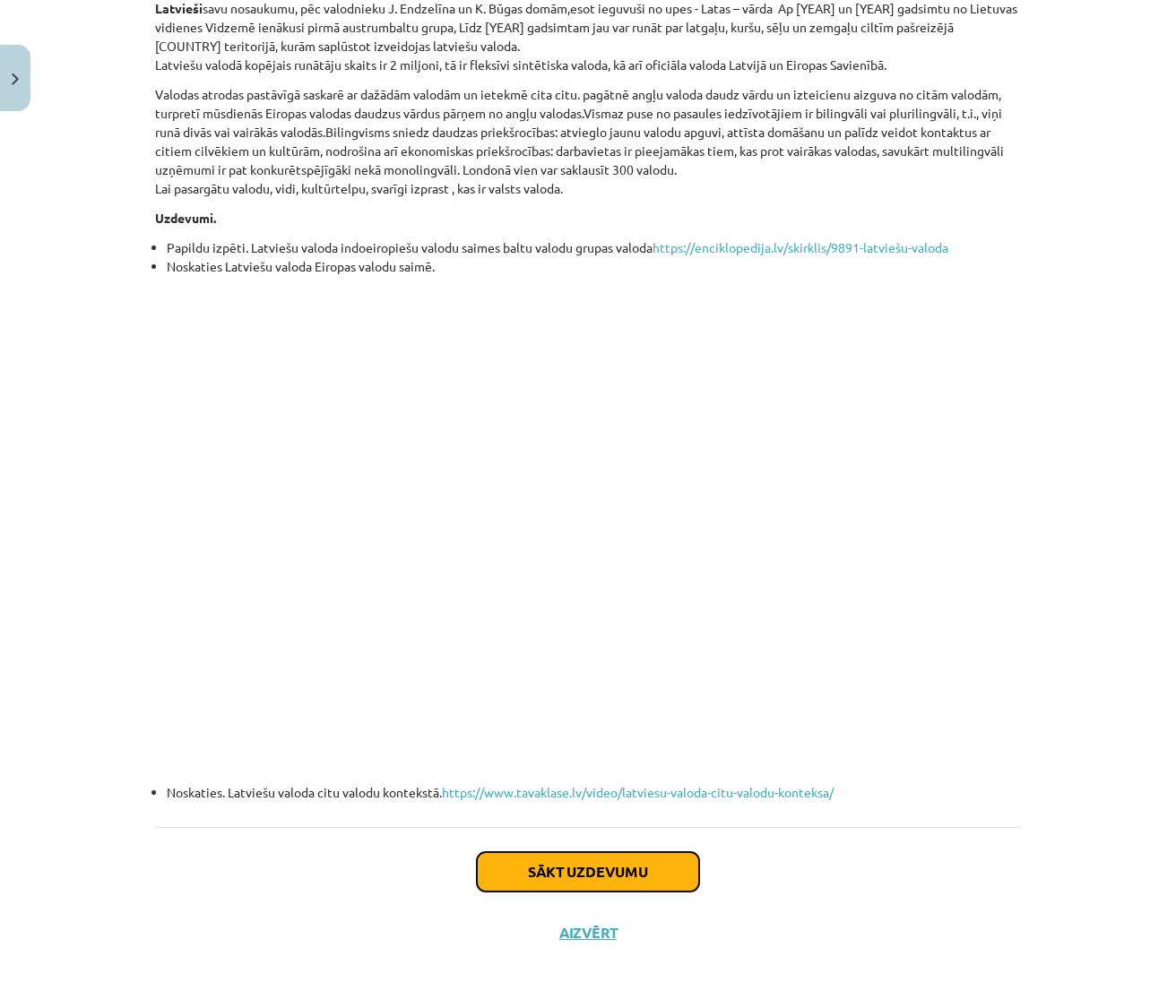 click on "Sākt uzdevumu" 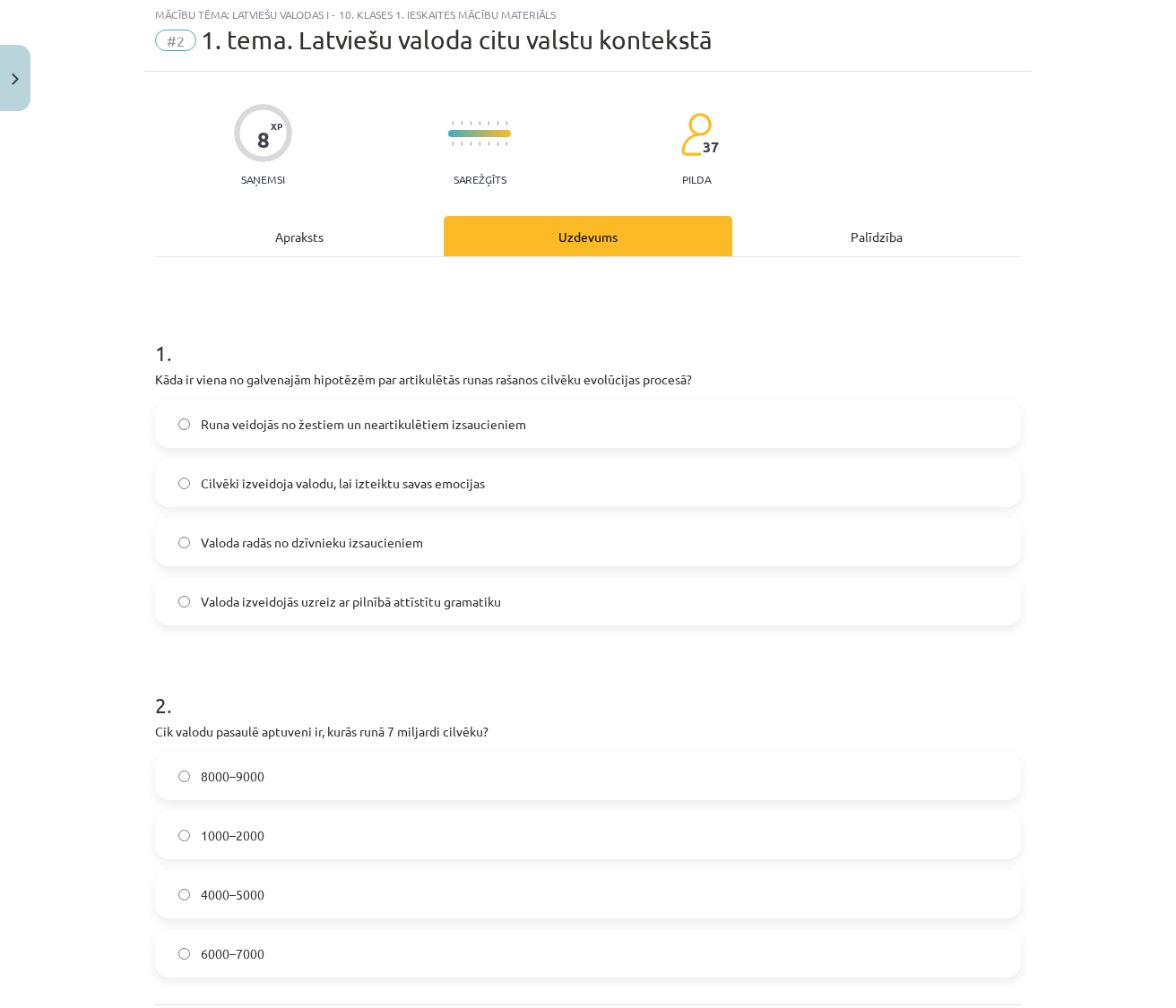 scroll, scrollTop: 45, scrollLeft: 0, axis: vertical 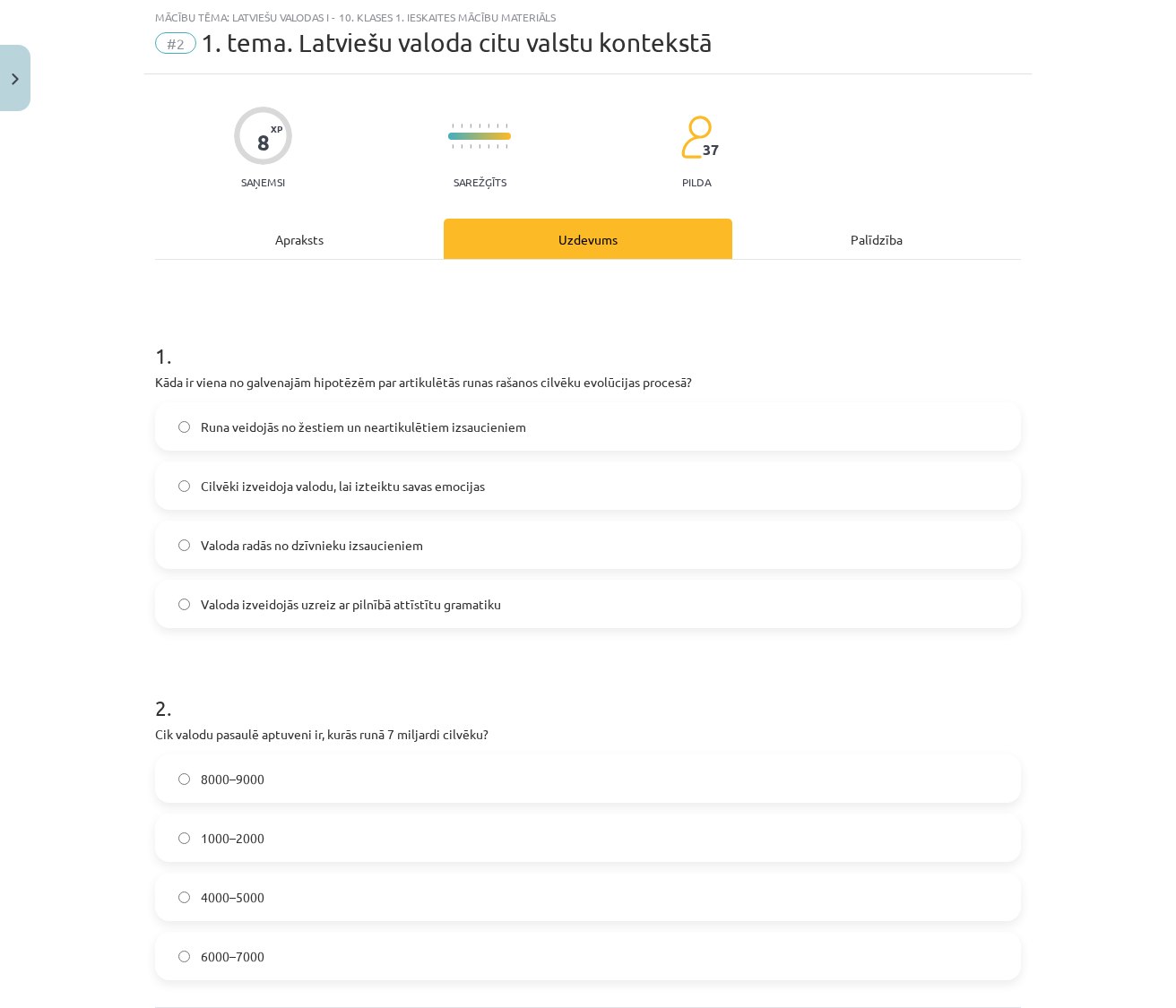 click on "Valoda radās no dzīvnieku izsaucieniem" 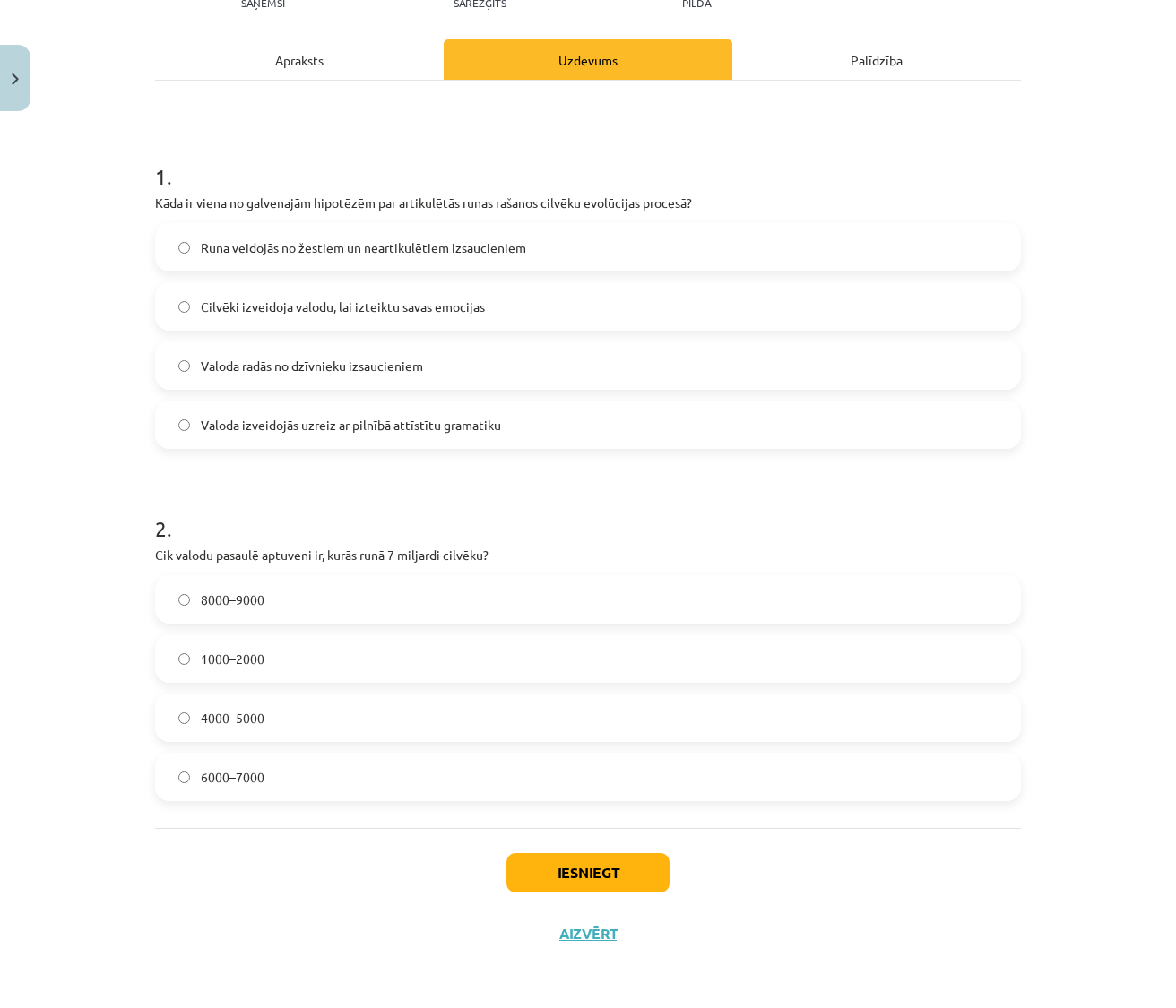 scroll, scrollTop: 225, scrollLeft: 0, axis: vertical 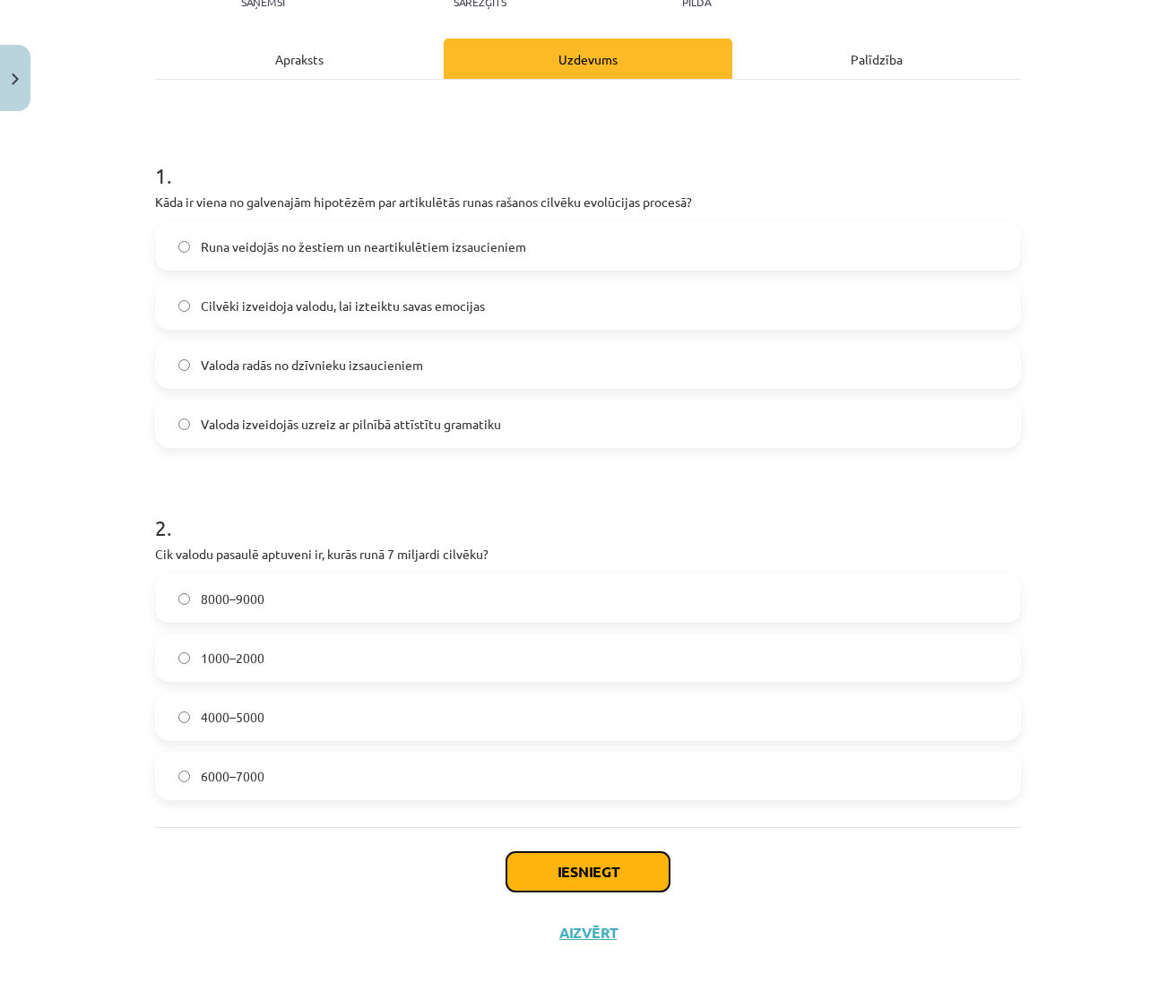 click on "Iesniegt" 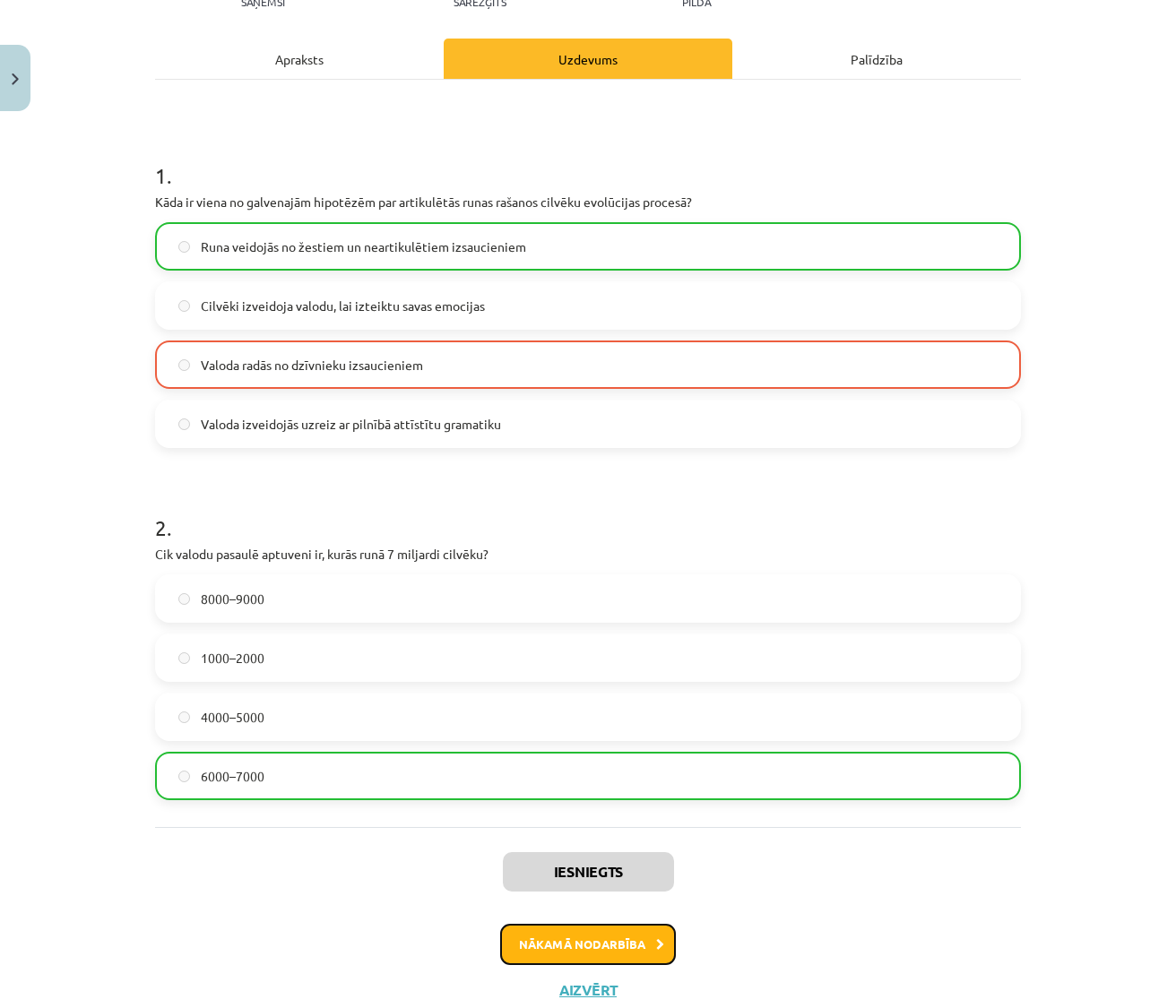 click on "Nākamā nodarbība" 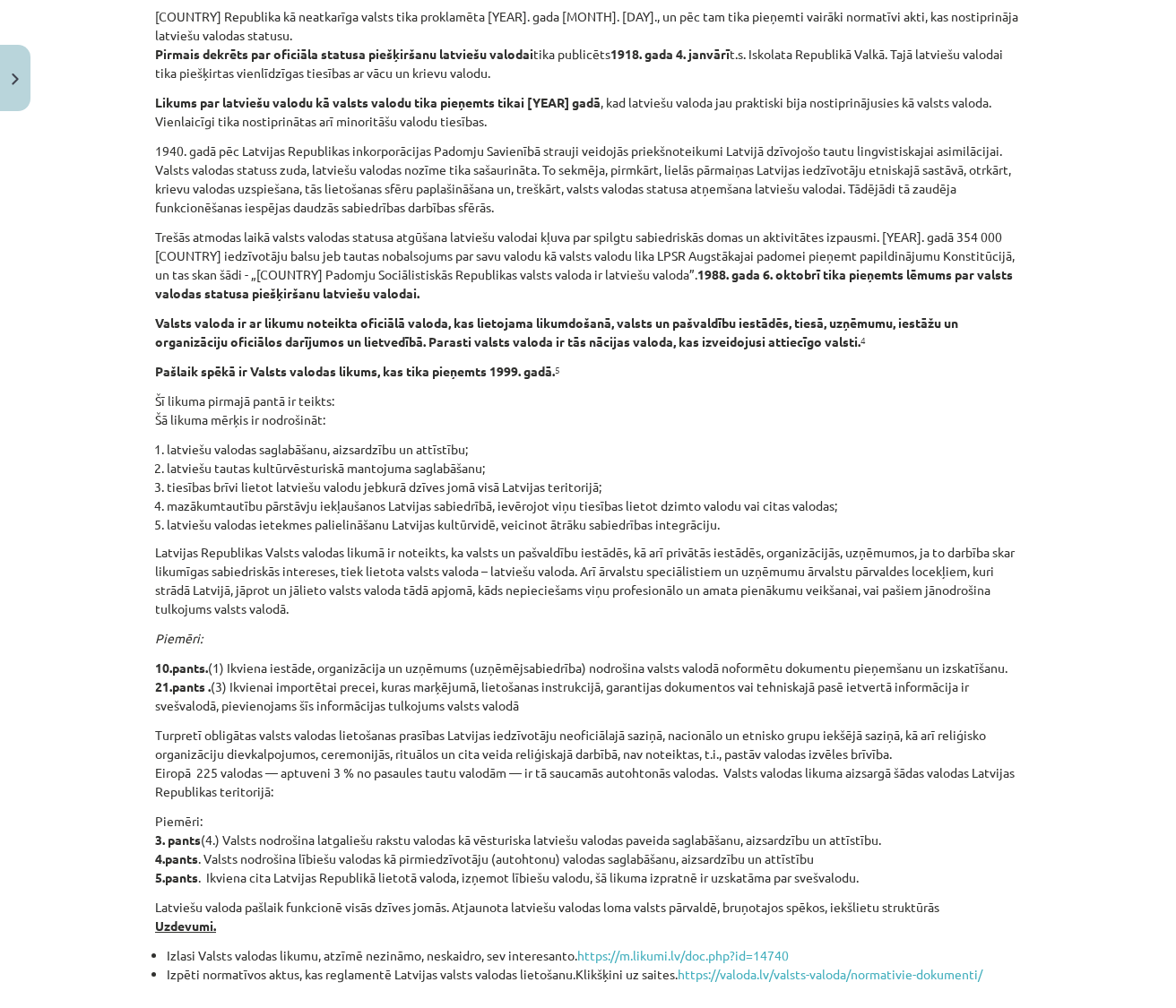 scroll, scrollTop: 974, scrollLeft: 0, axis: vertical 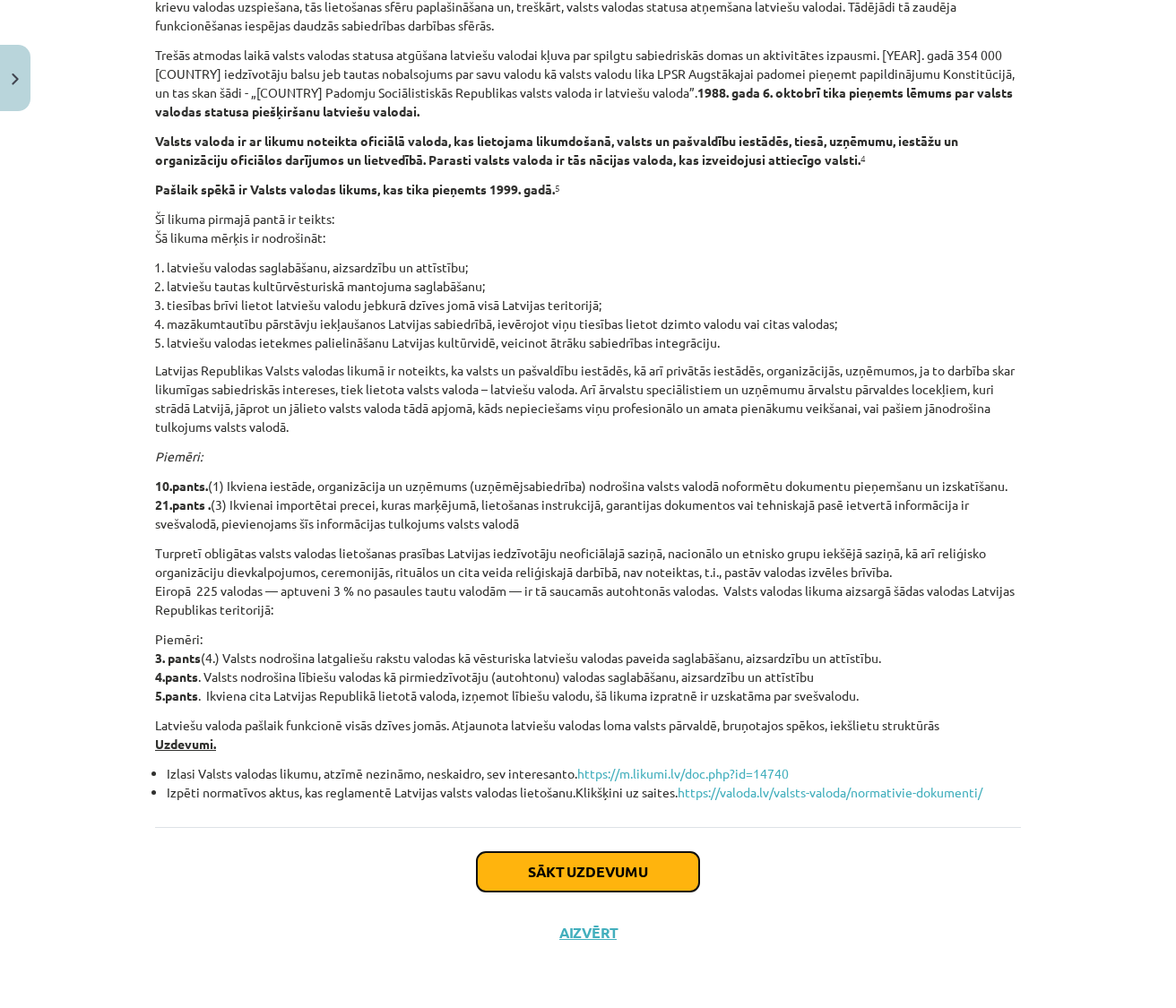 click on "Sākt uzdevumu" 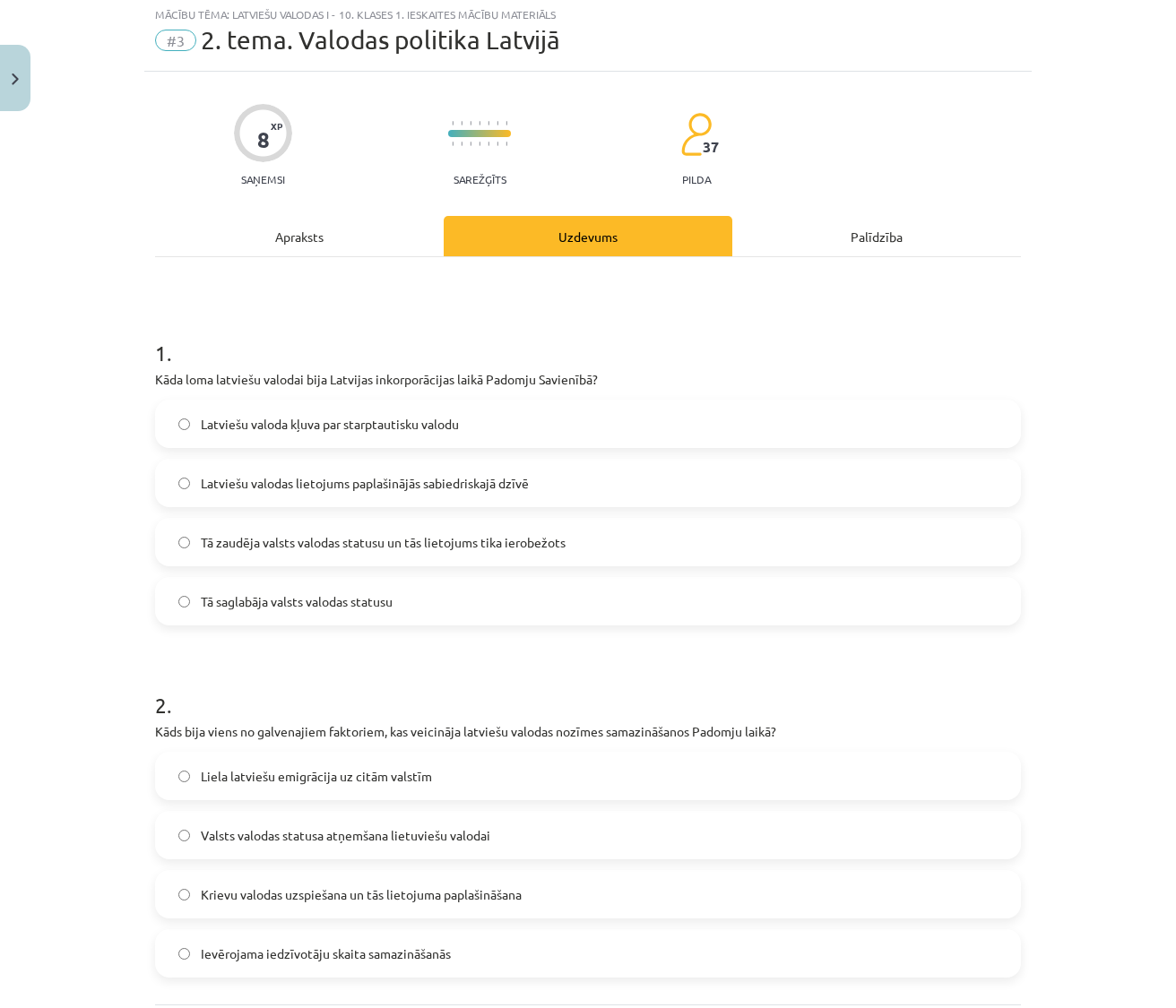 scroll, scrollTop: 45, scrollLeft: 0, axis: vertical 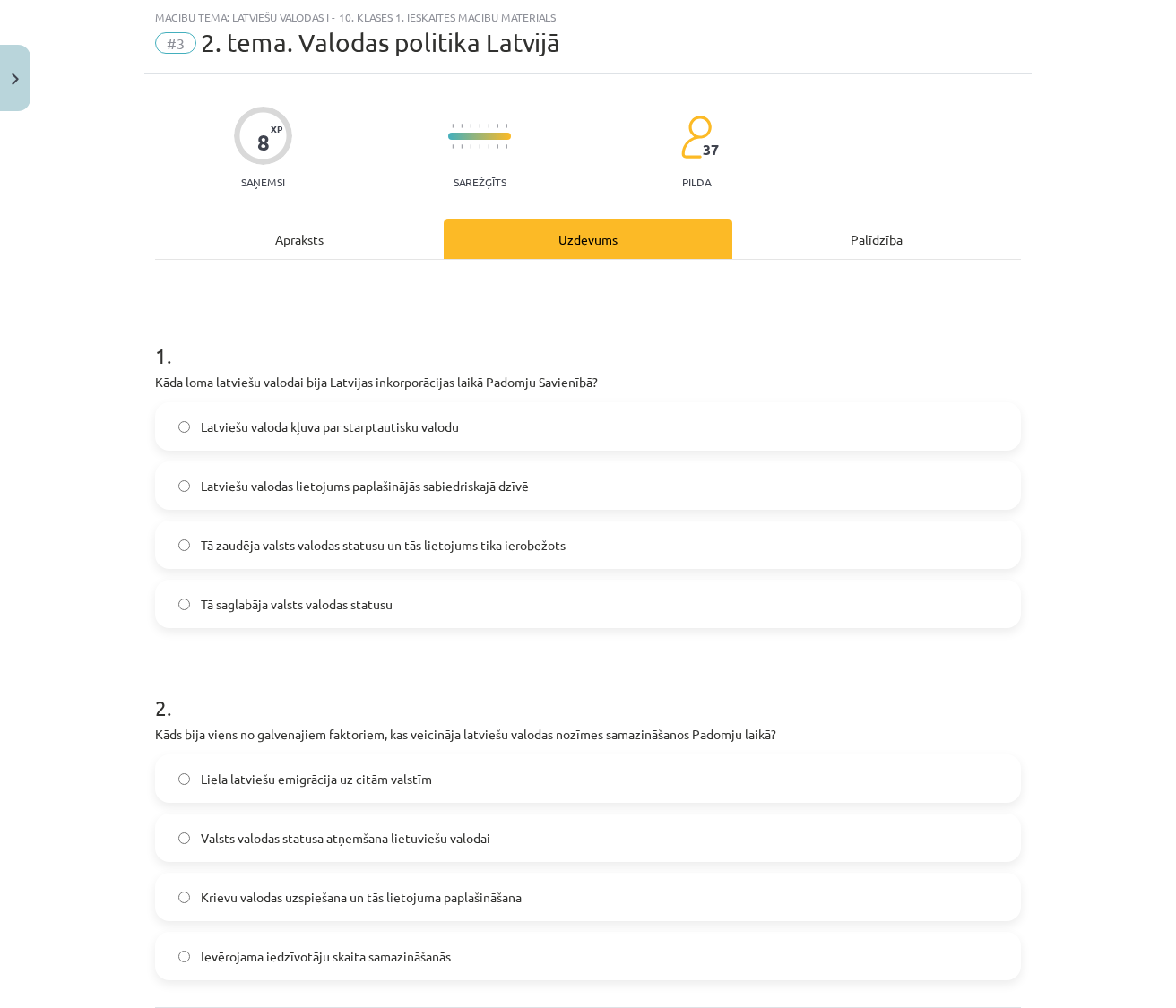 click on "Tā zaudēja valsts valodas statusu un tās lietojums tika ierobežots" 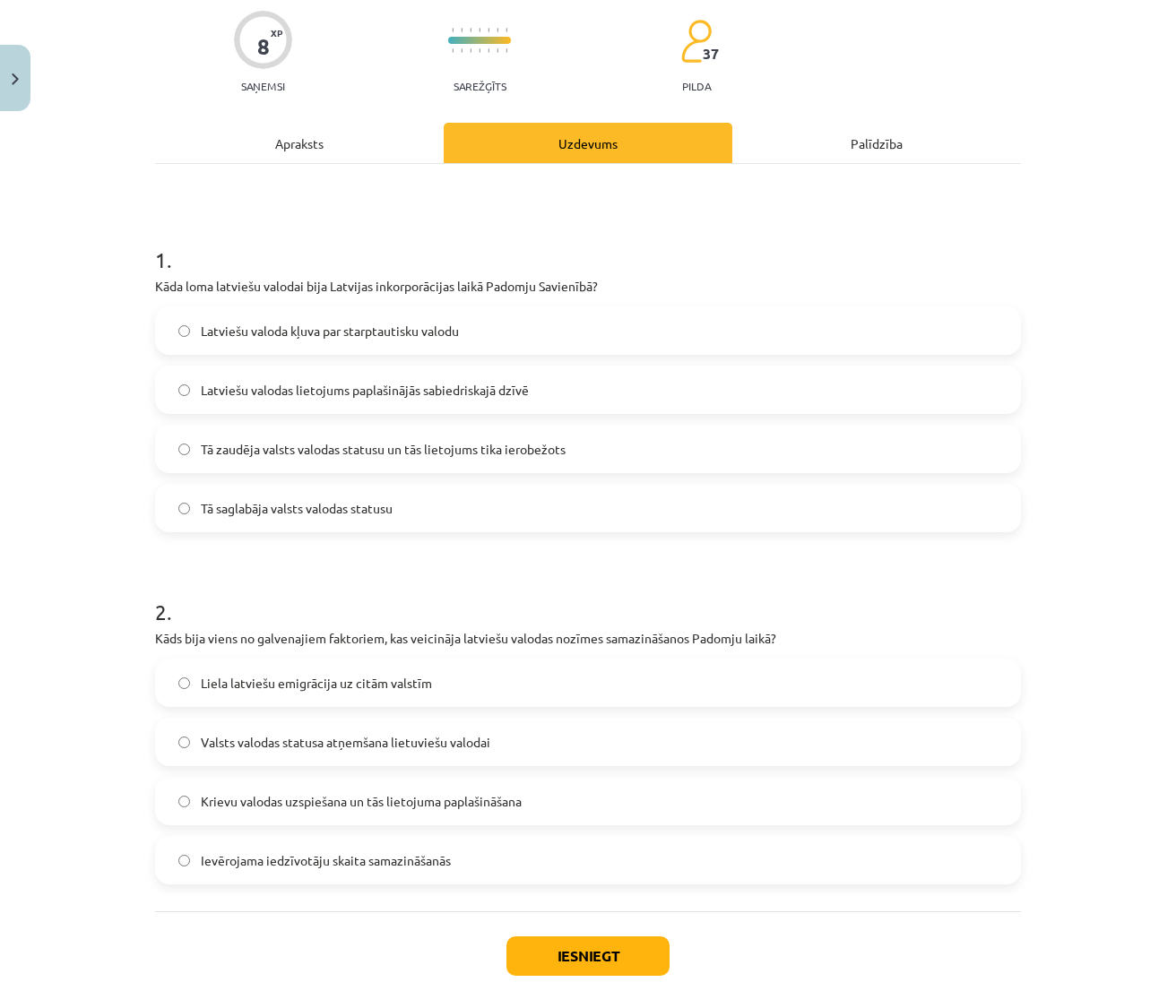 scroll, scrollTop: 225, scrollLeft: 0, axis: vertical 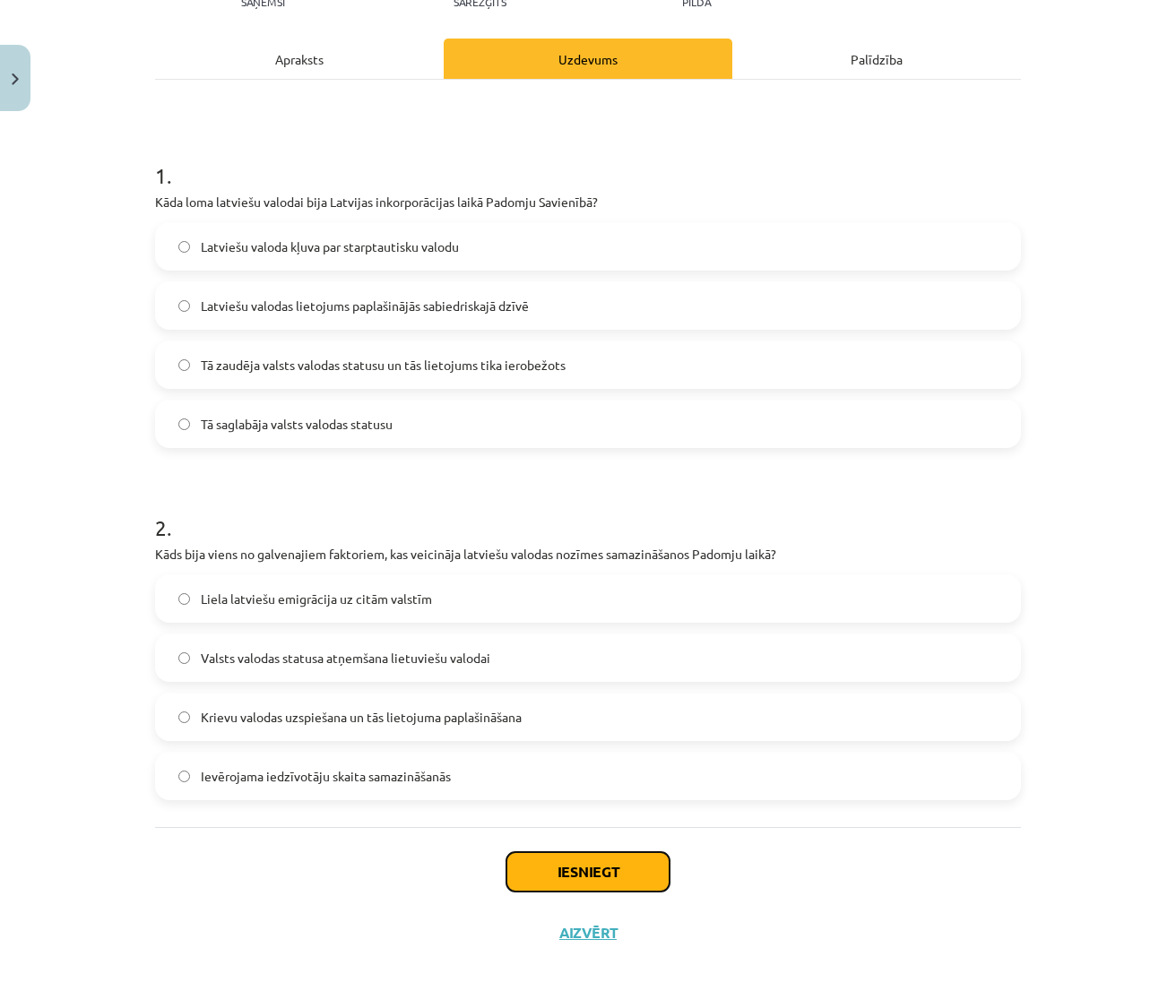click on "Iesniegt" 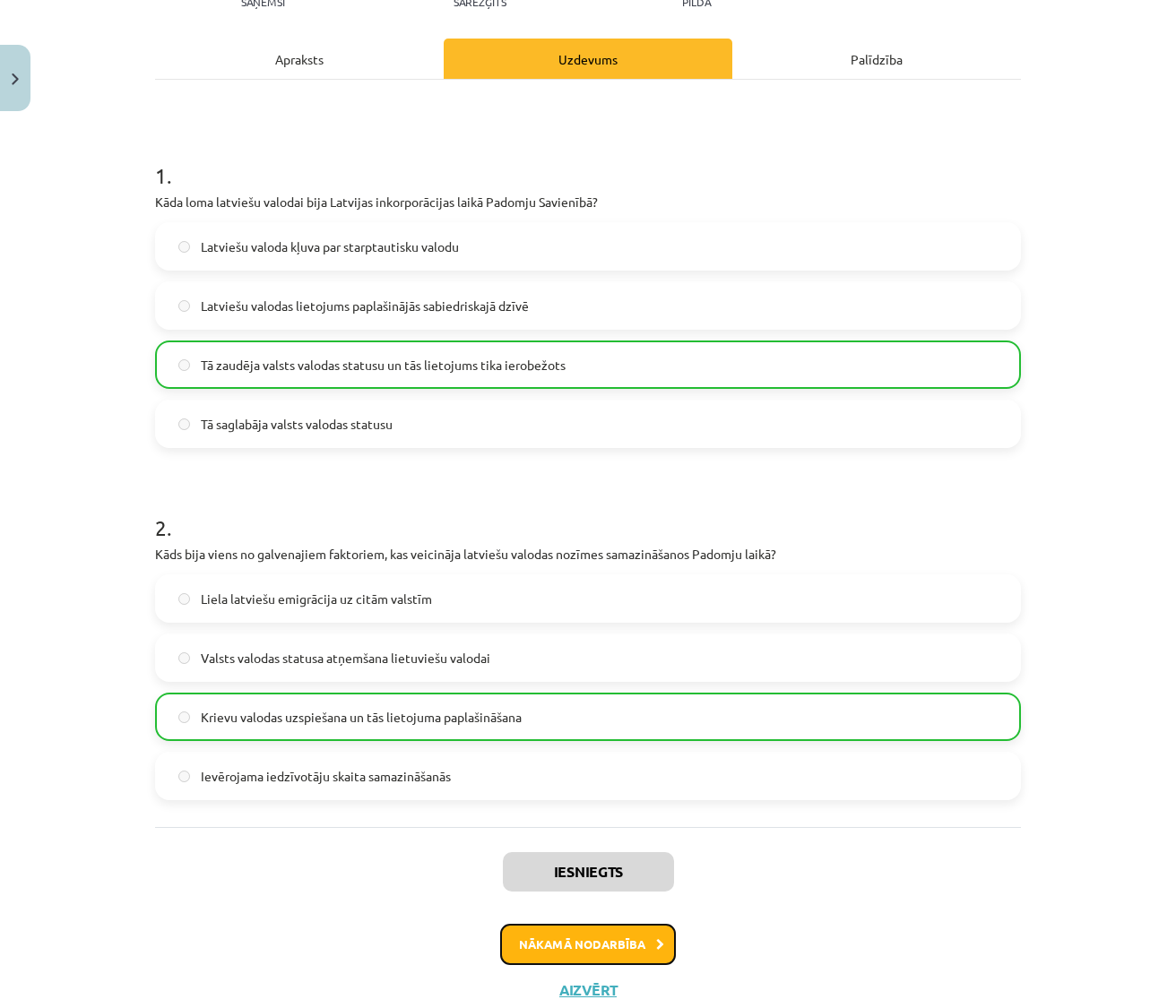 click on "Nākamā nodarbība" 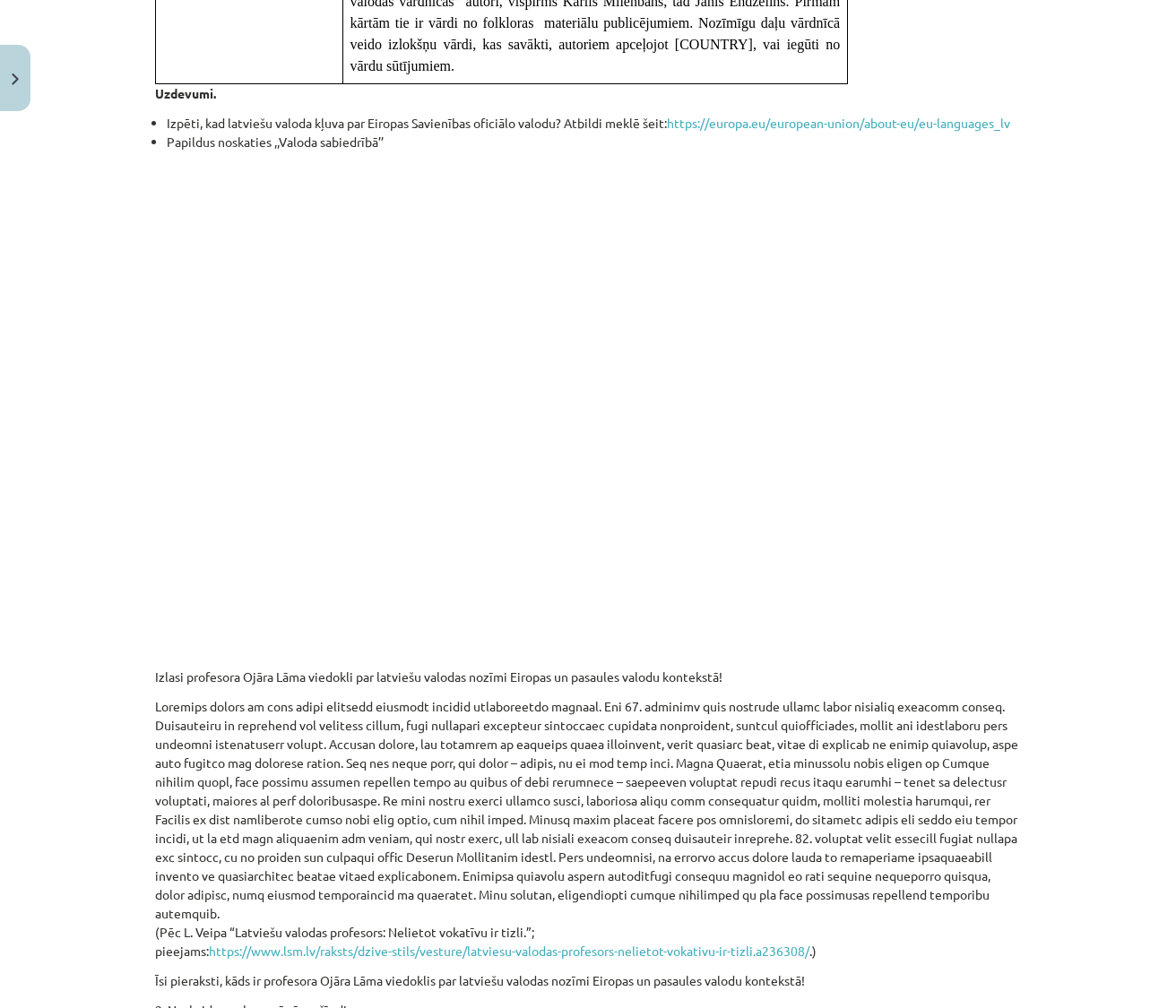 scroll, scrollTop: 4260, scrollLeft: 0, axis: vertical 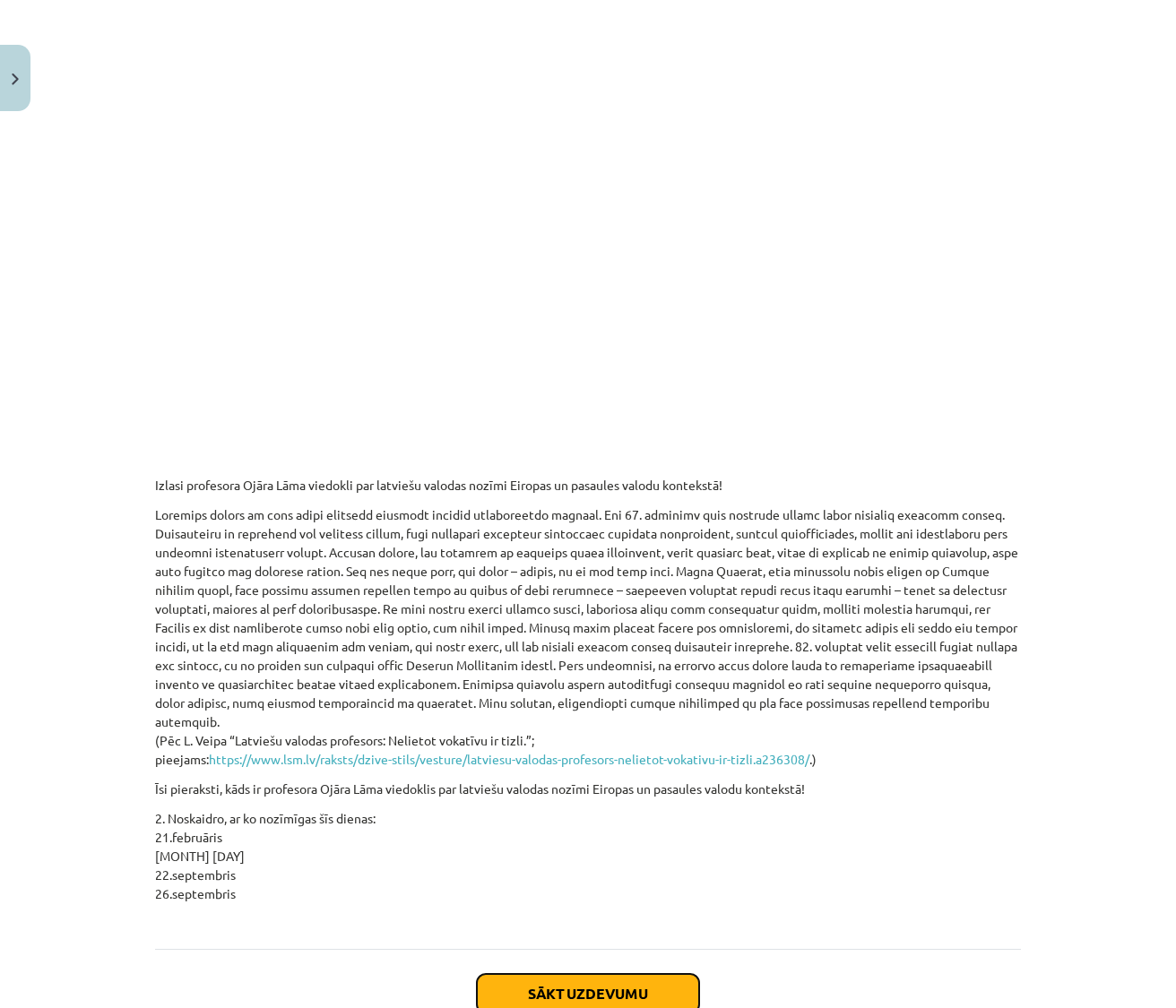 drag, startPoint x: 595, startPoint y: 876, endPoint x: 512, endPoint y: 760, distance: 142.6359 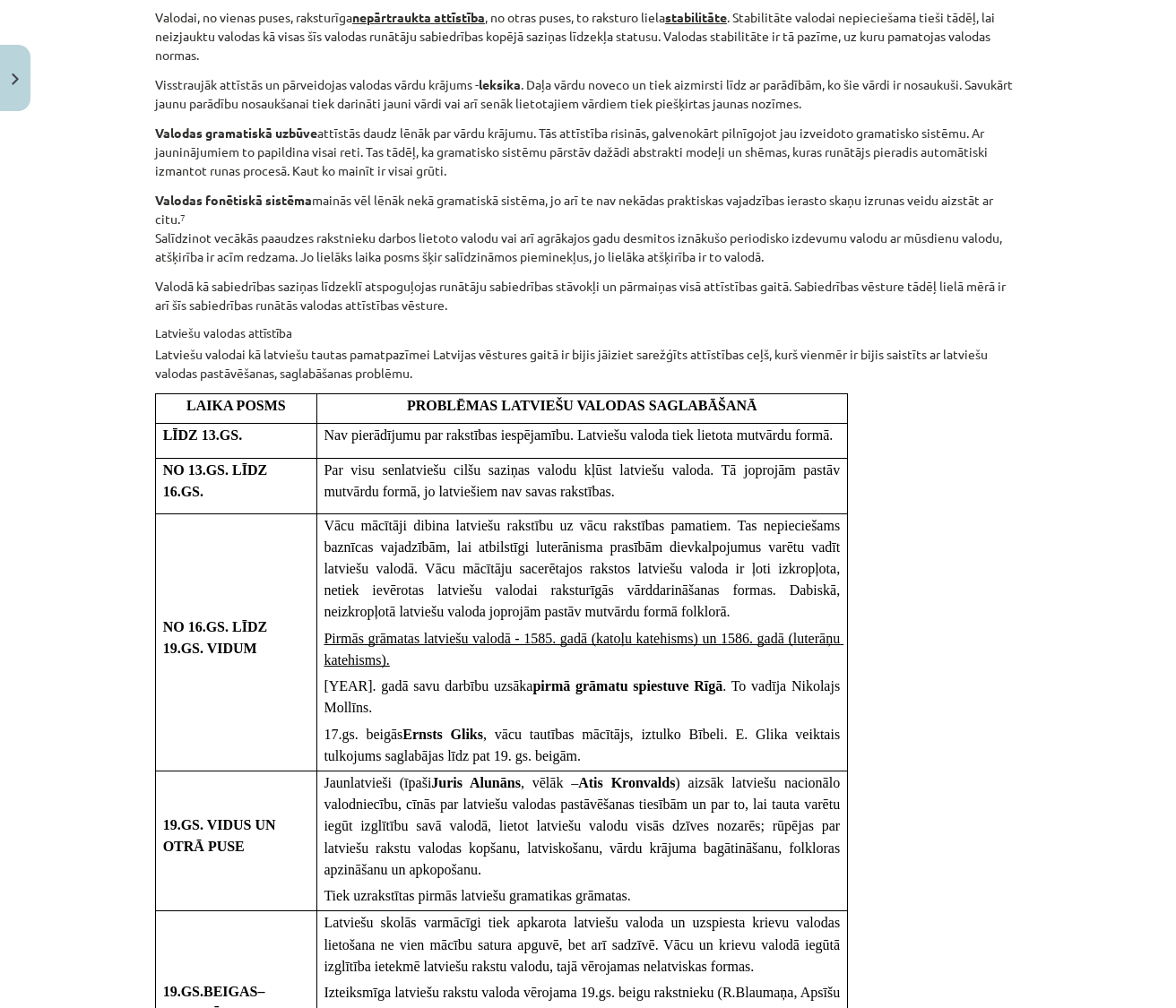 scroll, scrollTop: 0, scrollLeft: 0, axis: both 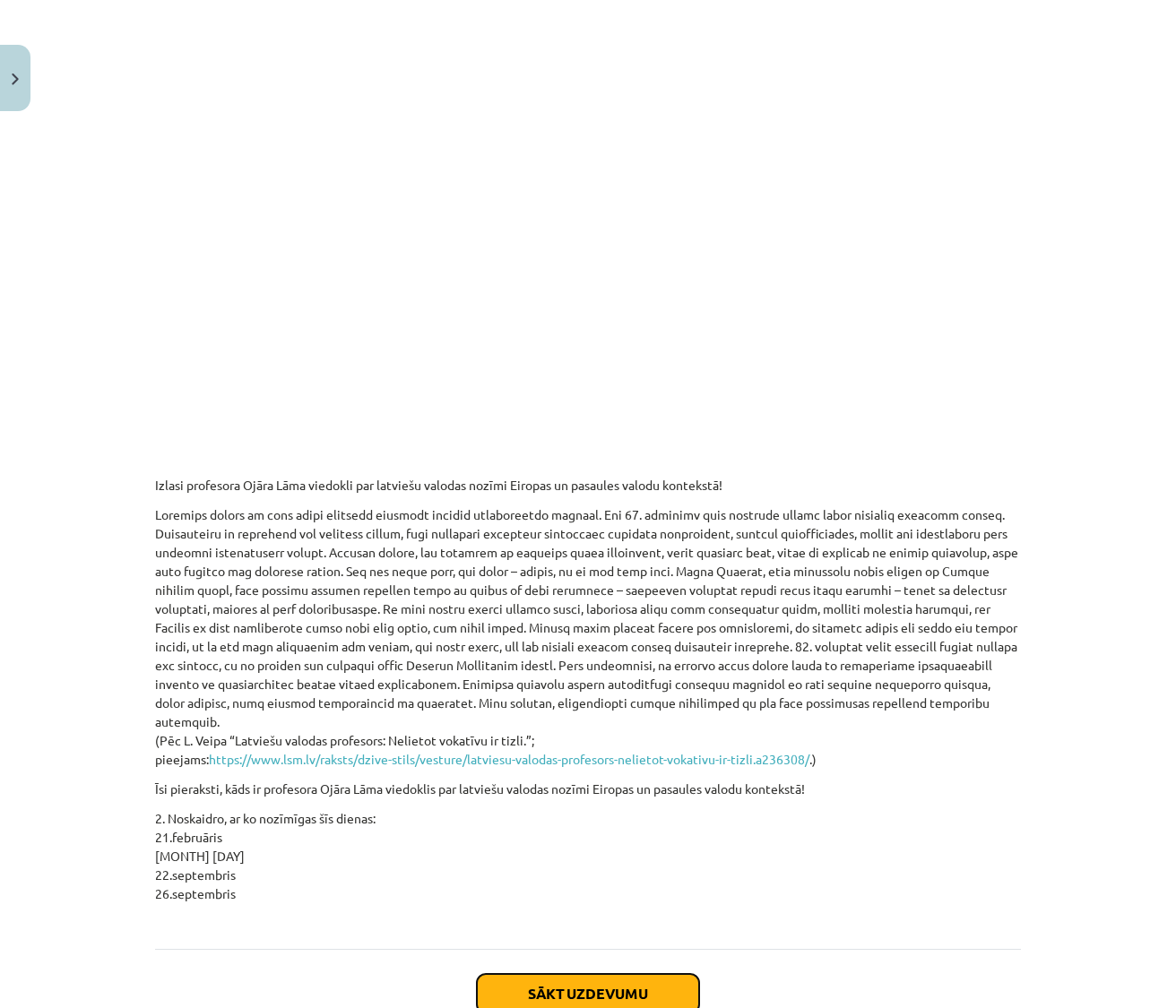click on "Sākt uzdevumu" 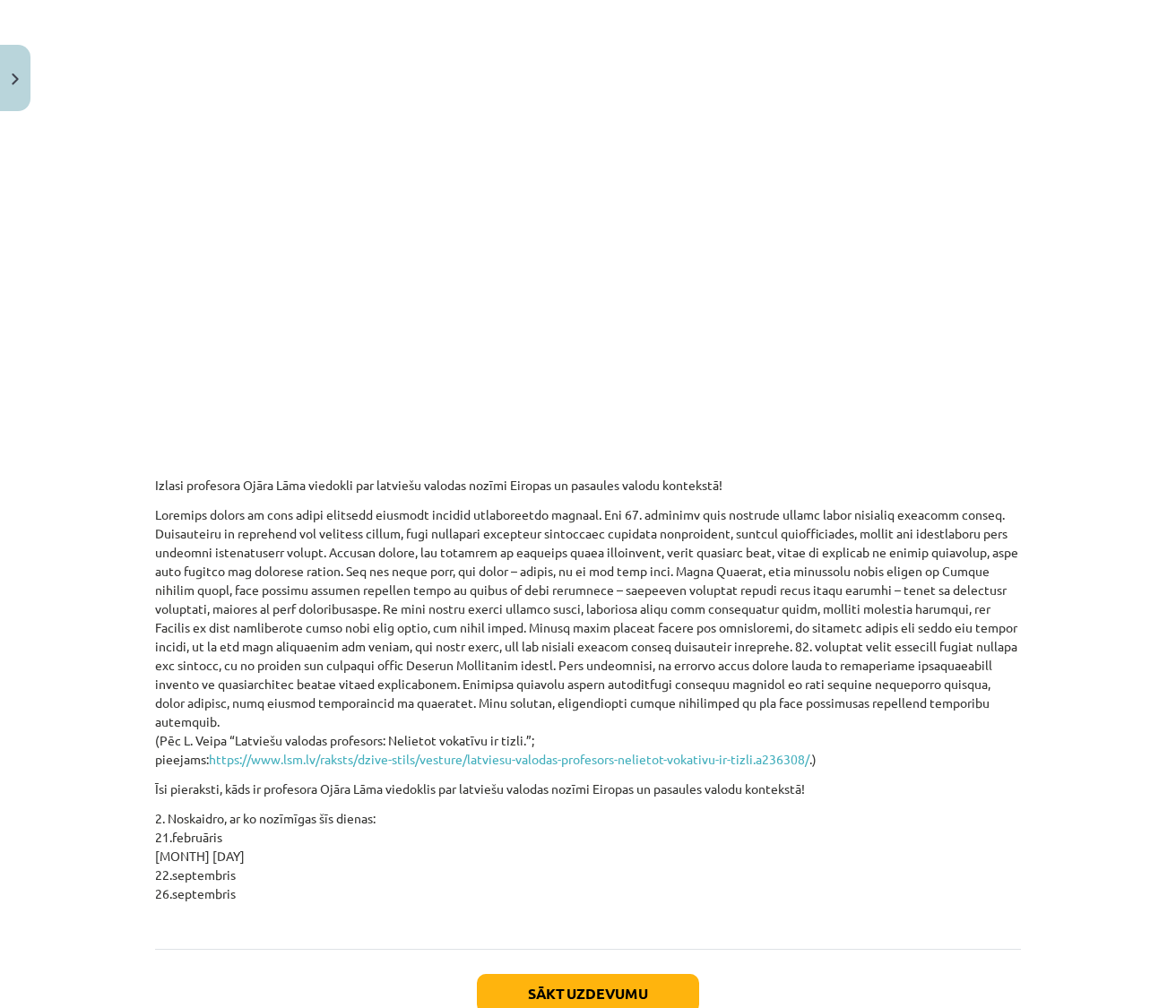 scroll, scrollTop: 0, scrollLeft: 0, axis: both 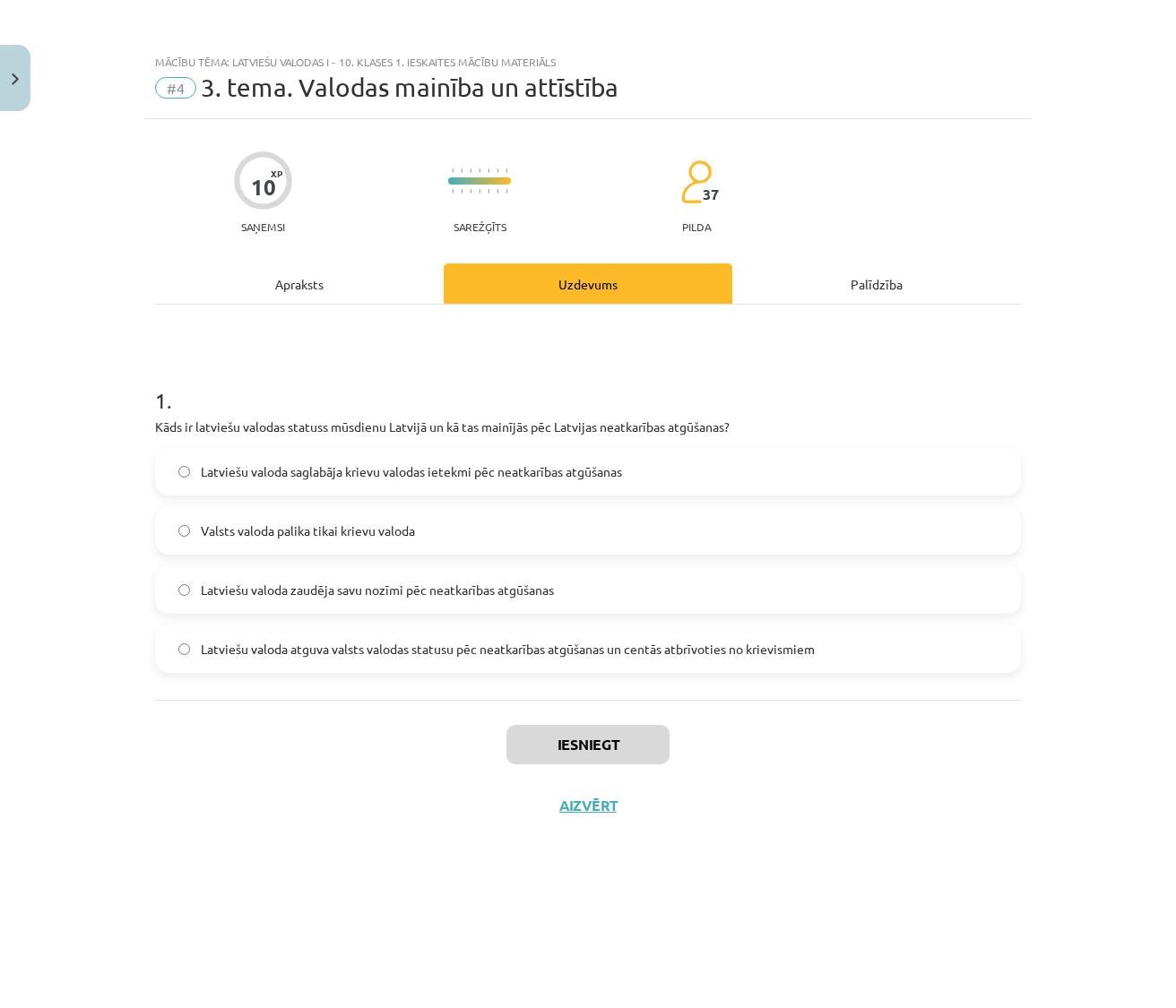 click on "Valsts valoda palika tikai krievu valoda" 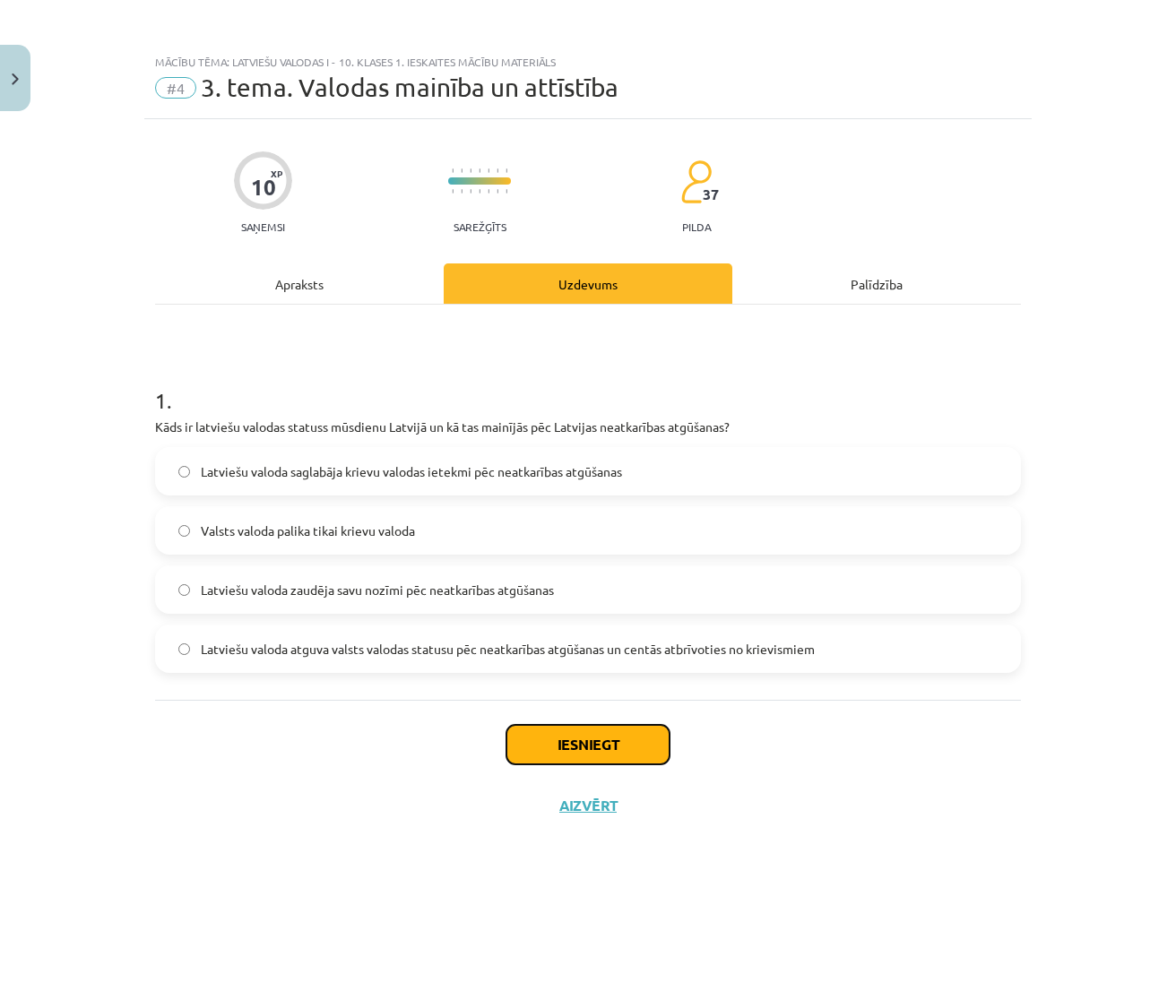 click on "Iesniegt" 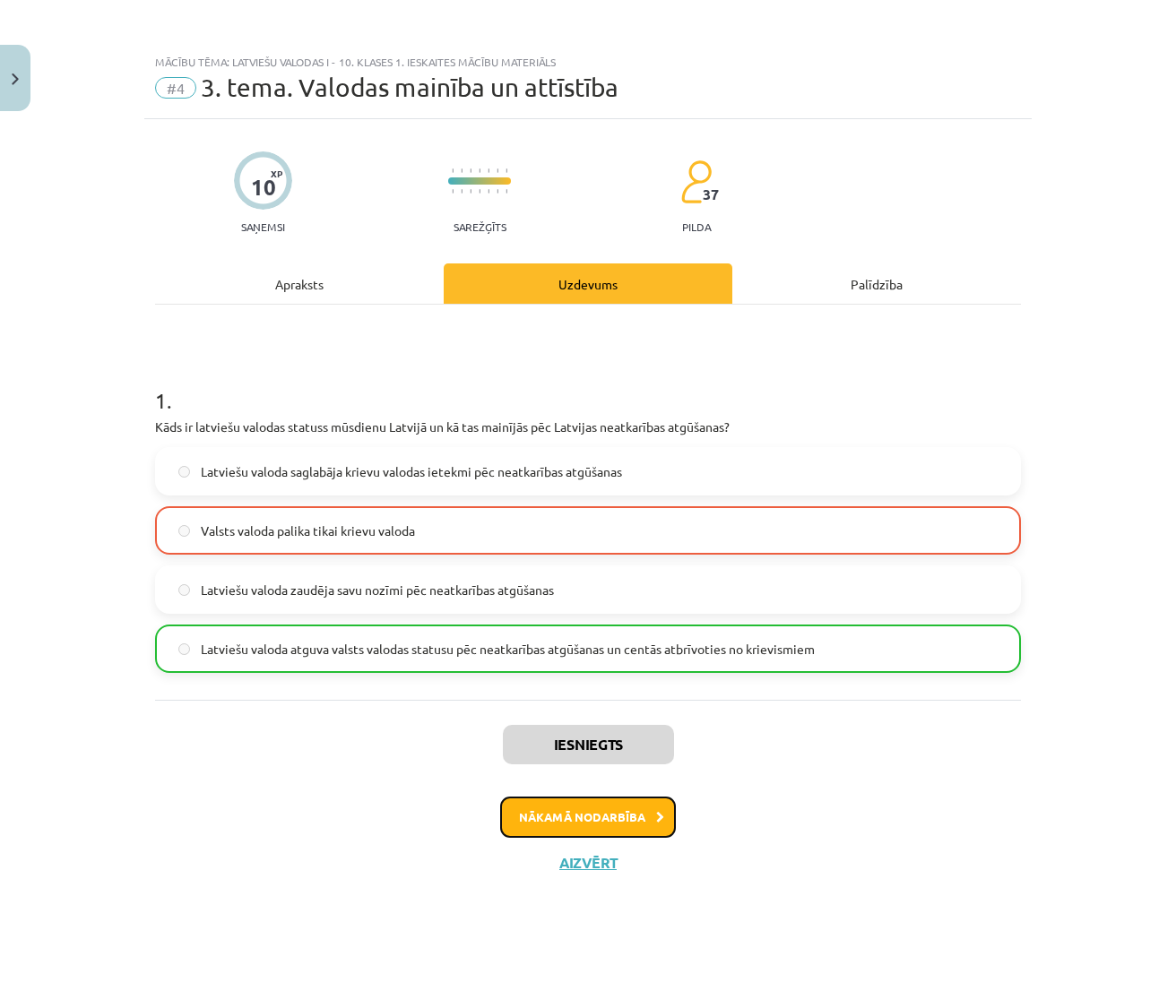 click on "Nākamā nodarbība" 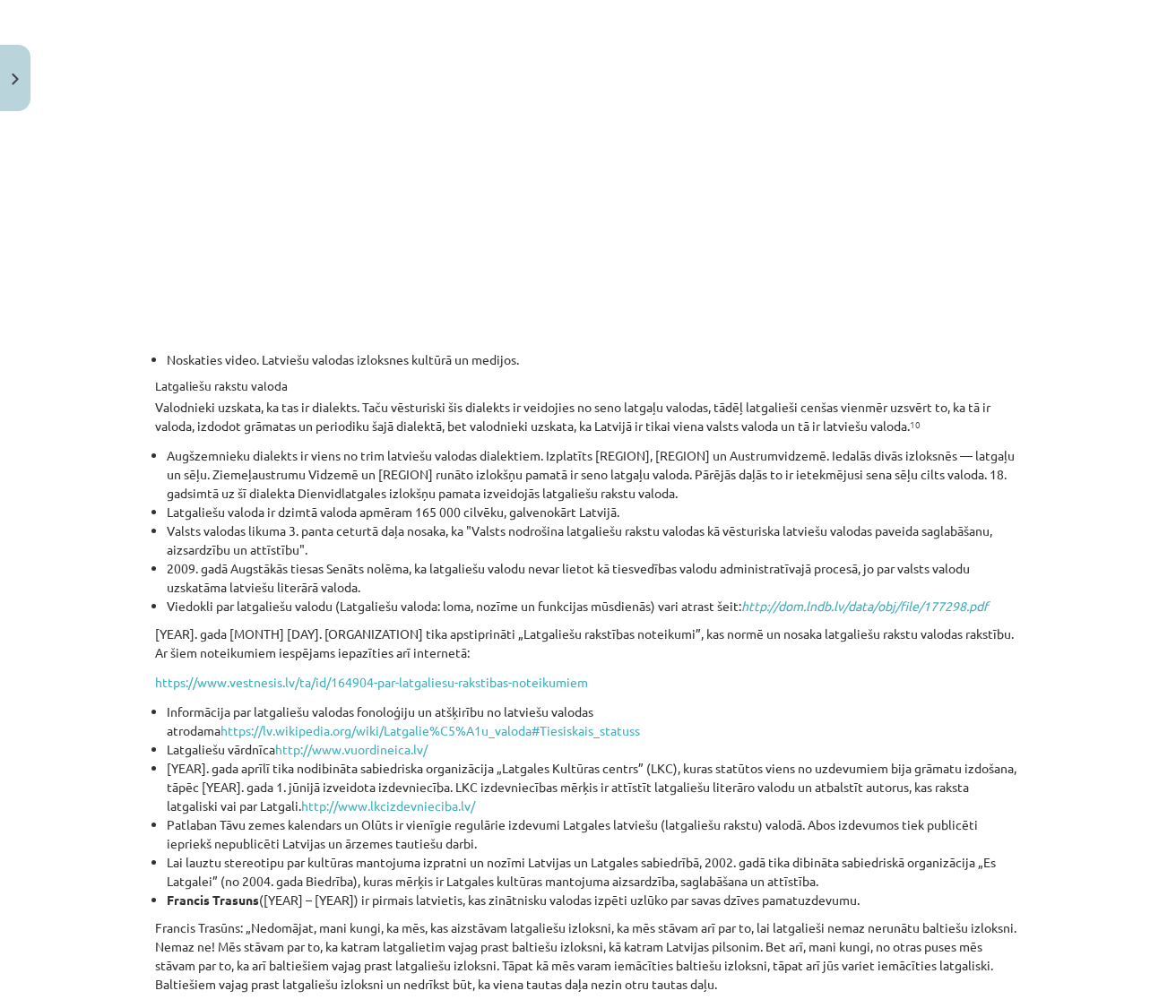 scroll, scrollTop: 3998, scrollLeft: 0, axis: vertical 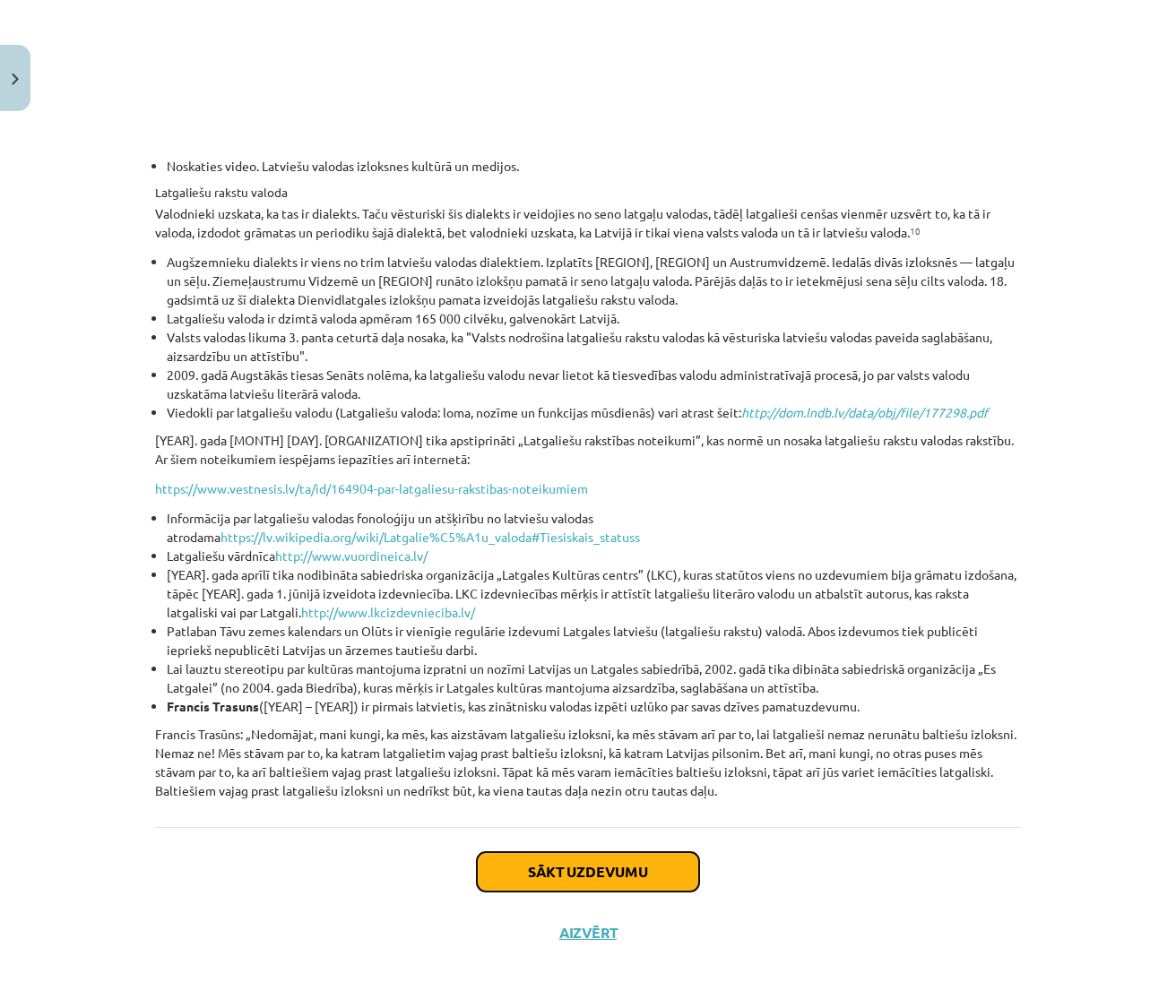 click on "Sākt uzdevumu" 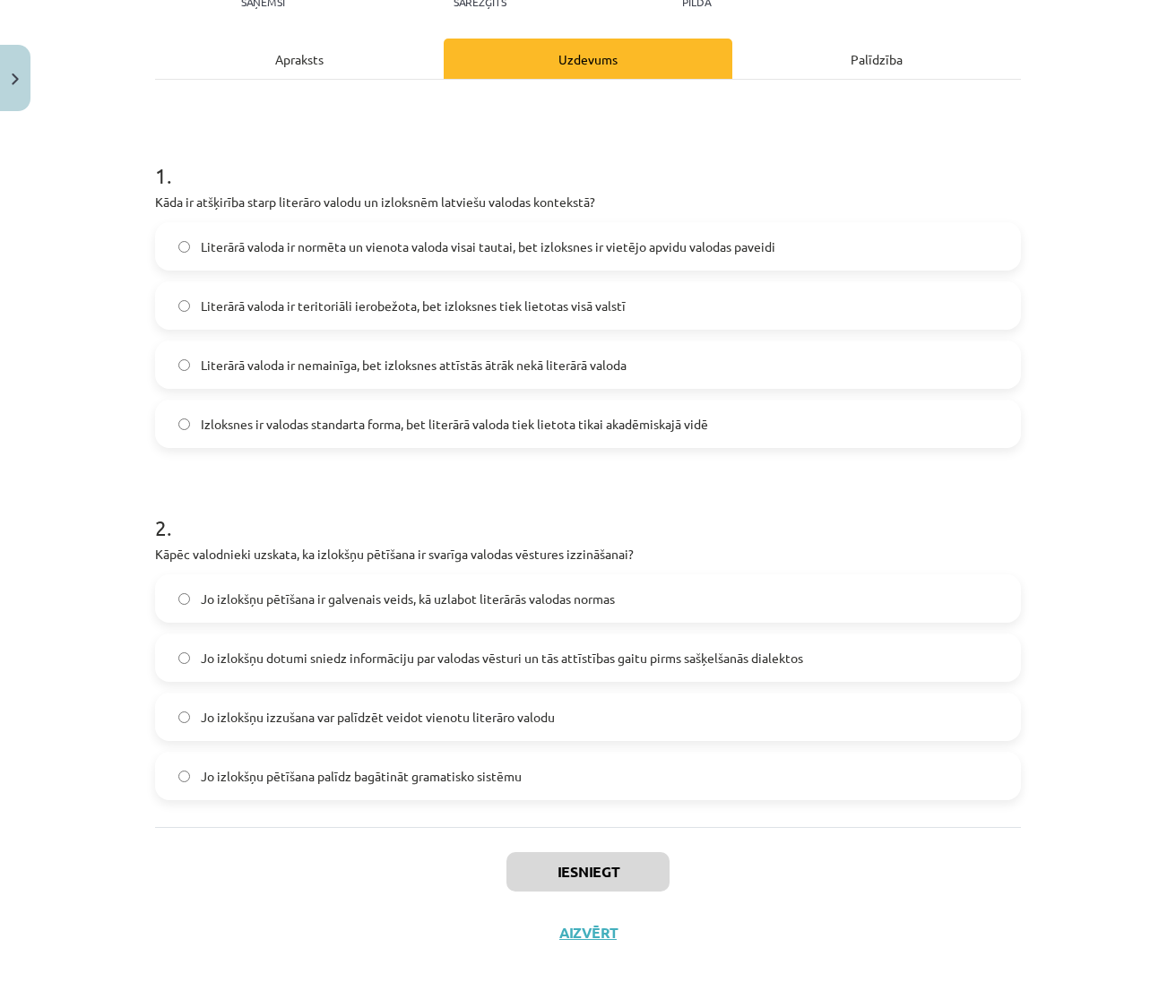 scroll, scrollTop: 45, scrollLeft: 0, axis: vertical 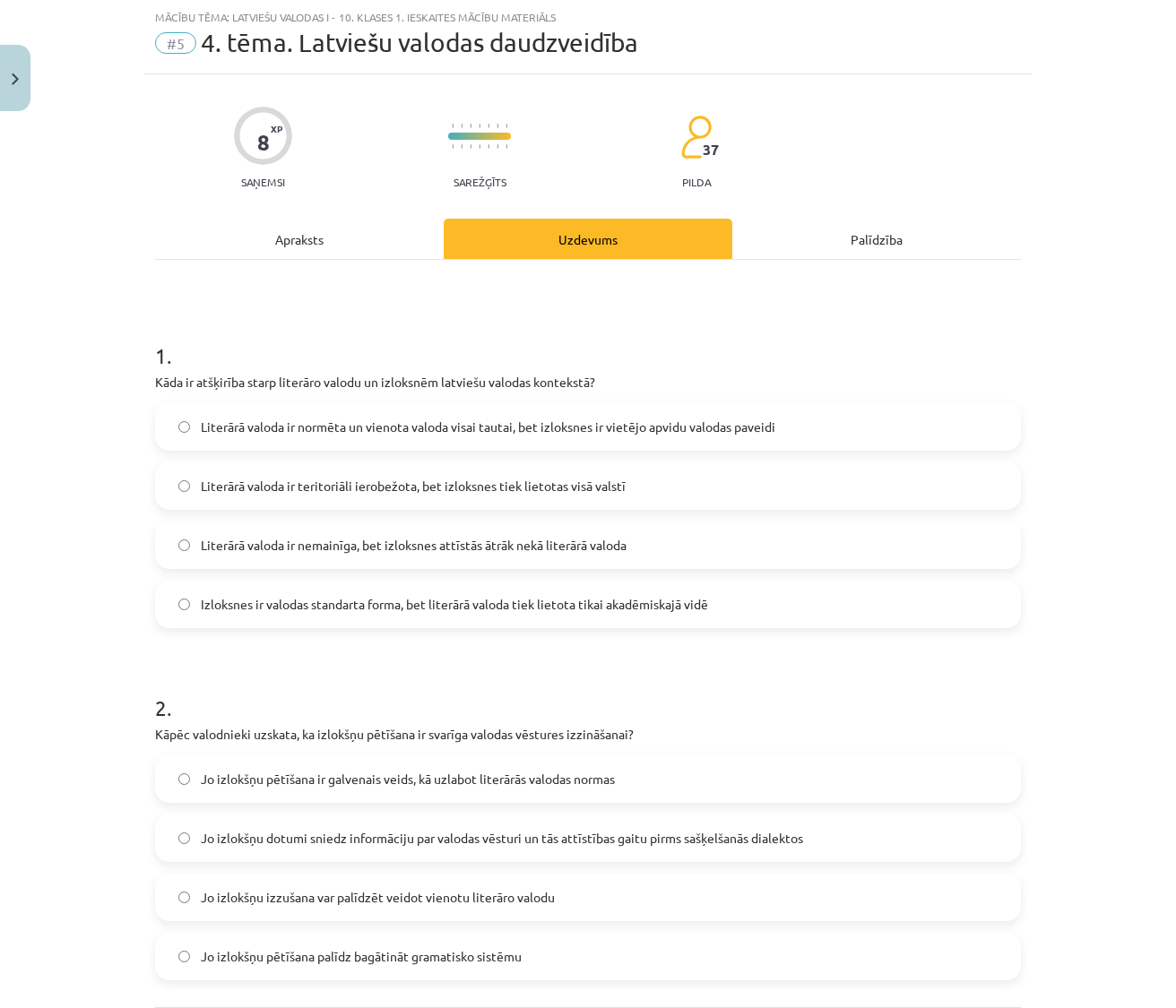 drag, startPoint x: 376, startPoint y: 553, endPoint x: 407, endPoint y: 504, distance: 57.98276 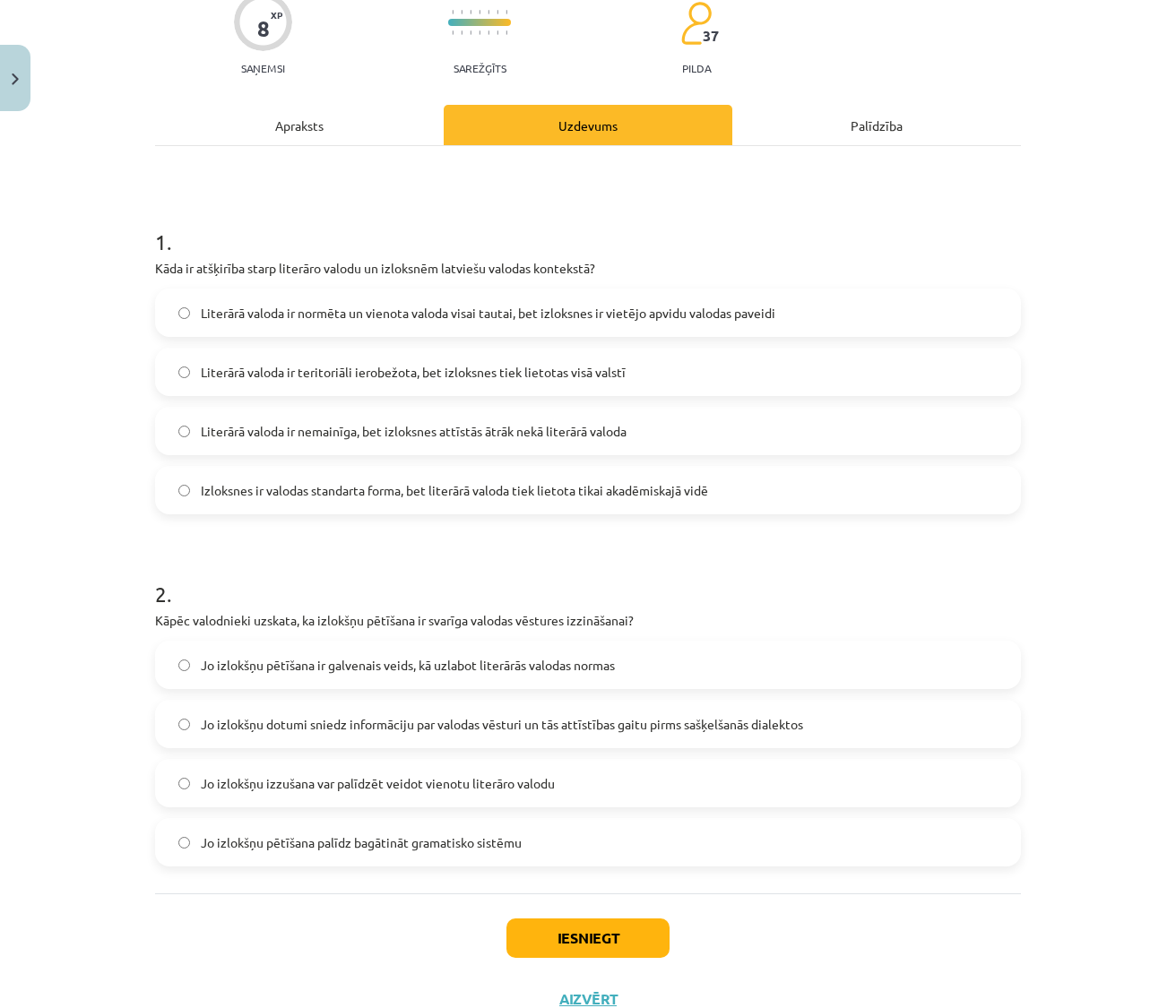 scroll, scrollTop: 225, scrollLeft: 0, axis: vertical 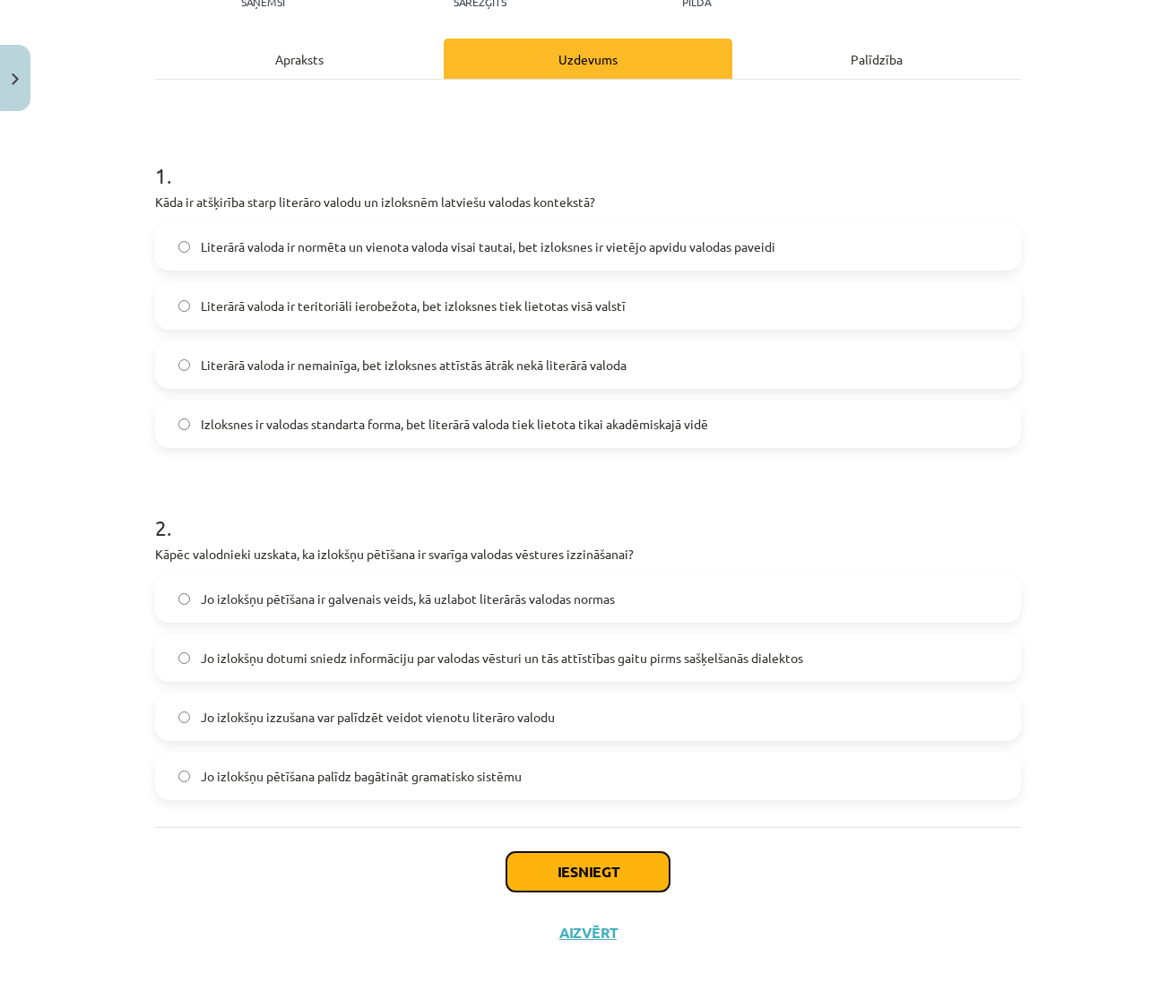 click on "Iesniegt" 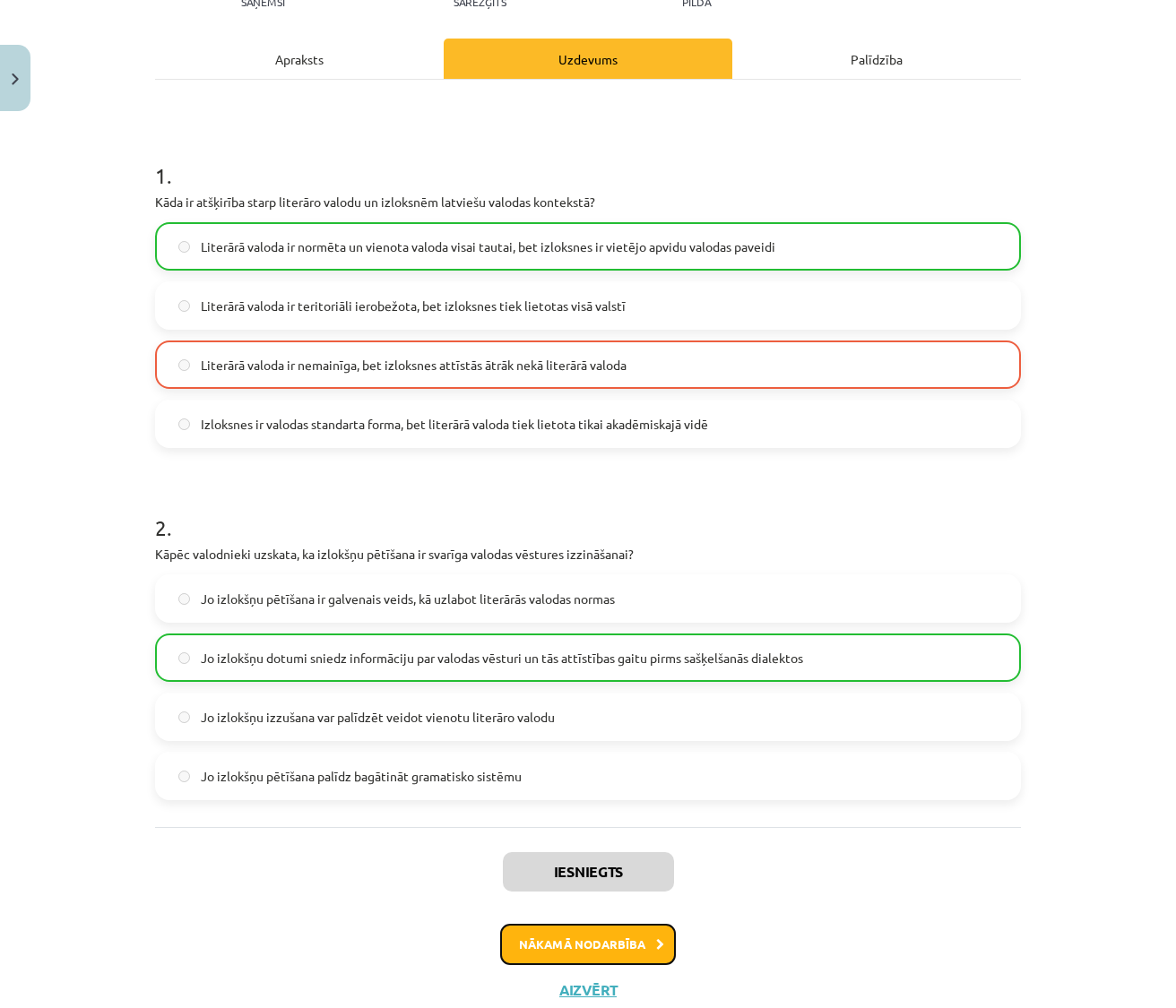 click on "Nākamā nodarbība" 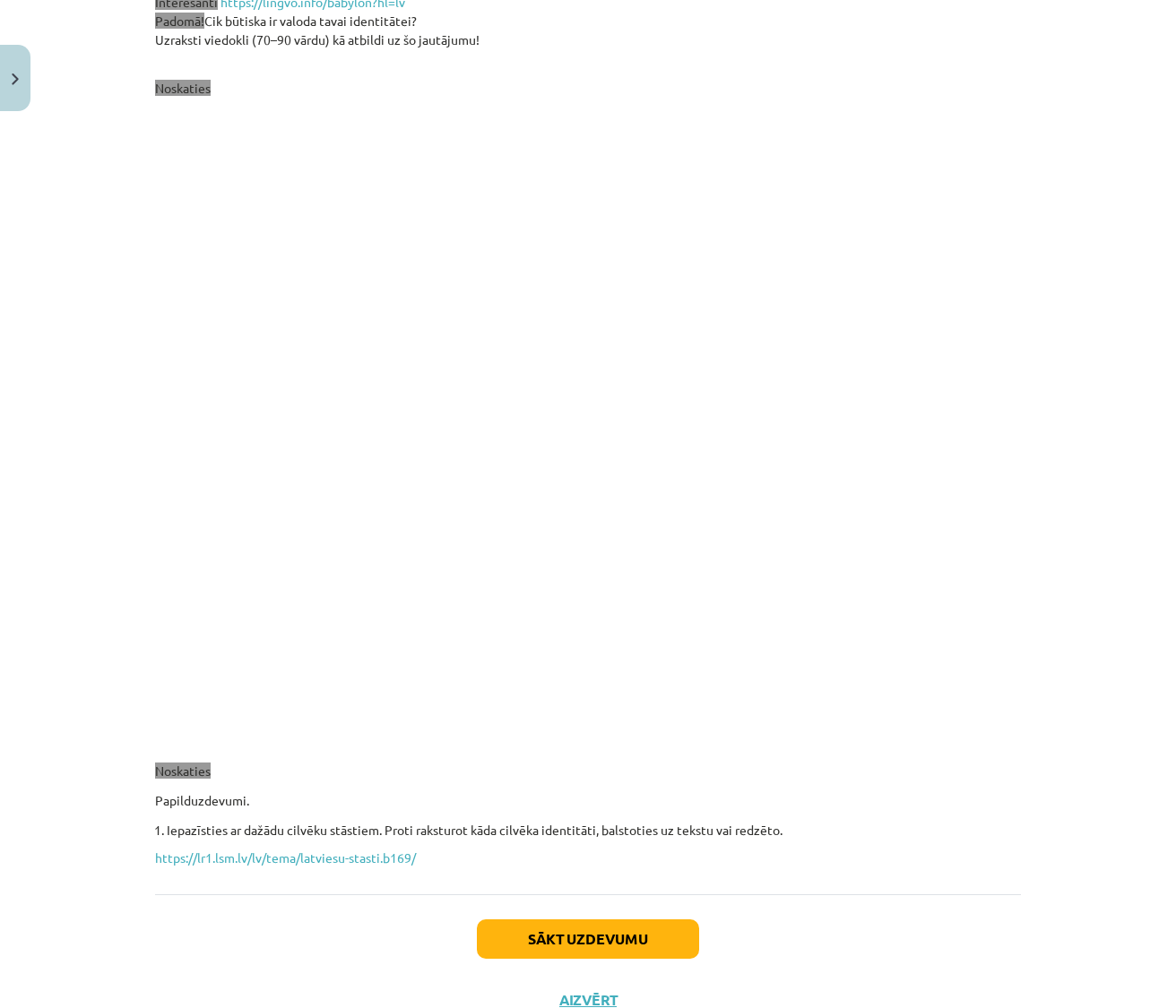 scroll, scrollTop: 2672, scrollLeft: 0, axis: vertical 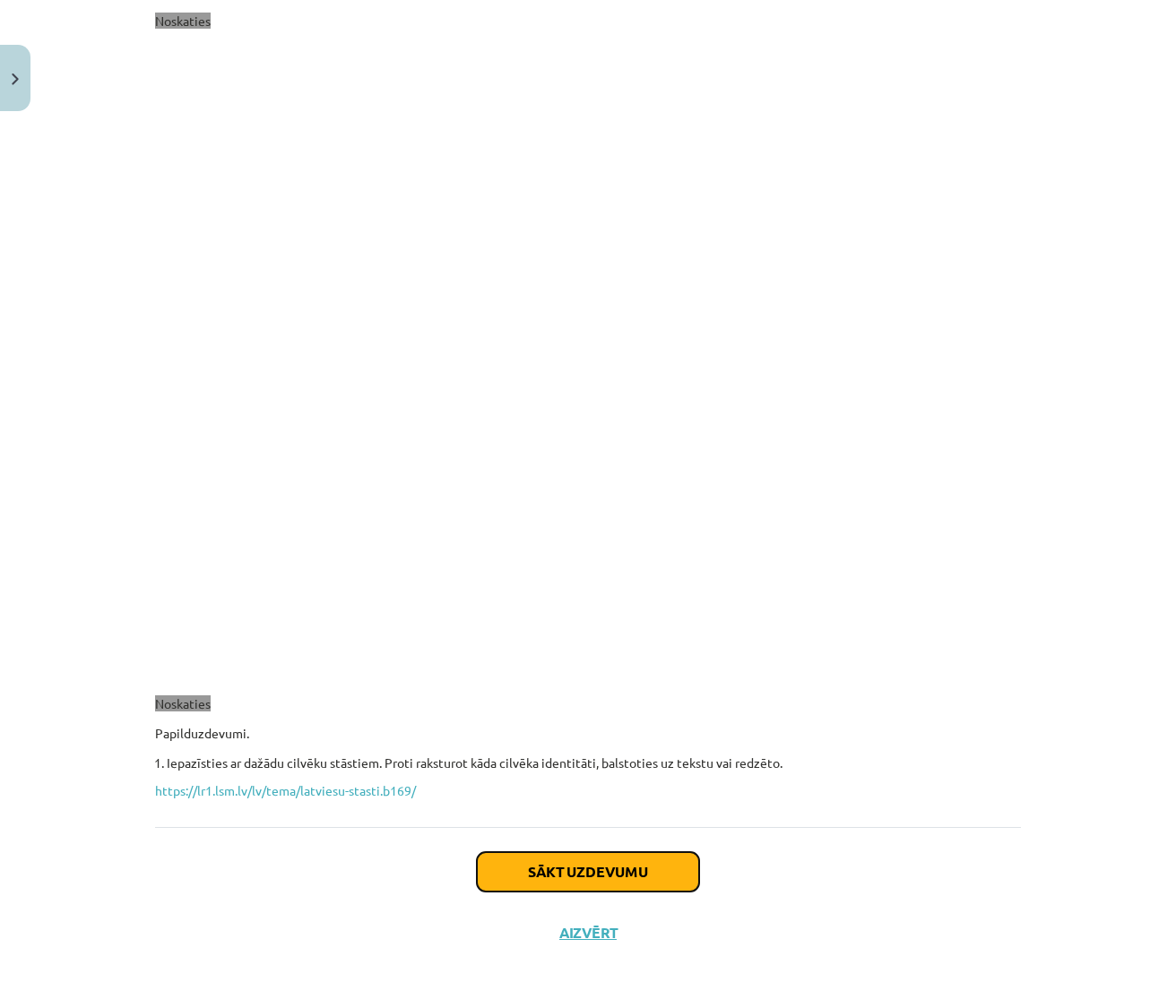 click on "Sākt uzdevumu" 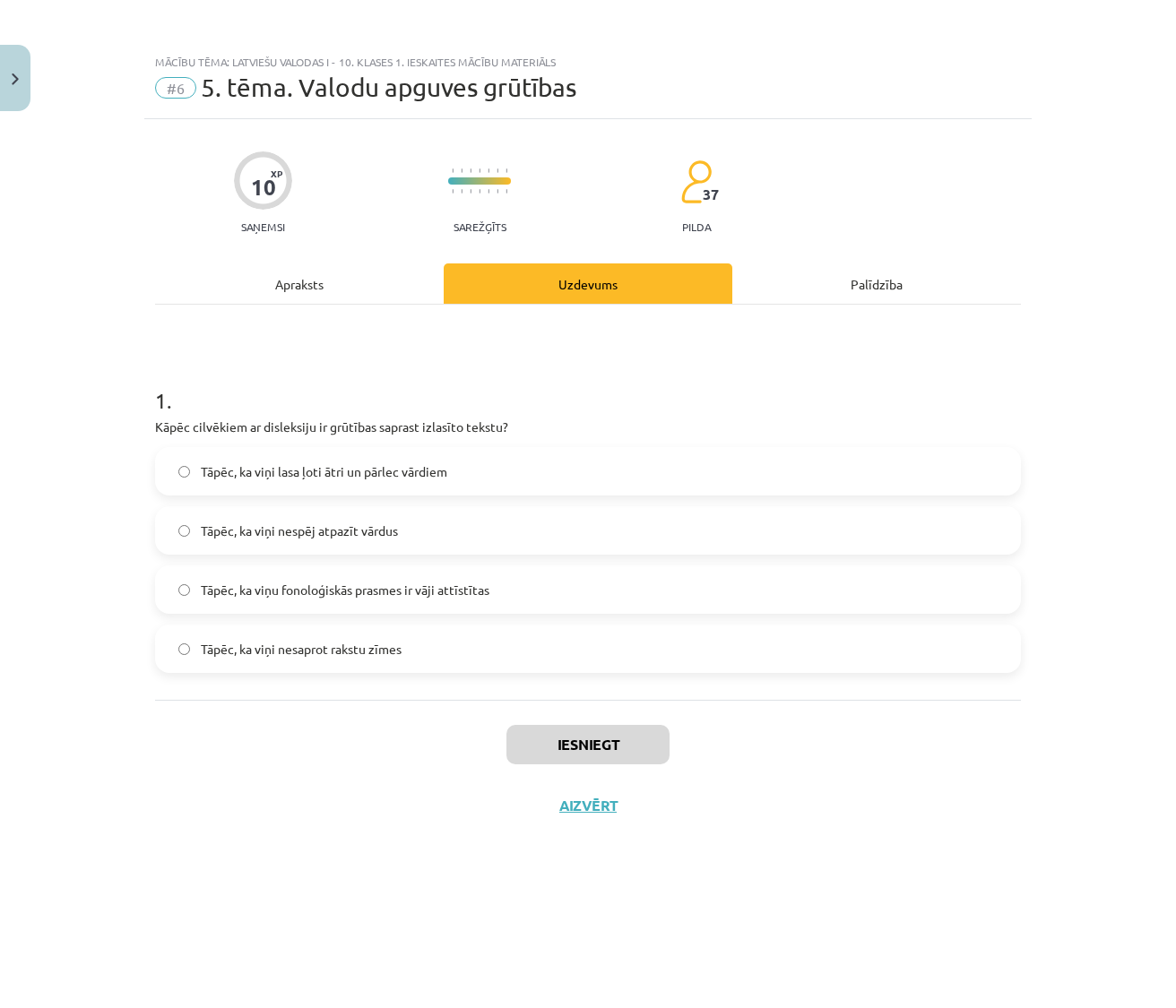 scroll, scrollTop: 0, scrollLeft: 0, axis: both 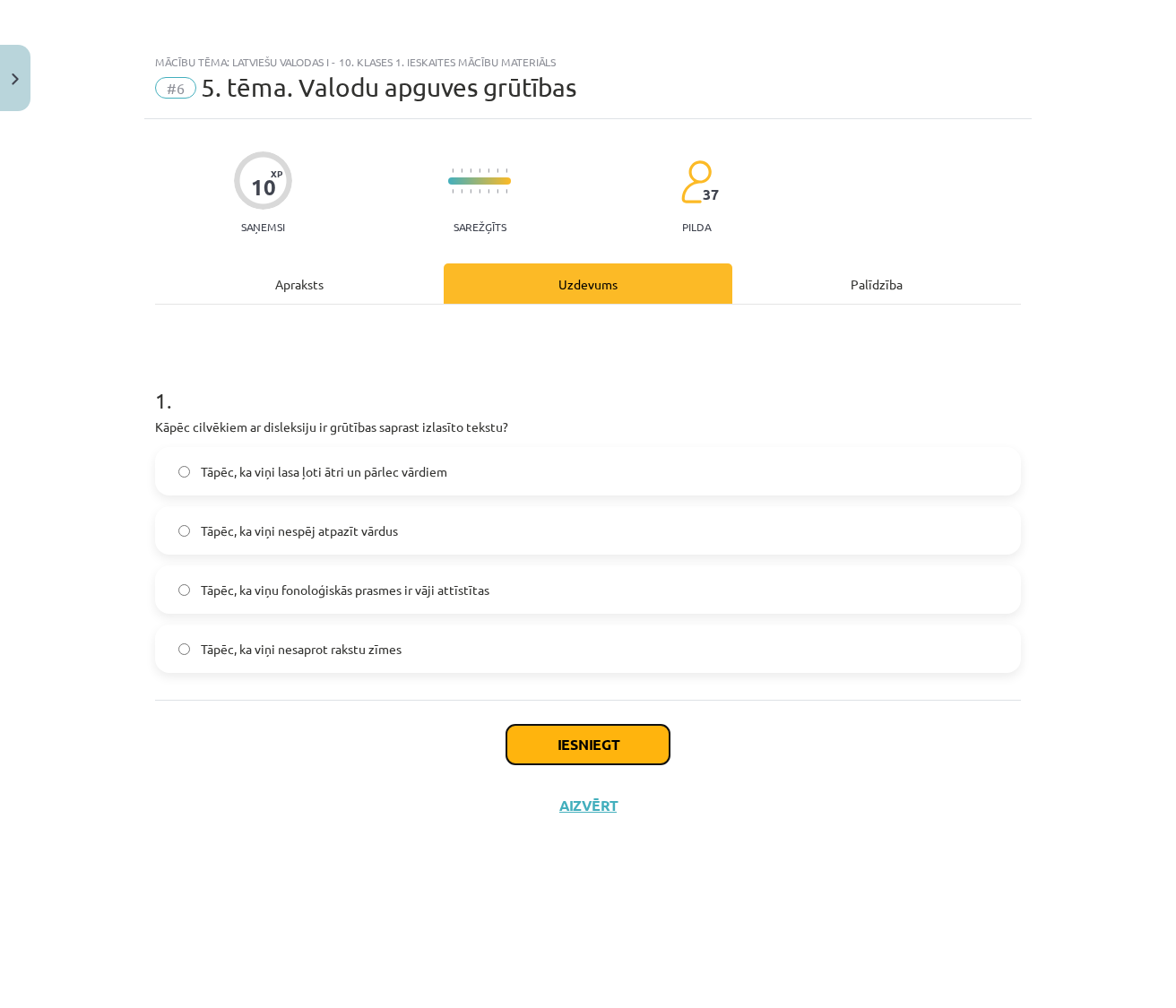click on "Iesniegt" 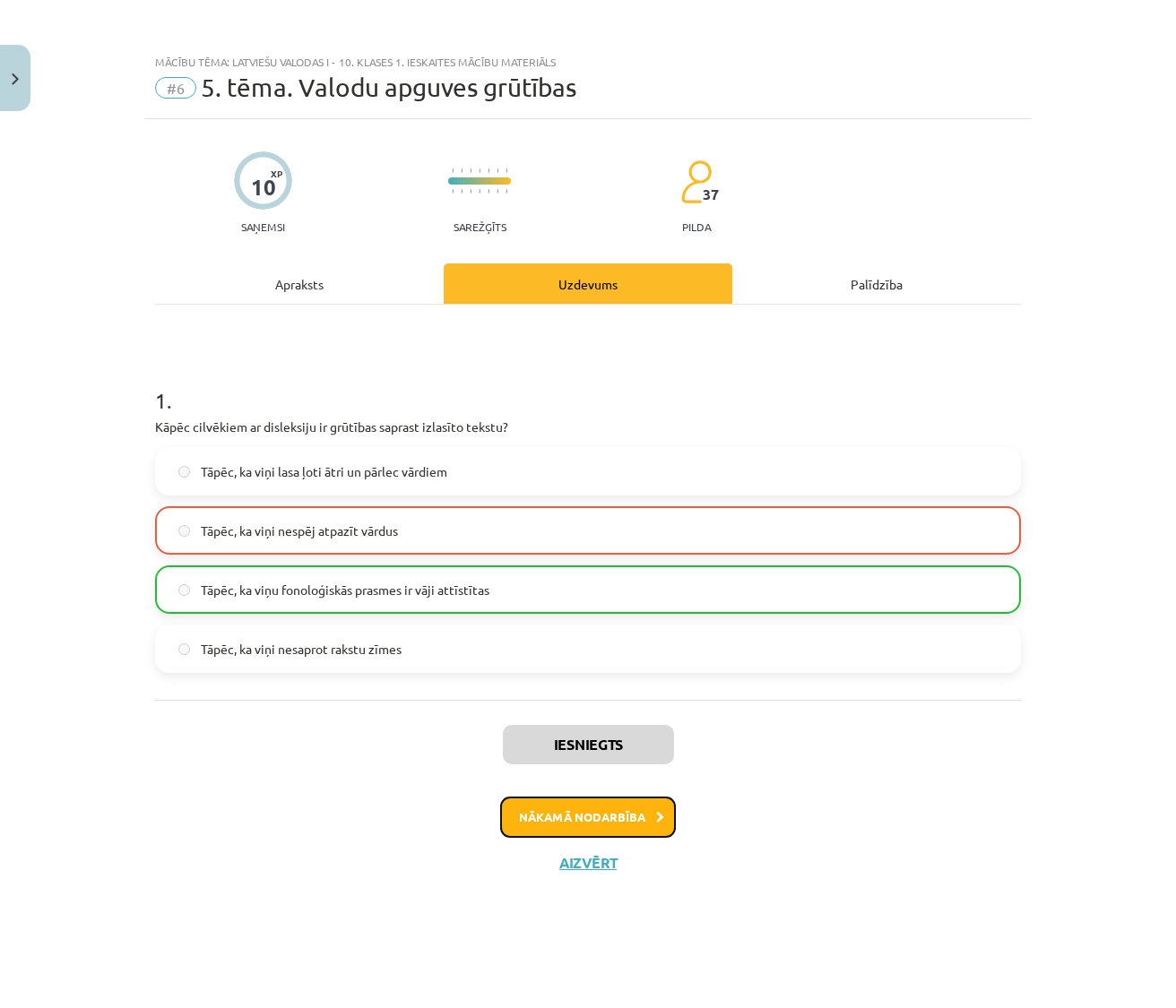 click on "Nākamā nodarbība" 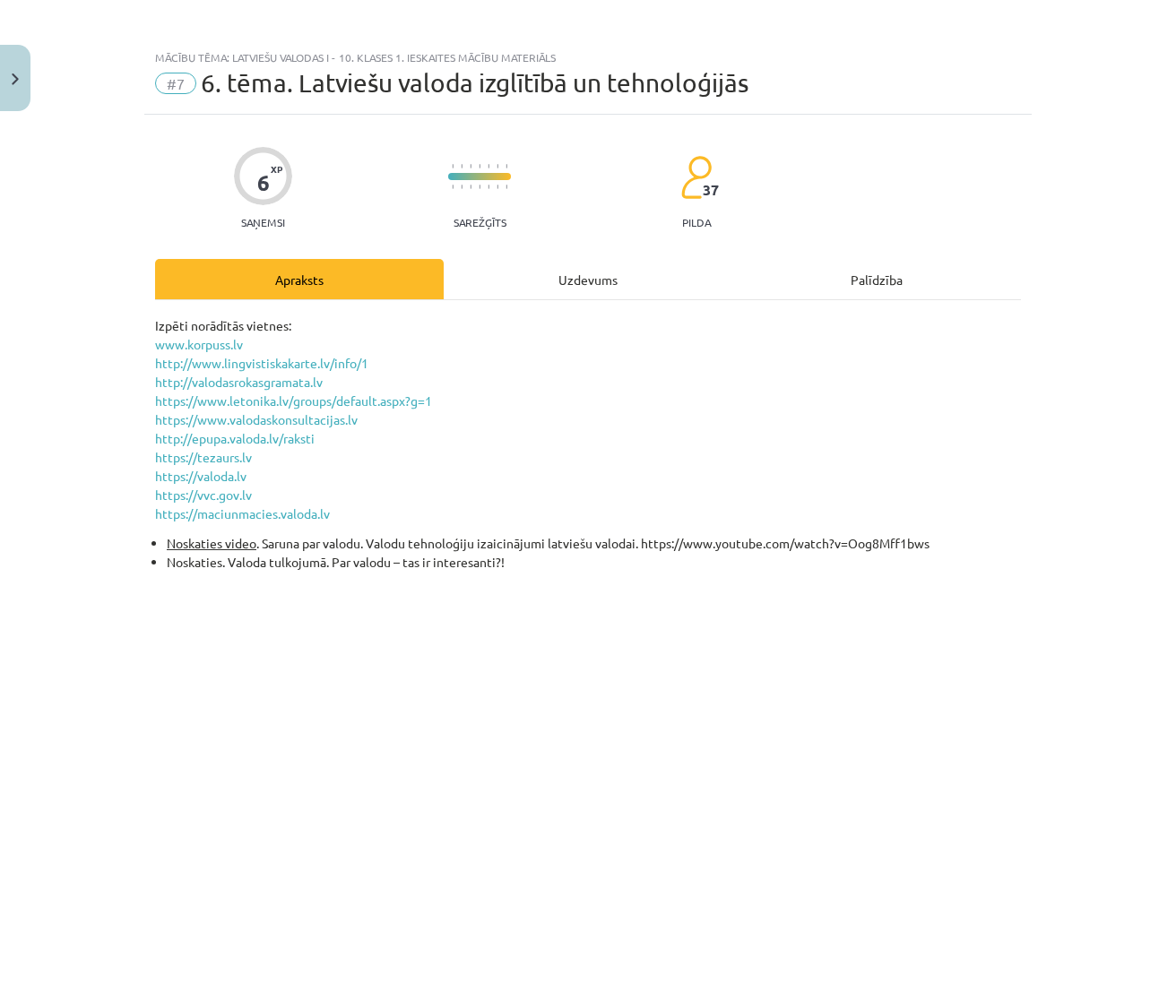 scroll, scrollTop: 0, scrollLeft: 0, axis: both 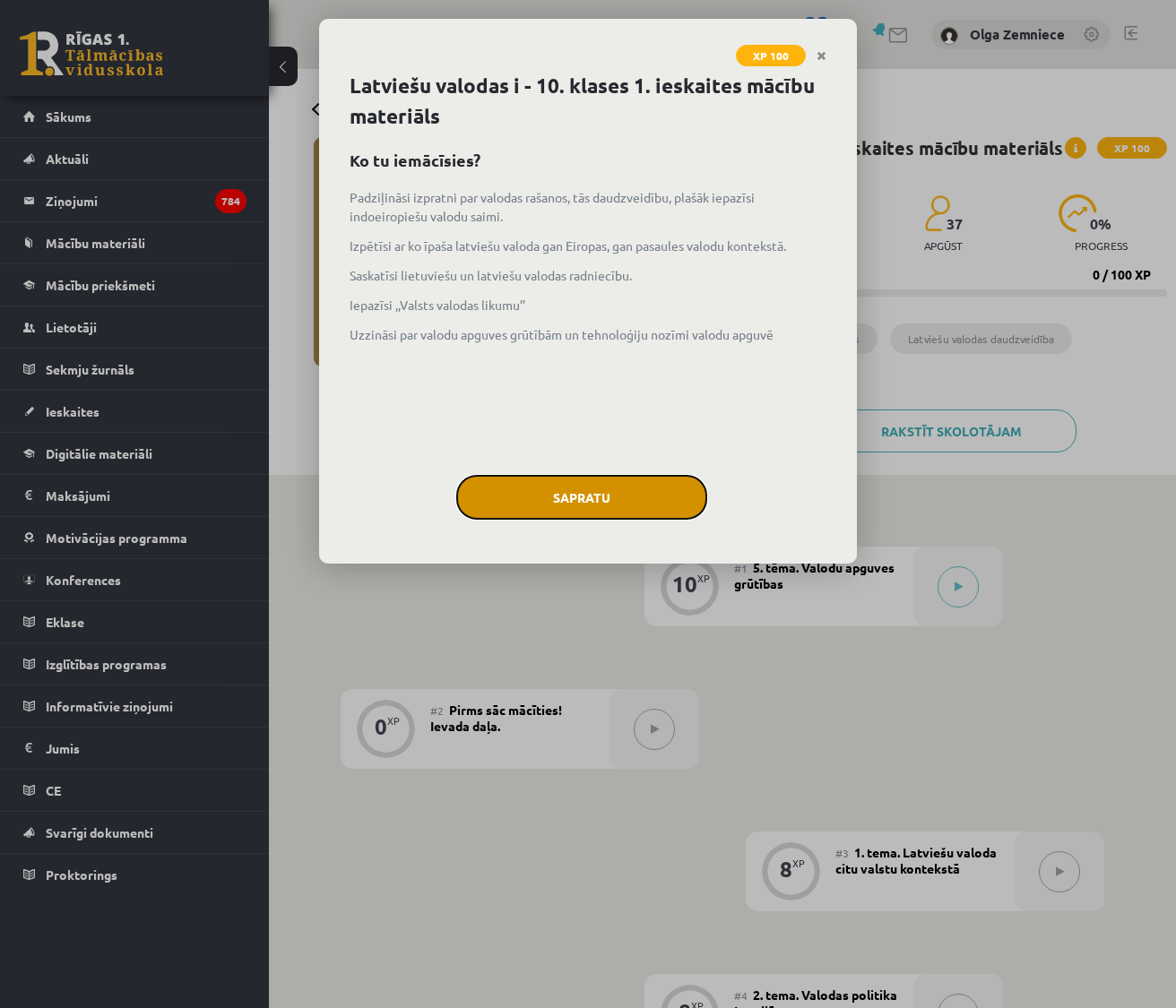 click on "Sapratu" 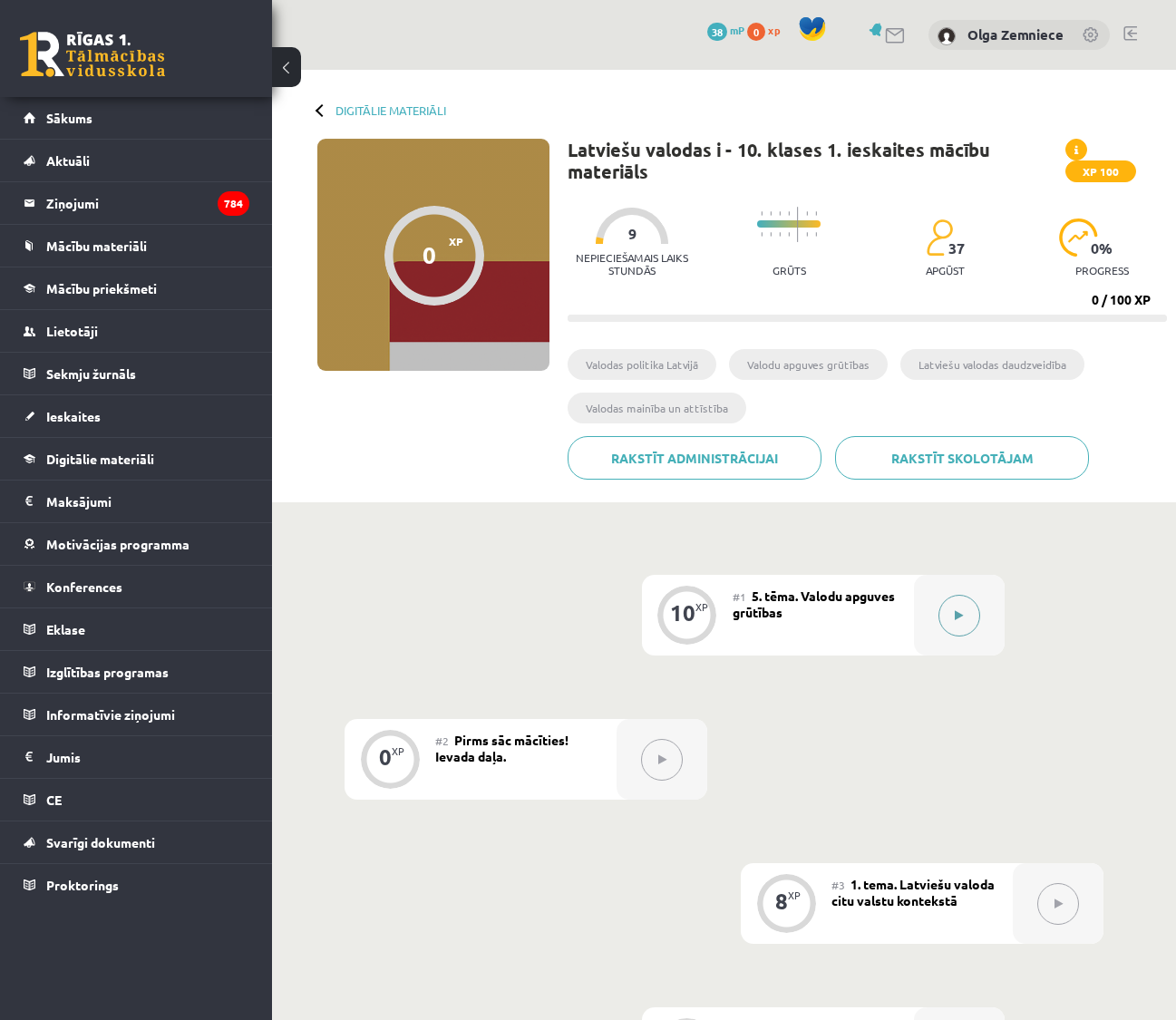 click 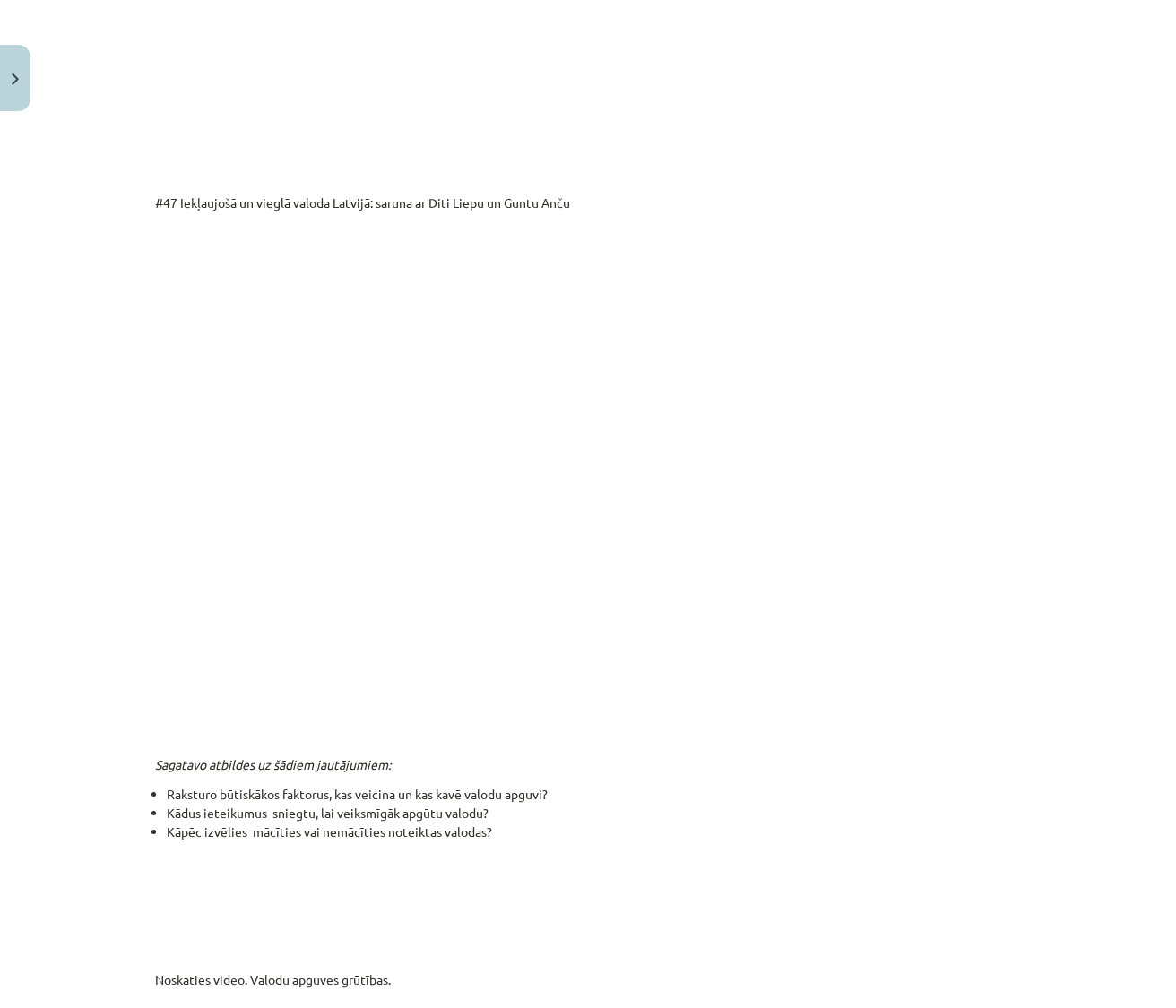 scroll, scrollTop: 1359, scrollLeft: 0, axis: vertical 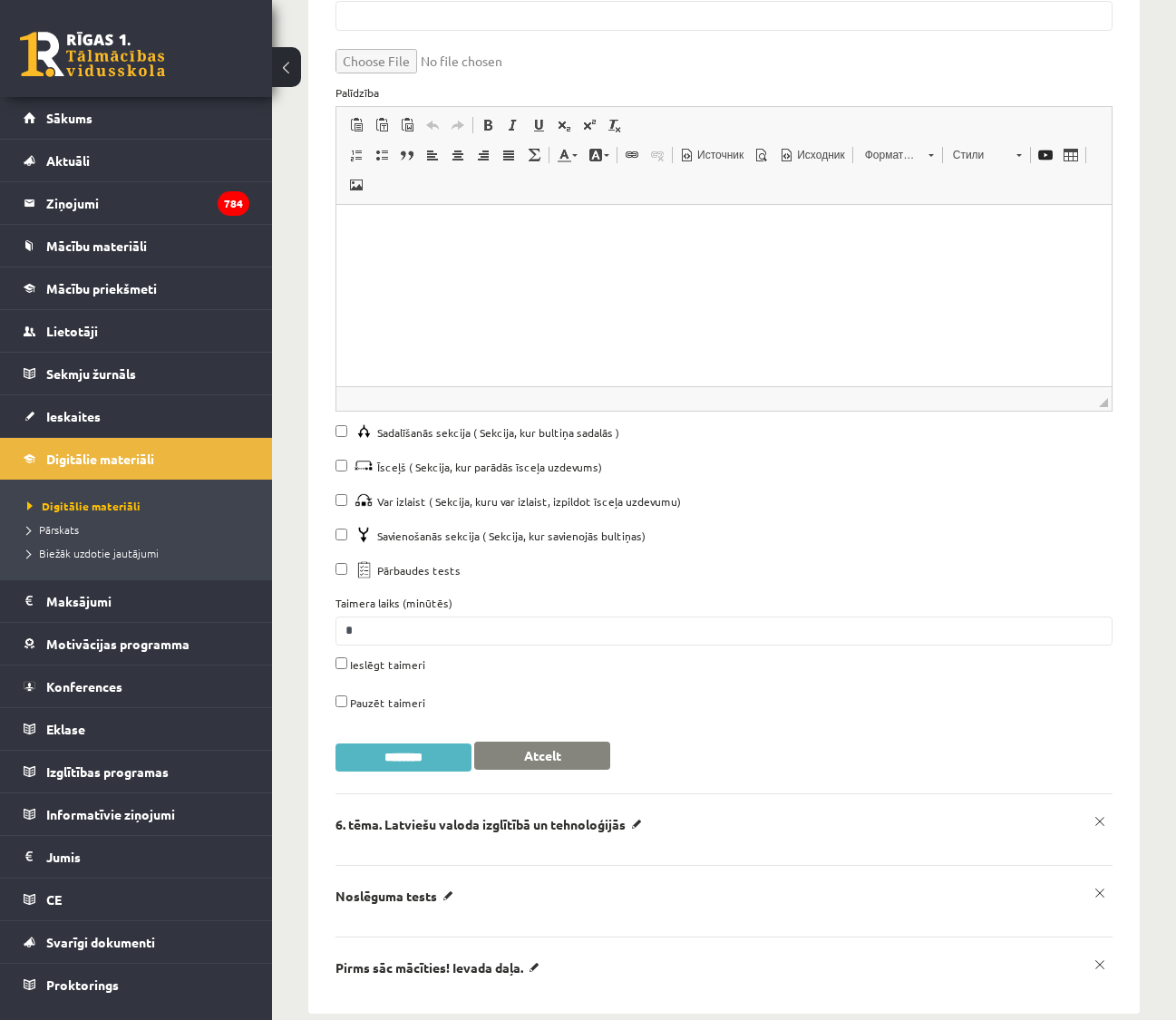 click on "********" at bounding box center (403, 757) 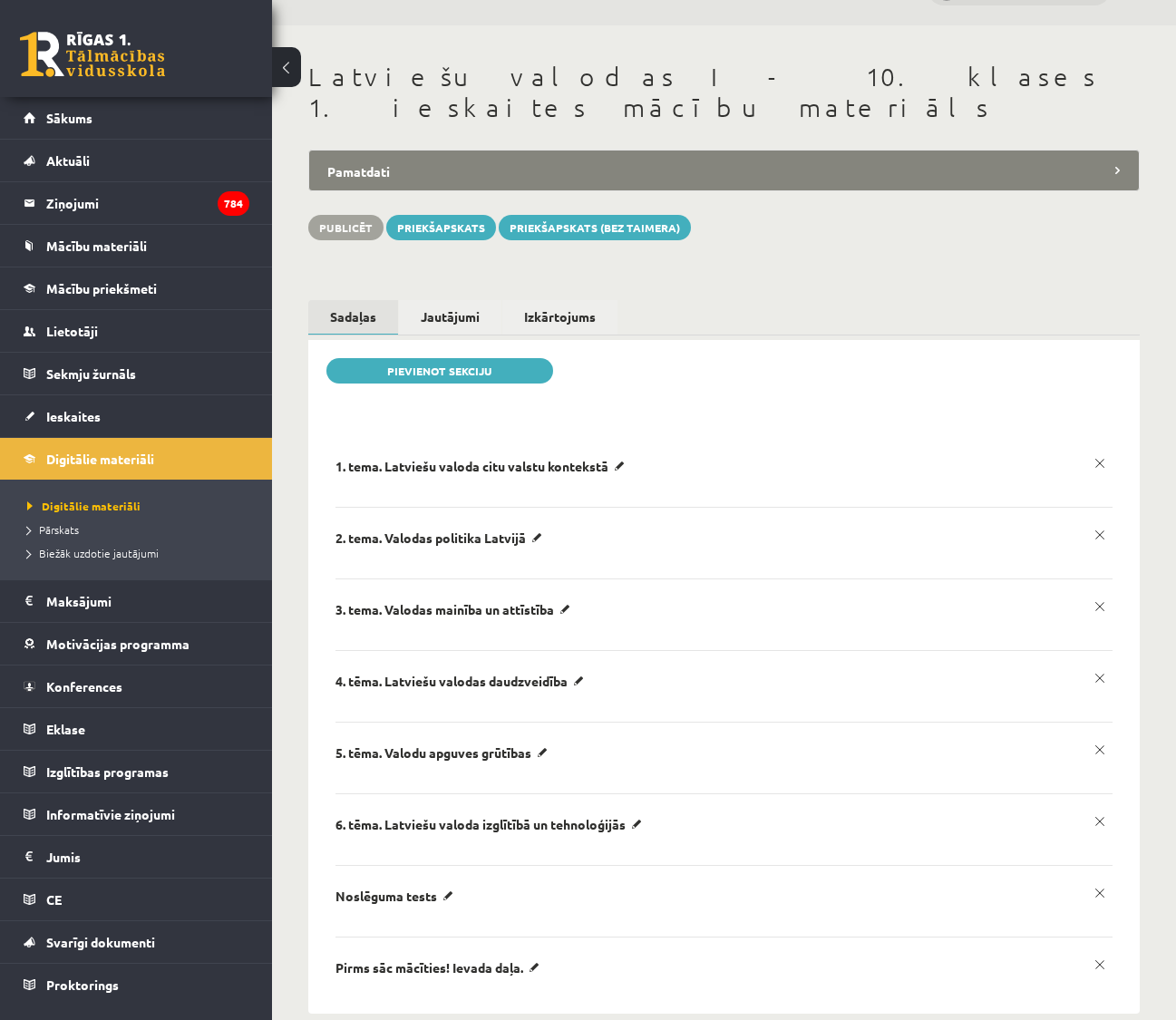 scroll, scrollTop: 0, scrollLeft: 0, axis: both 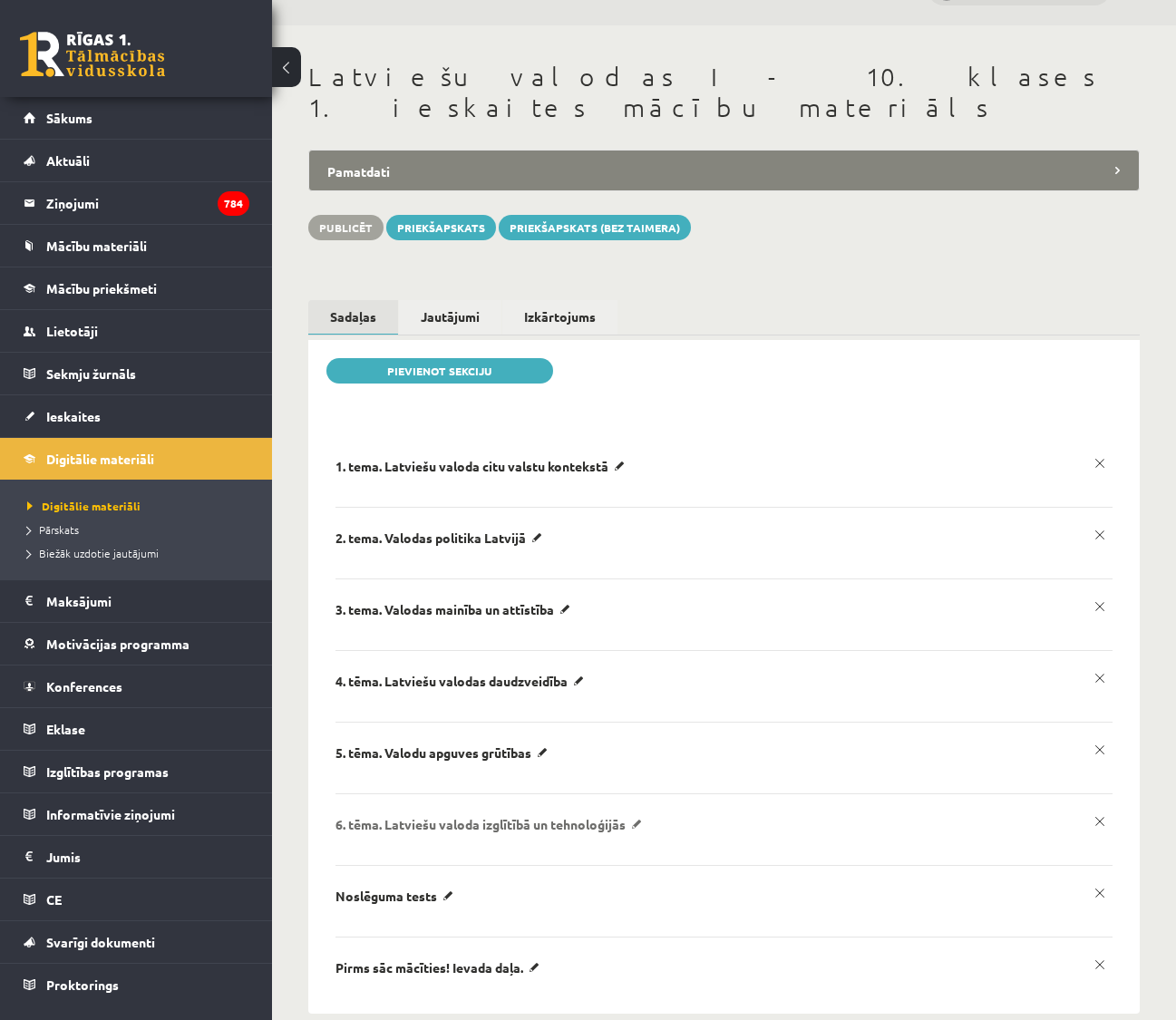 click on "6. tēma. Latviešu valoda izglītībā un tehnoloģijās" at bounding box center [483, 466] 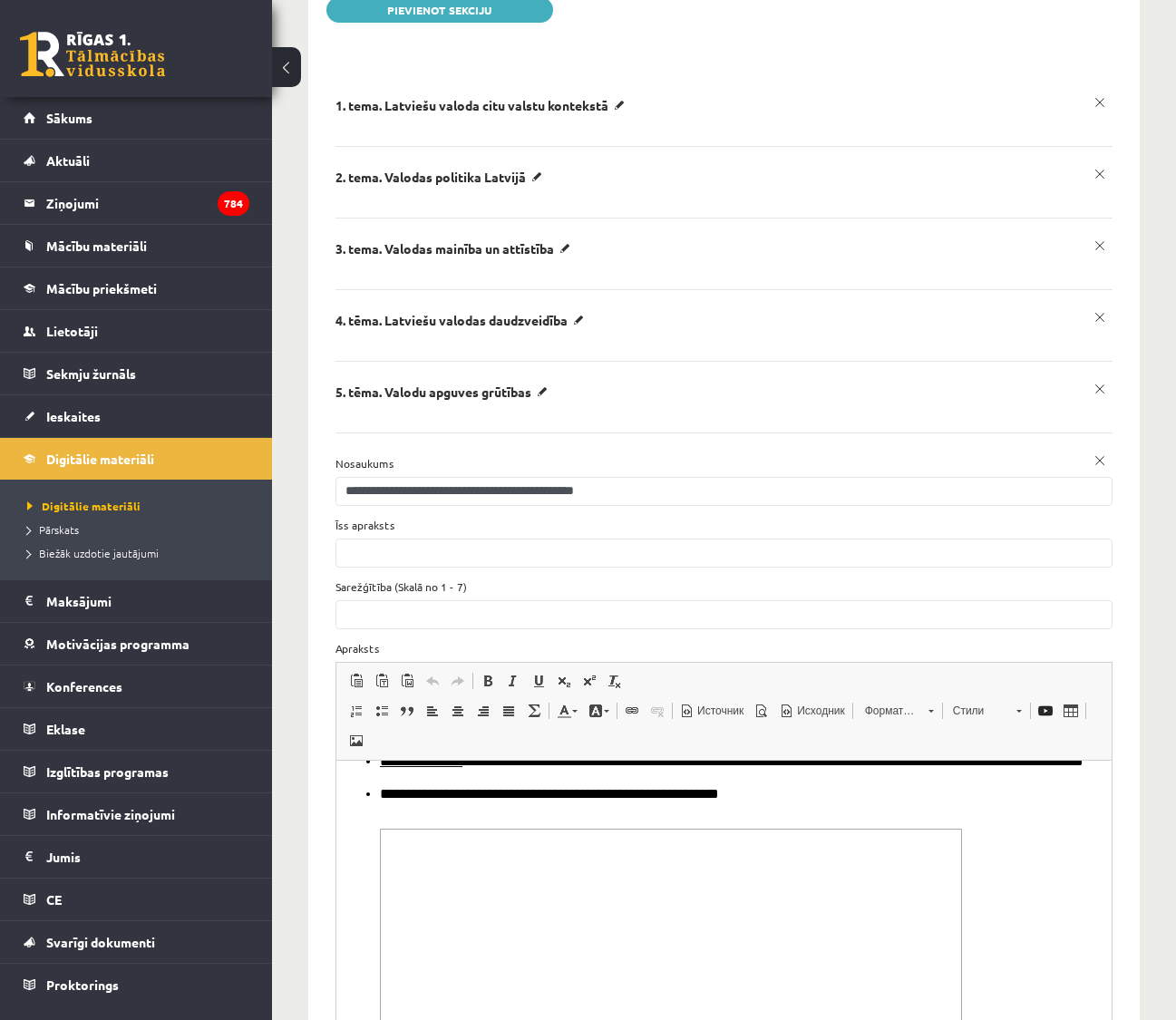scroll, scrollTop: 221, scrollLeft: 0, axis: vertical 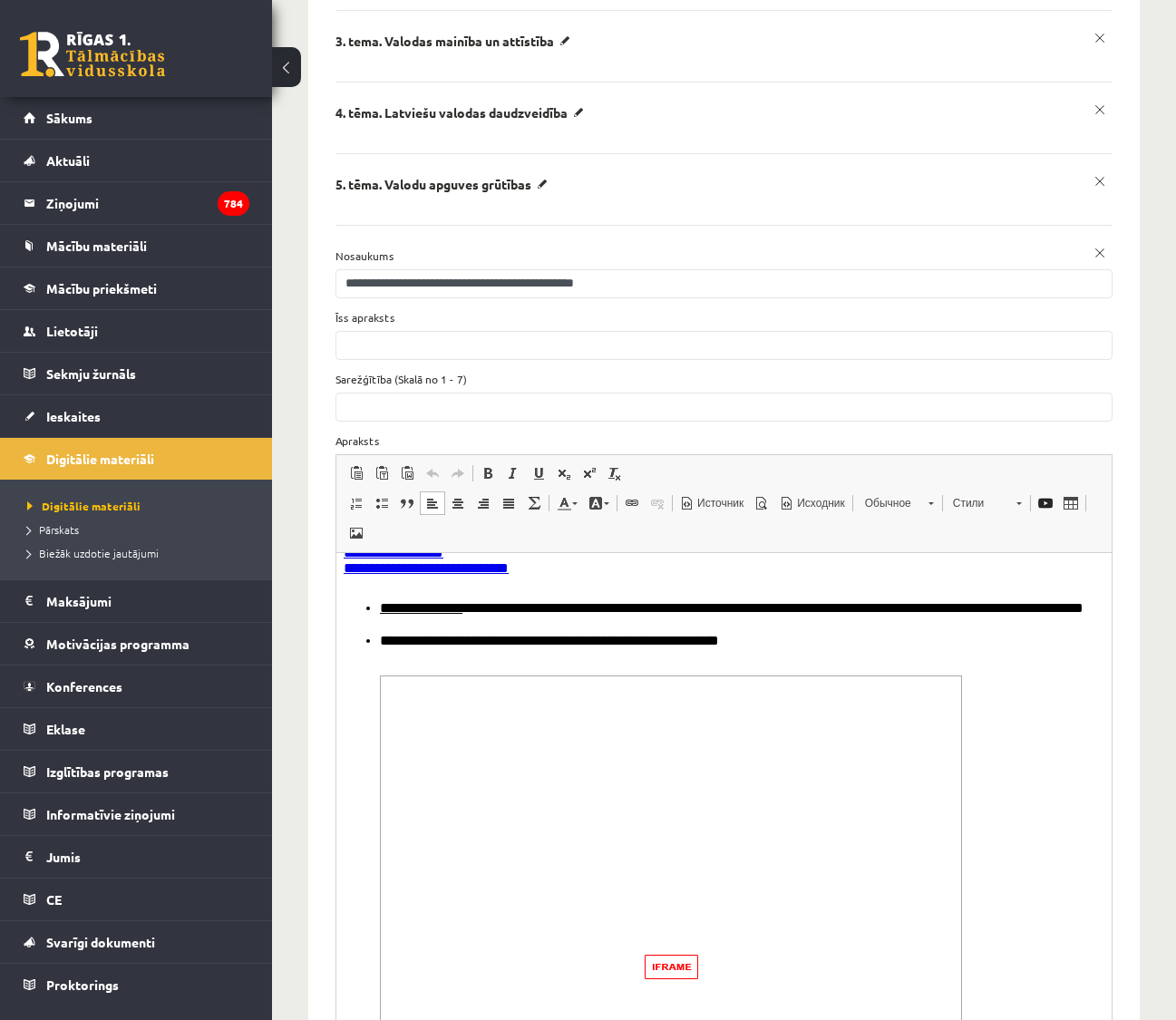 click at bounding box center [671, 966] 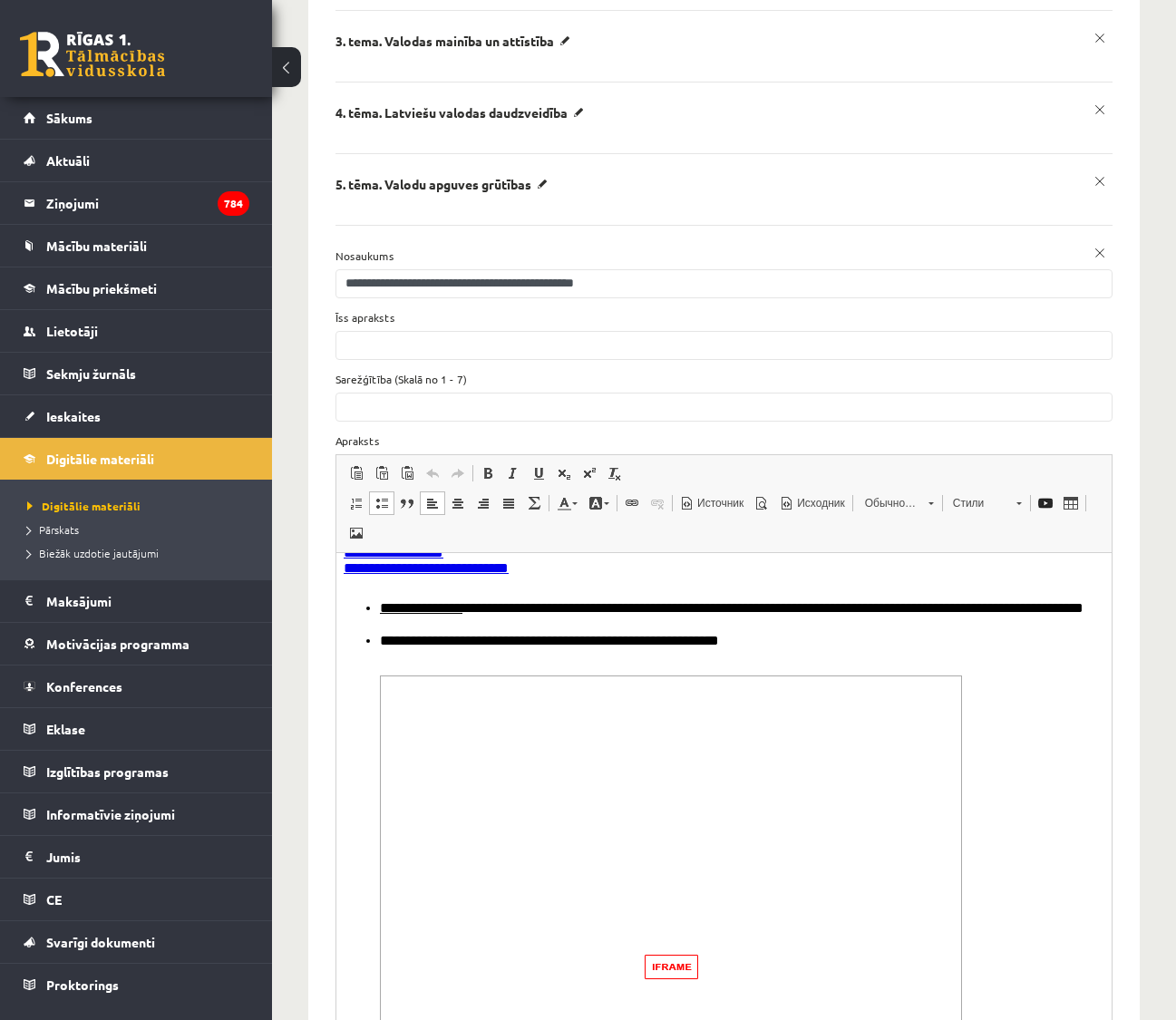 type 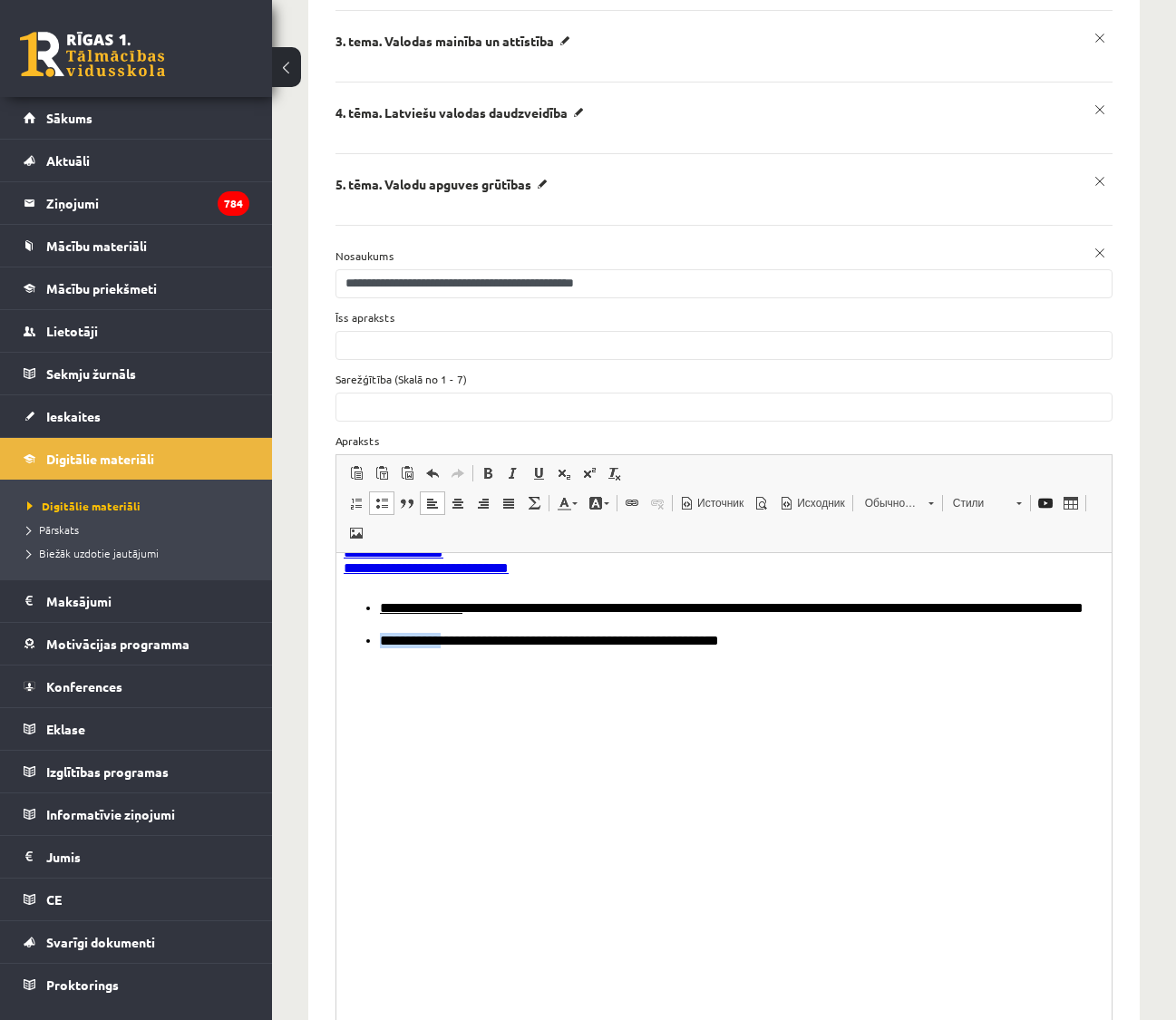 drag, startPoint x: 756, startPoint y: 641, endPoint x: 669, endPoint y: 1166, distance: 532.1598 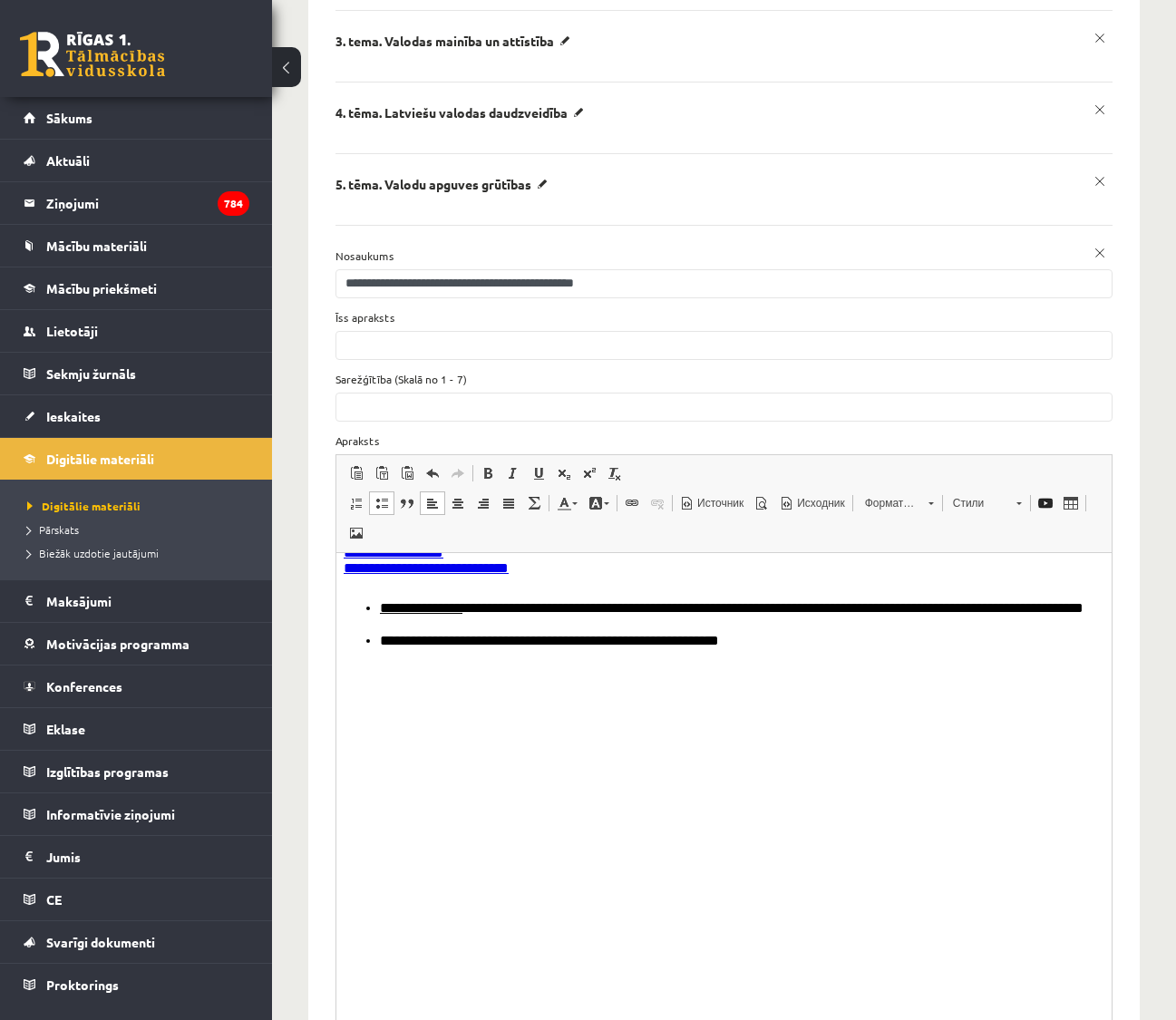 click at bounding box center [735, 860] 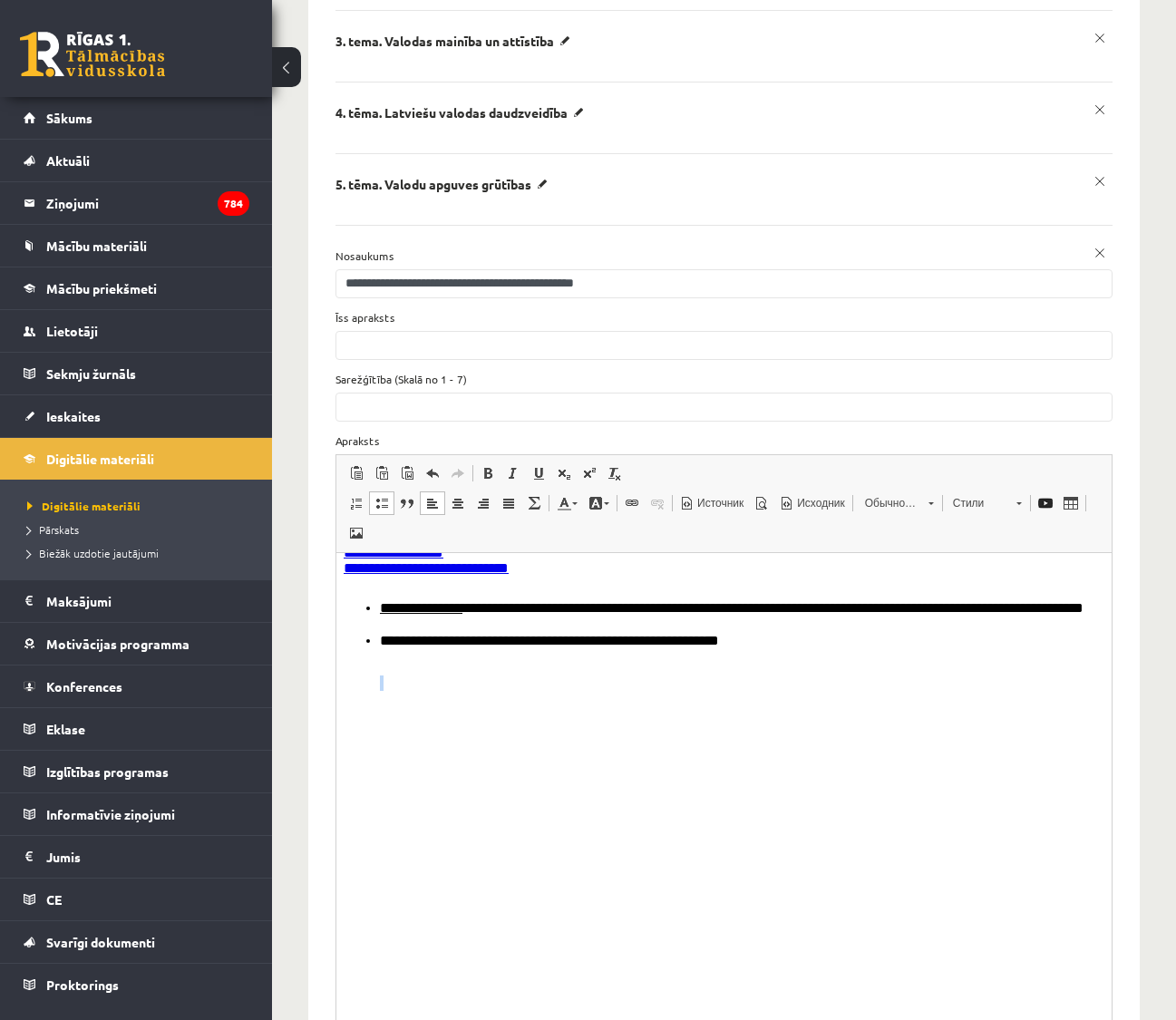 click at bounding box center (735, 860) 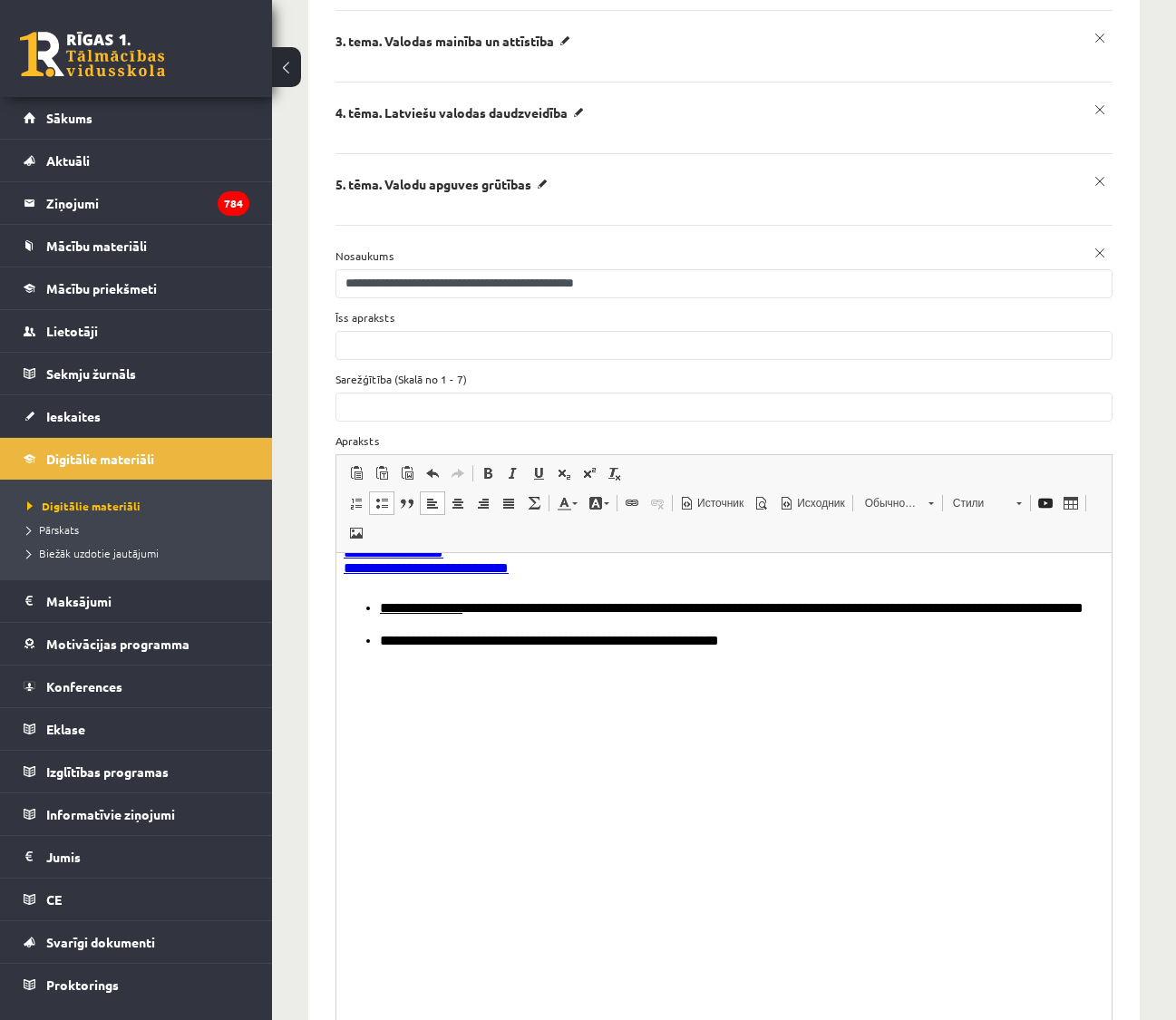 click on "**********" at bounding box center (735, 853) 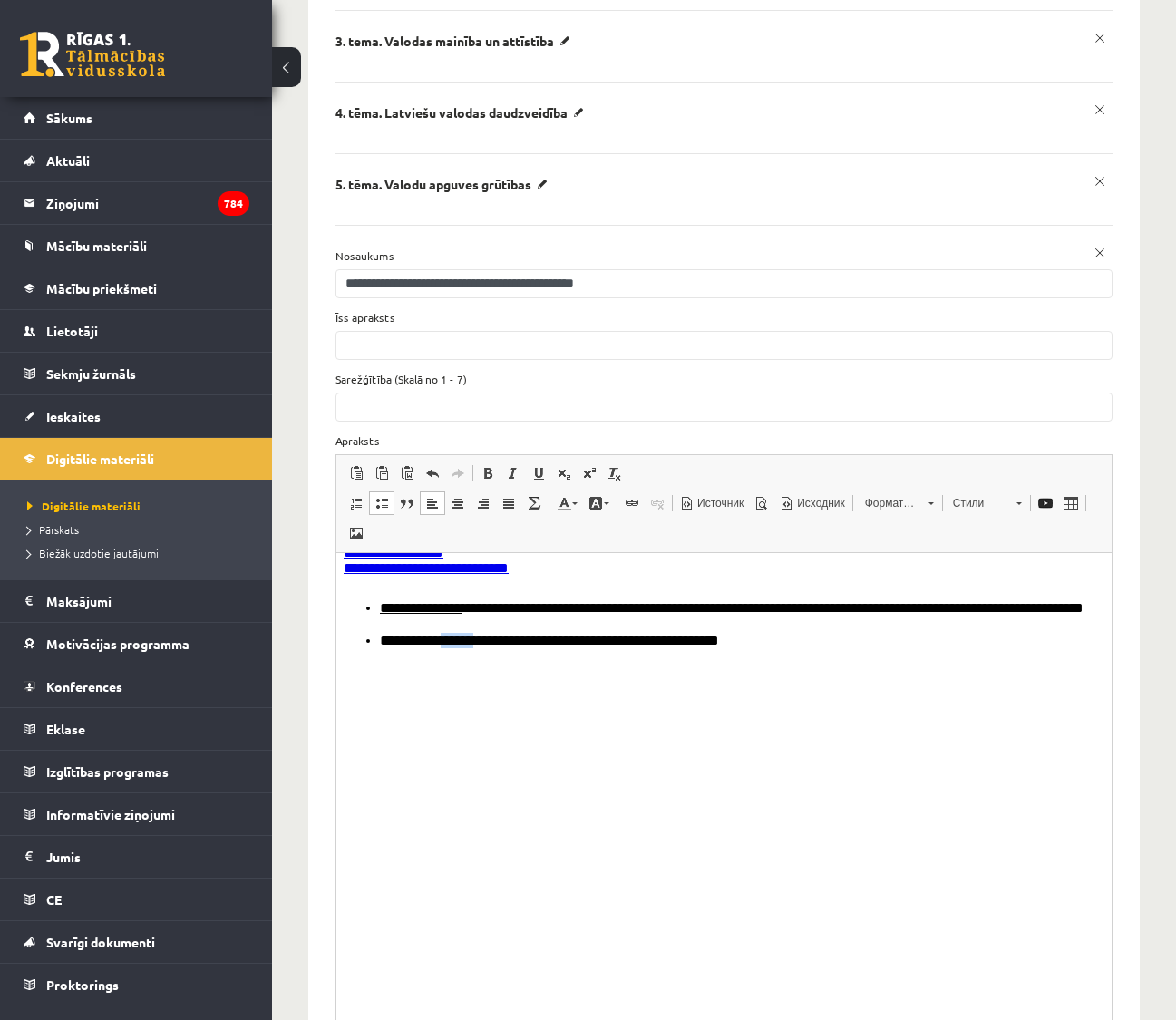click on "**********" at bounding box center [735, 853] 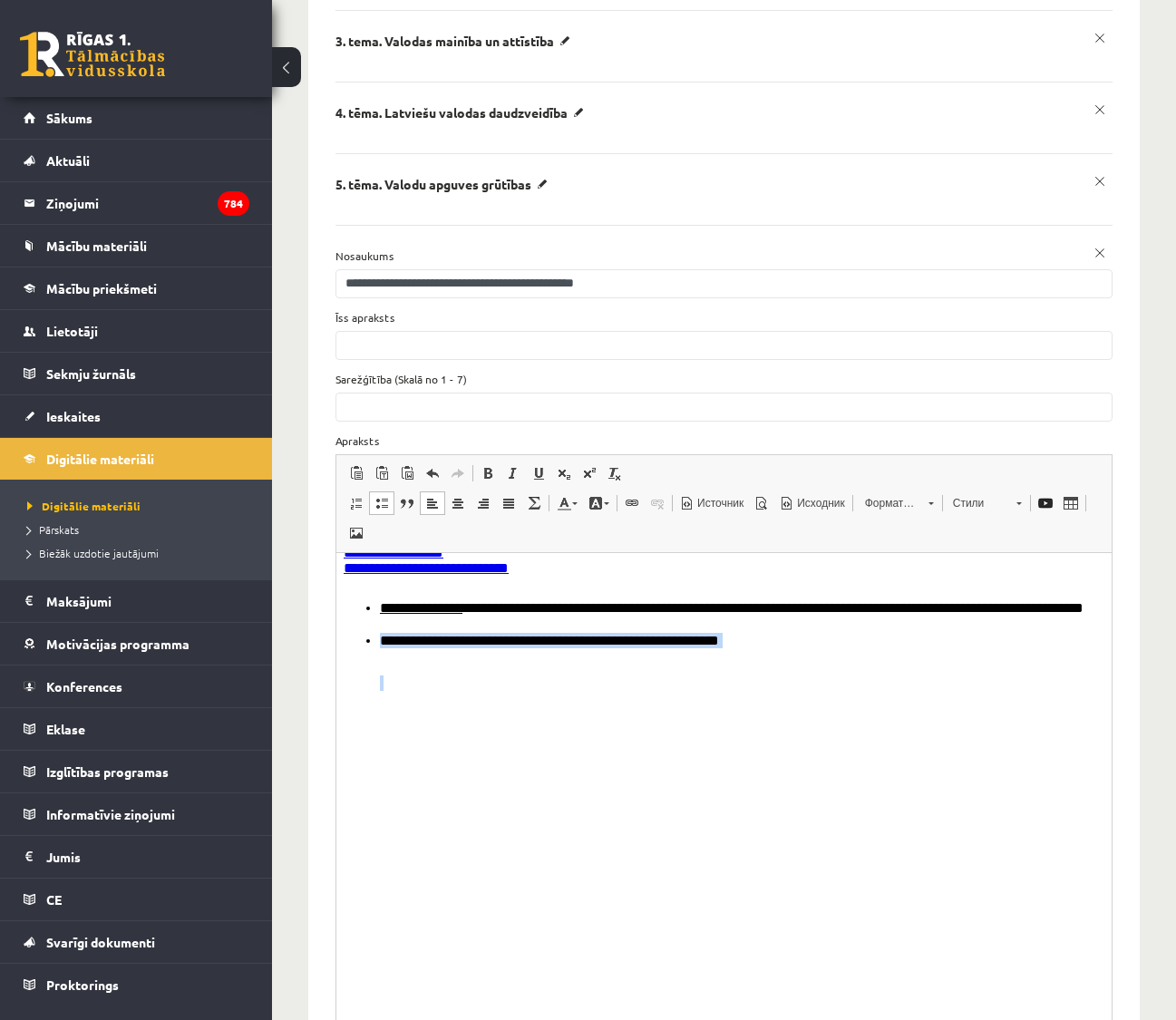 click on "**********" at bounding box center (735, 853) 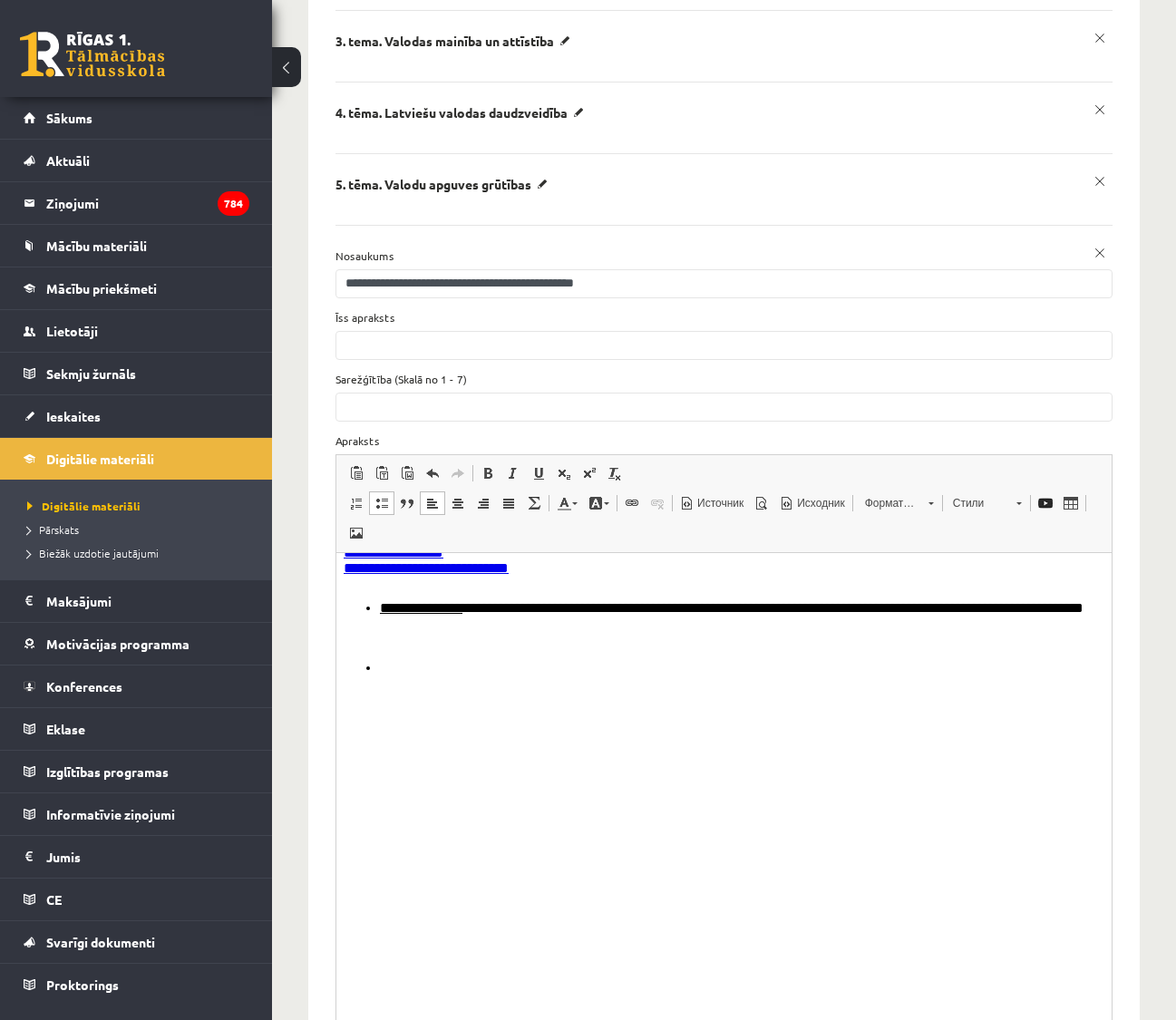 click at bounding box center [735, 845] 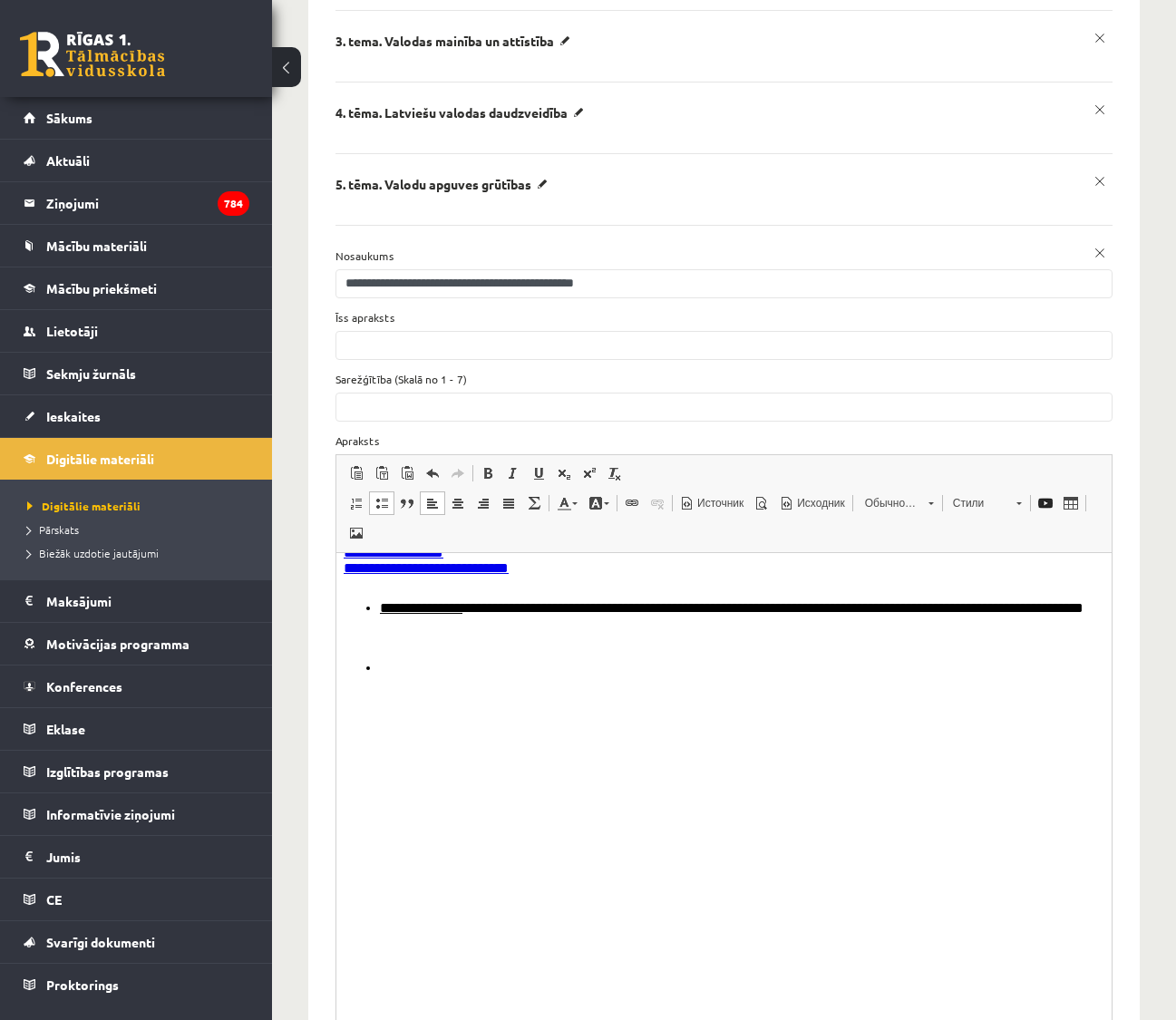 click on "Вставить / удалить маркированный список" at bounding box center (382, 503) 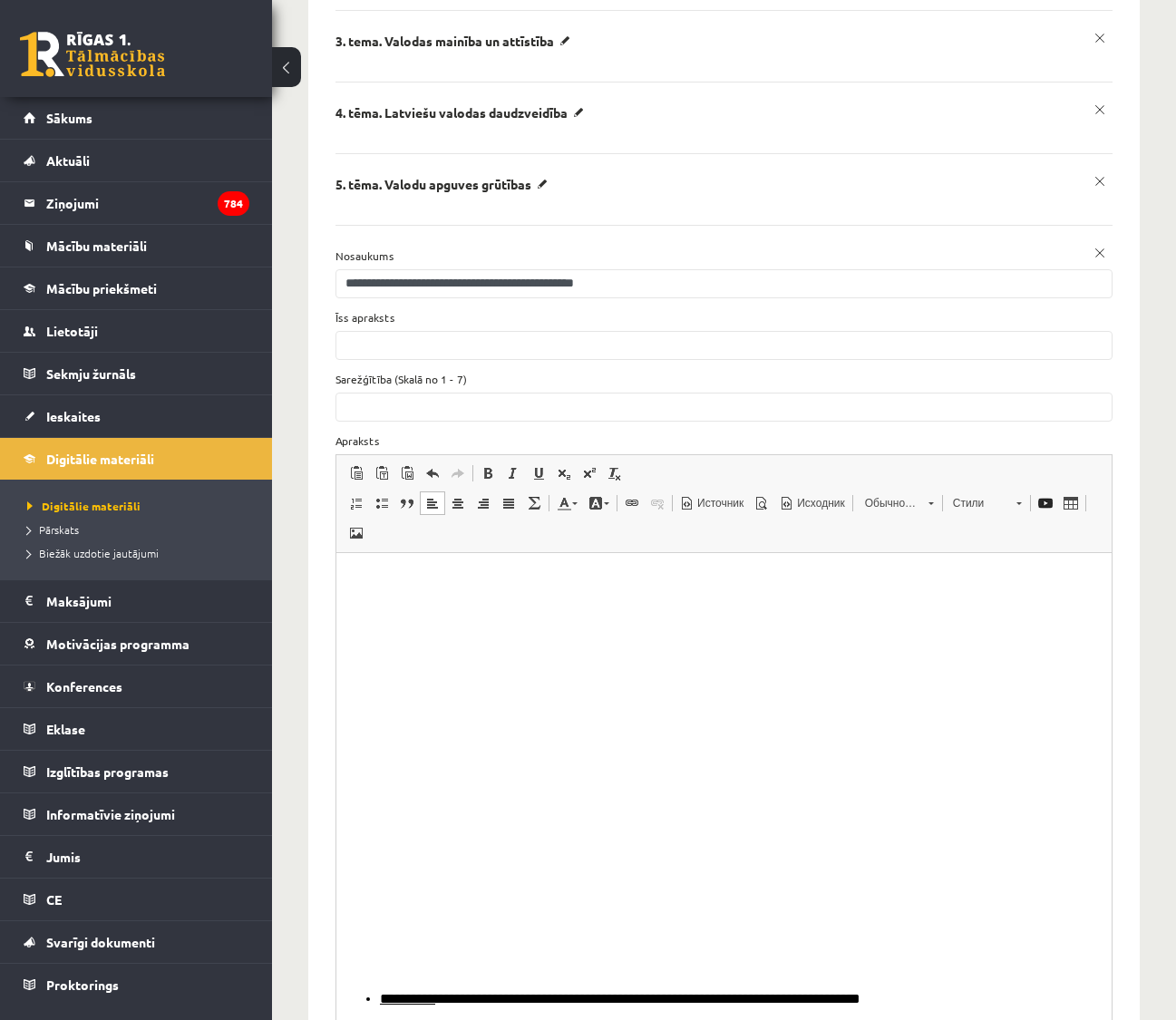 scroll, scrollTop: 295, scrollLeft: 0, axis: vertical 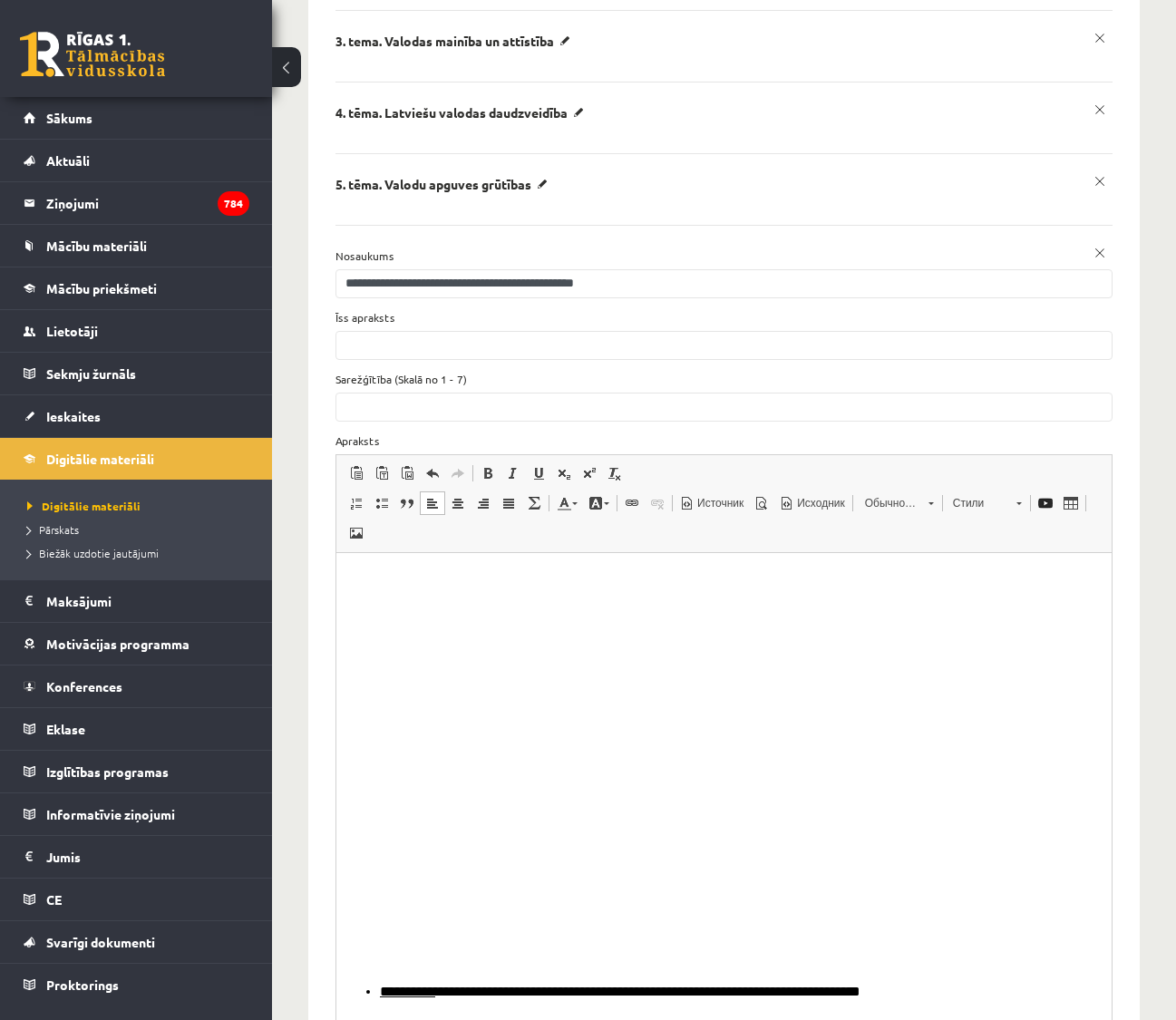 drag, startPoint x: 462, startPoint y: 913, endPoint x: 426, endPoint y: 708, distance: 208.13697 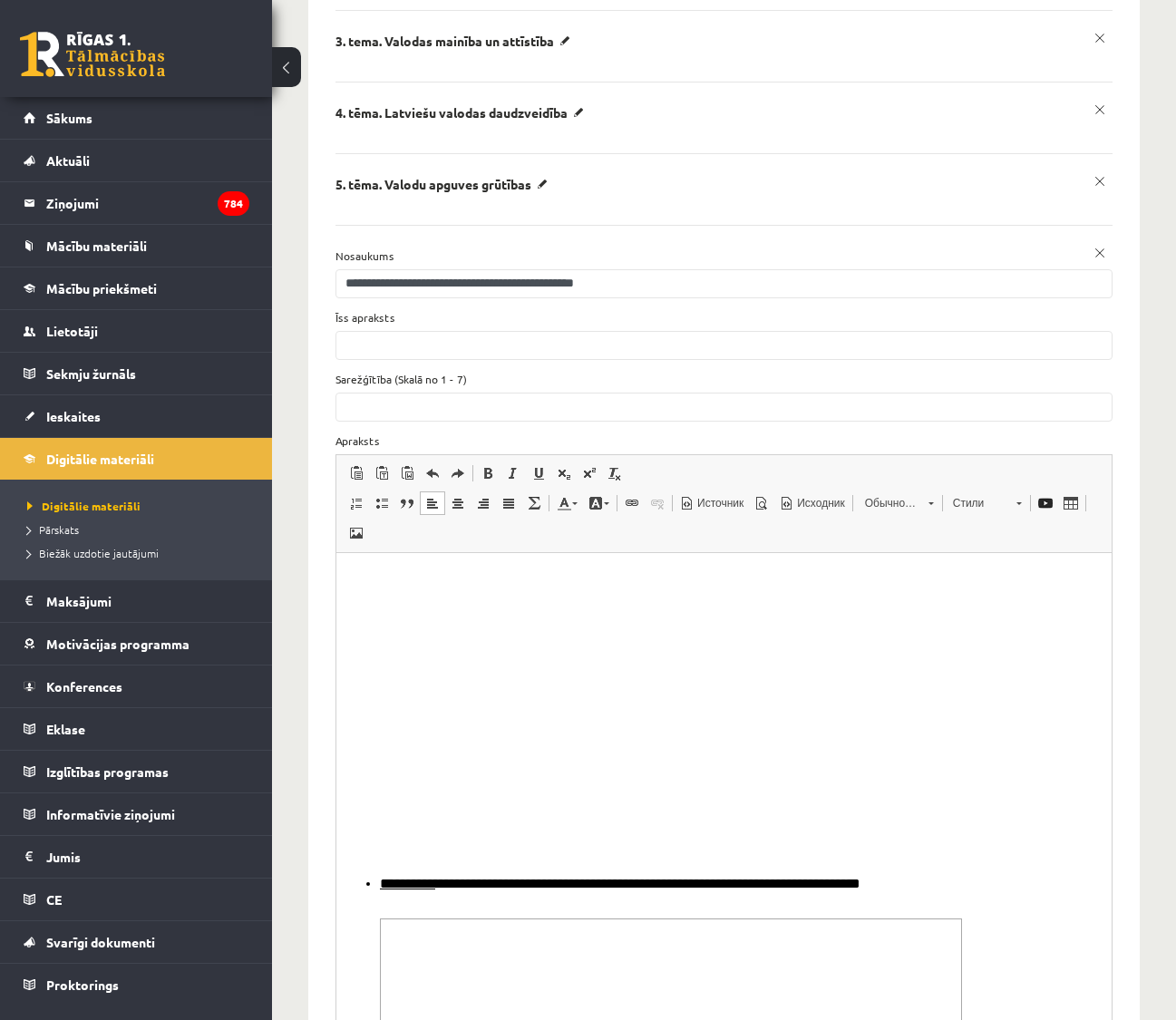 scroll, scrollTop: 404, scrollLeft: 0, axis: vertical 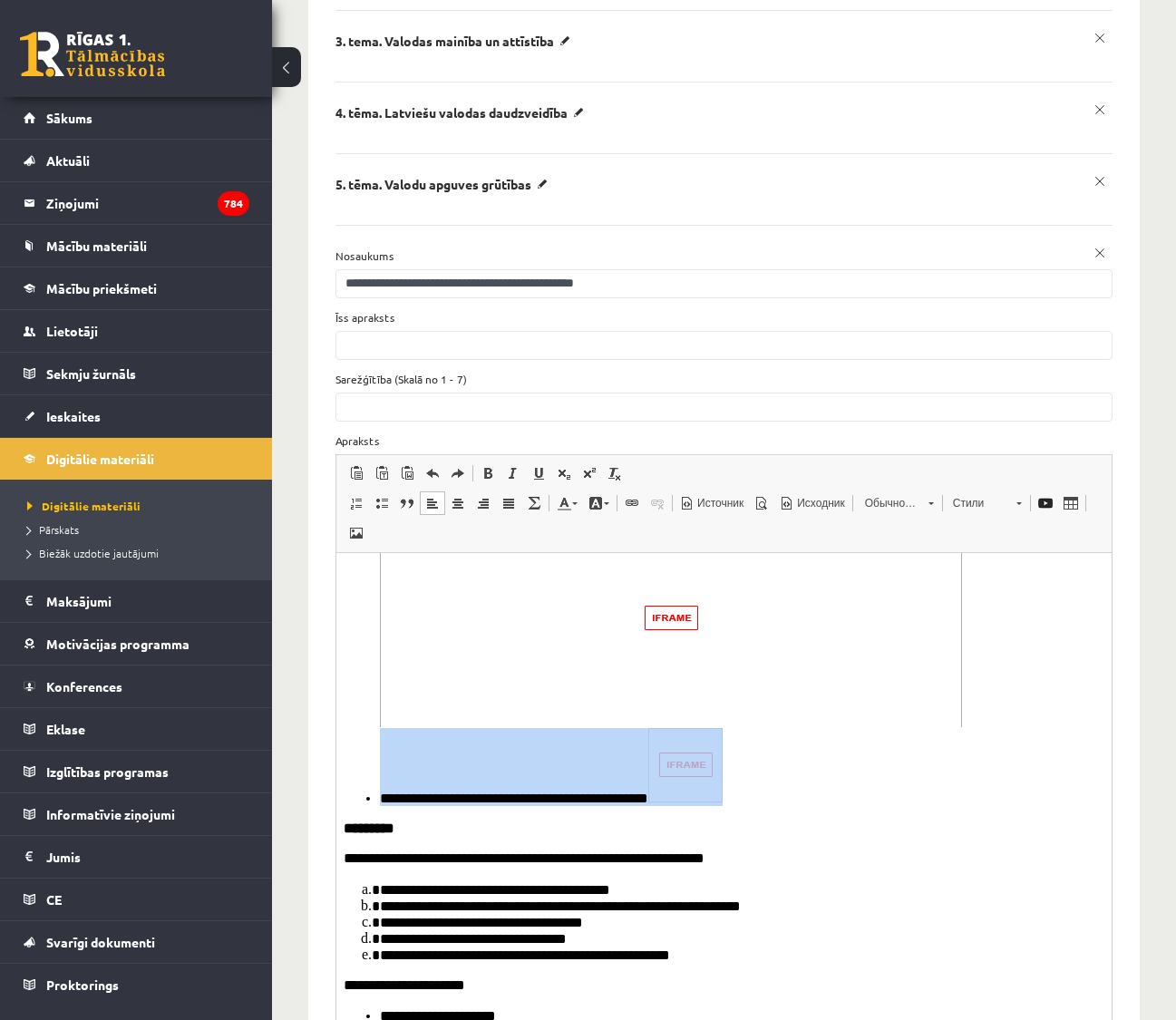 drag, startPoint x: 776, startPoint y: 779, endPoint x: 373, endPoint y: 792, distance: 403.20962 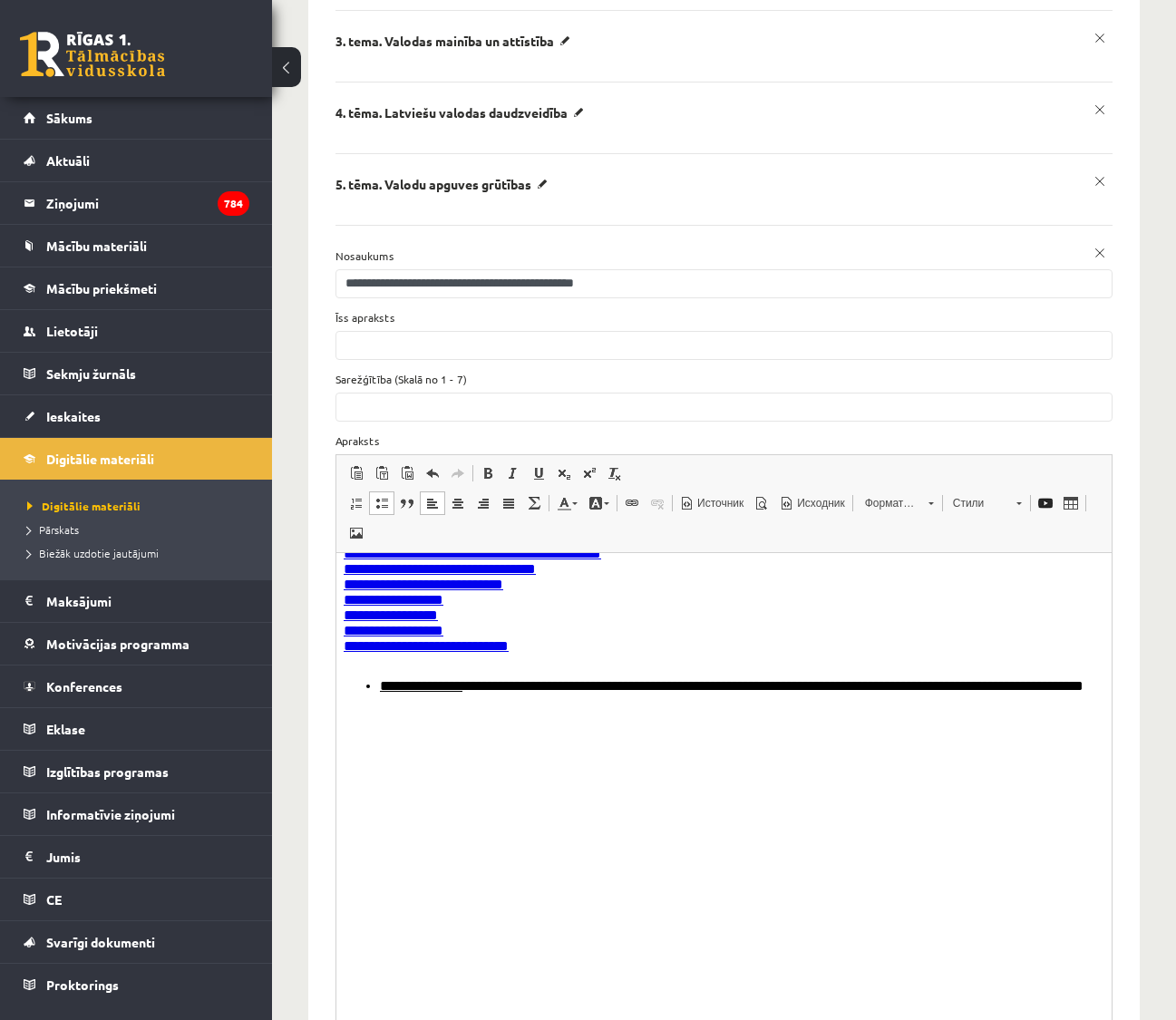 scroll, scrollTop: 0, scrollLeft: 0, axis: both 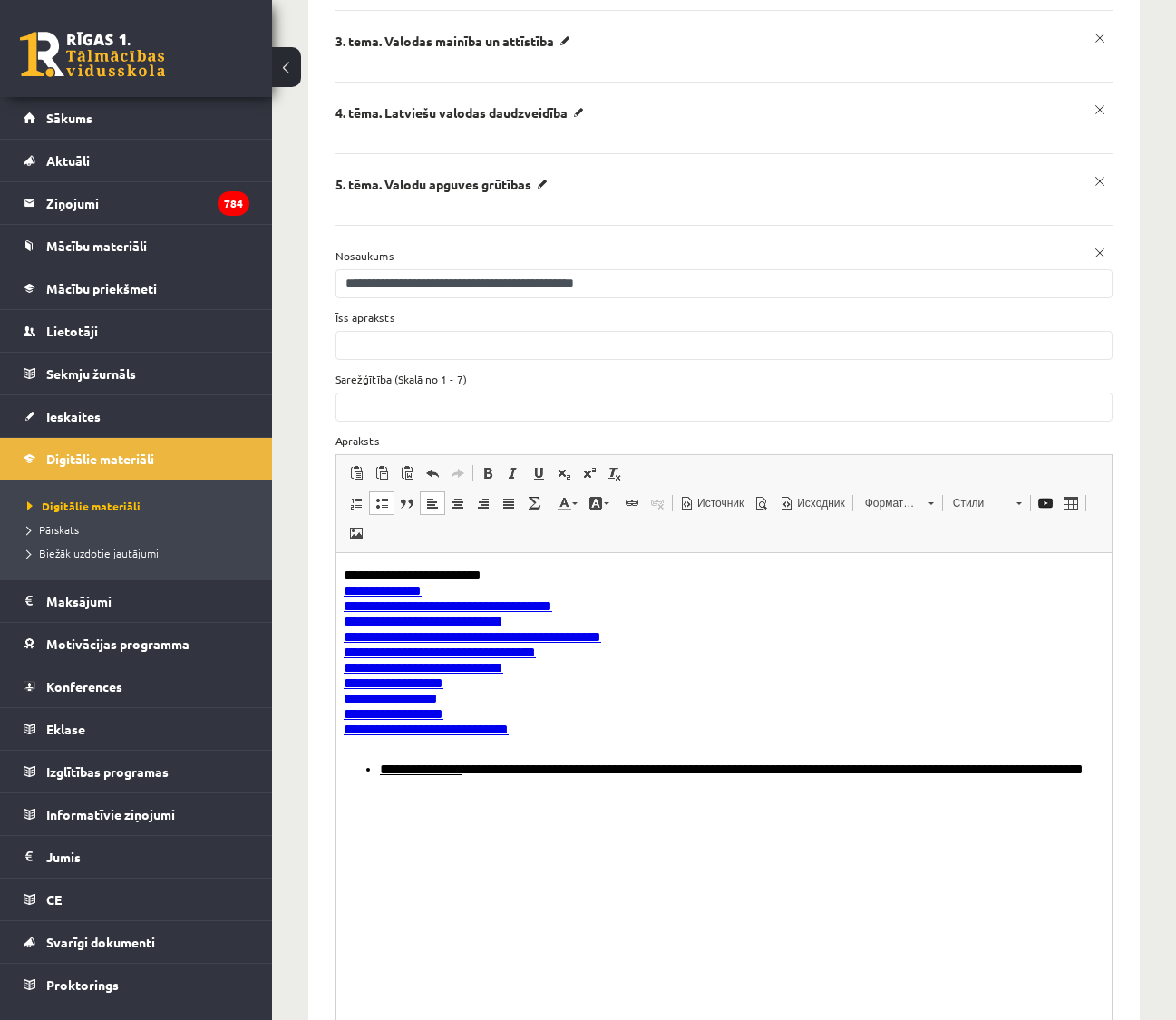 click on "**********" at bounding box center [717, 656] 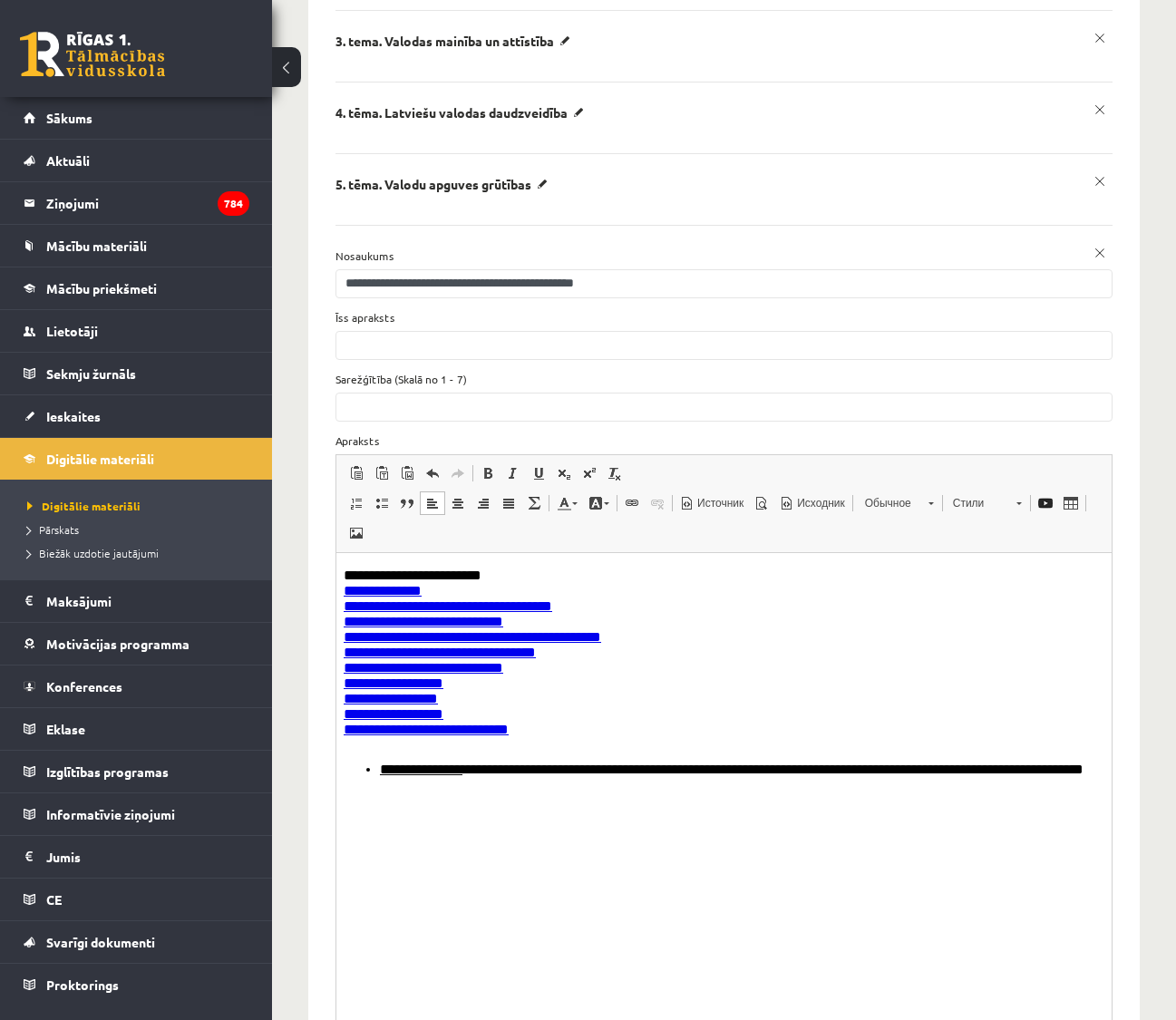 click on "**********" at bounding box center [717, 656] 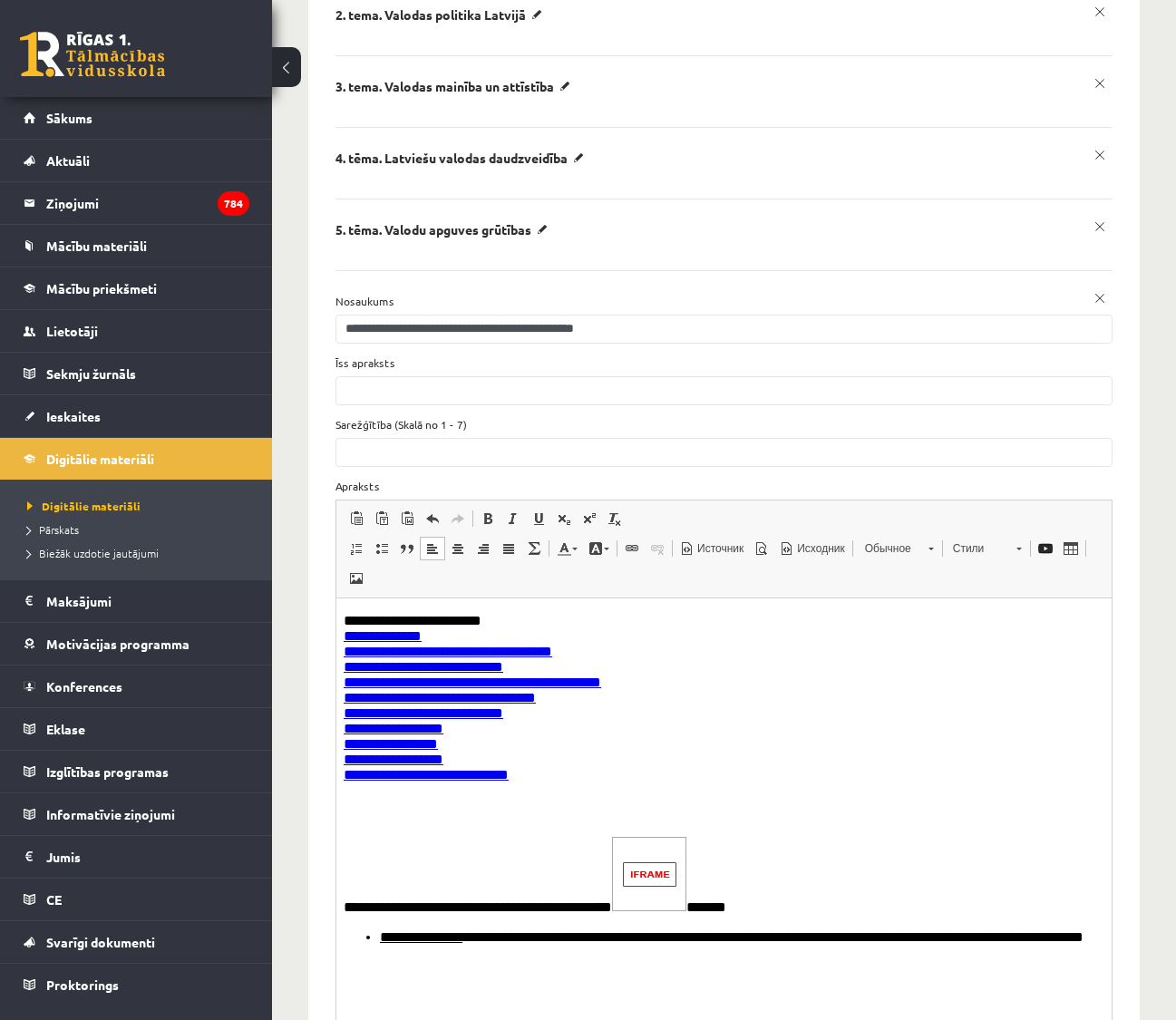scroll, scrollTop: 554, scrollLeft: 0, axis: vertical 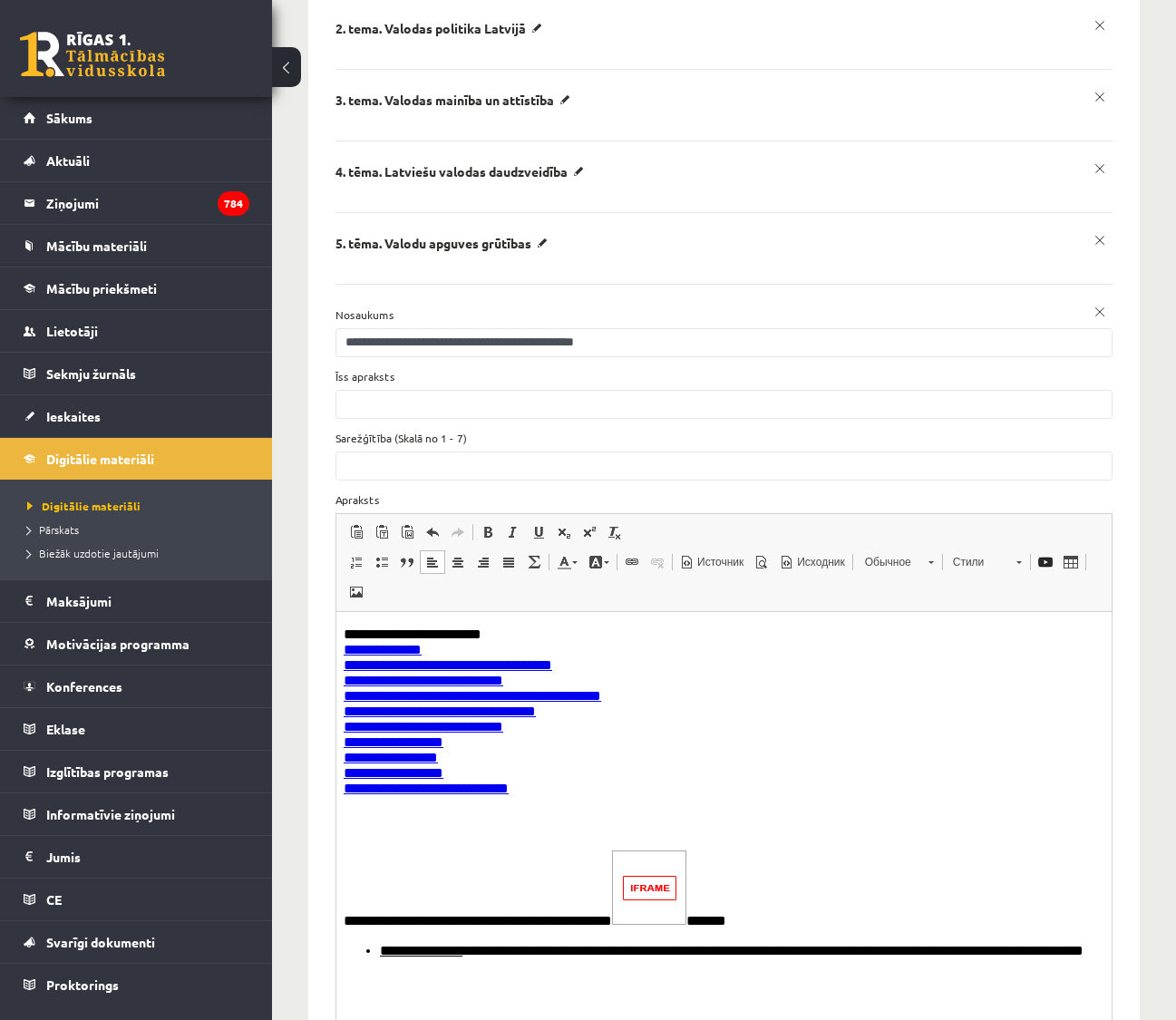 click on "**********" at bounding box center (717, 715) 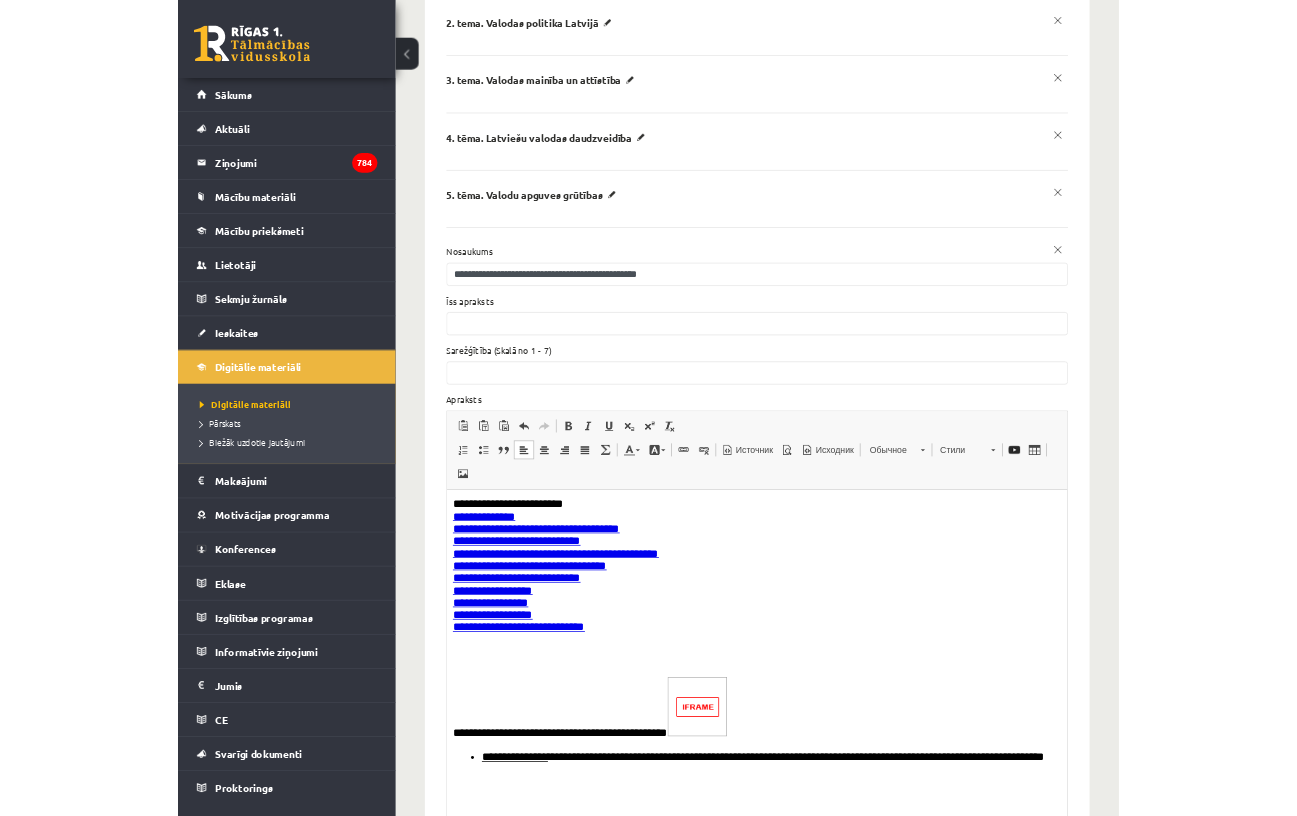 scroll, scrollTop: 20, scrollLeft: 0, axis: vertical 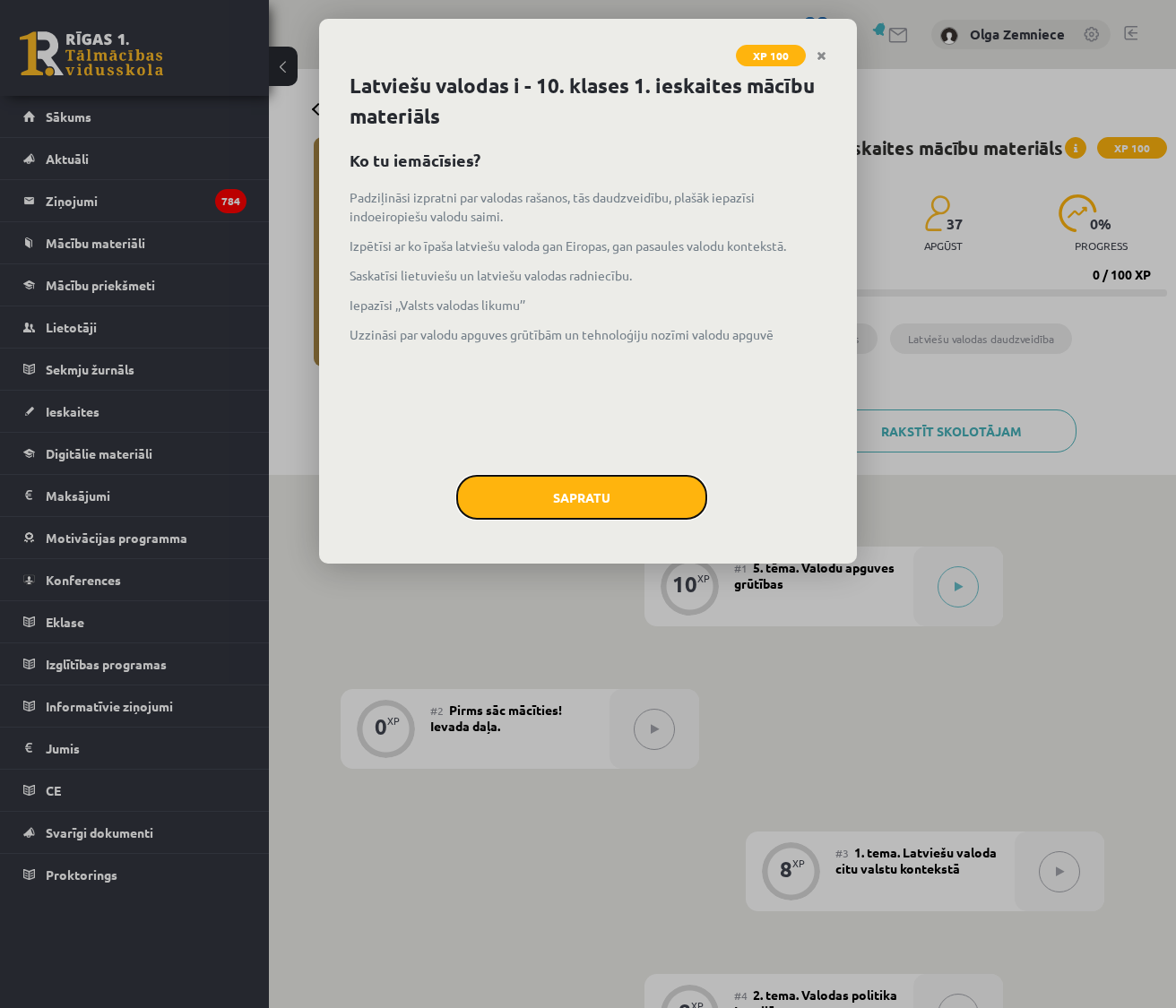 click on "Sapratu" 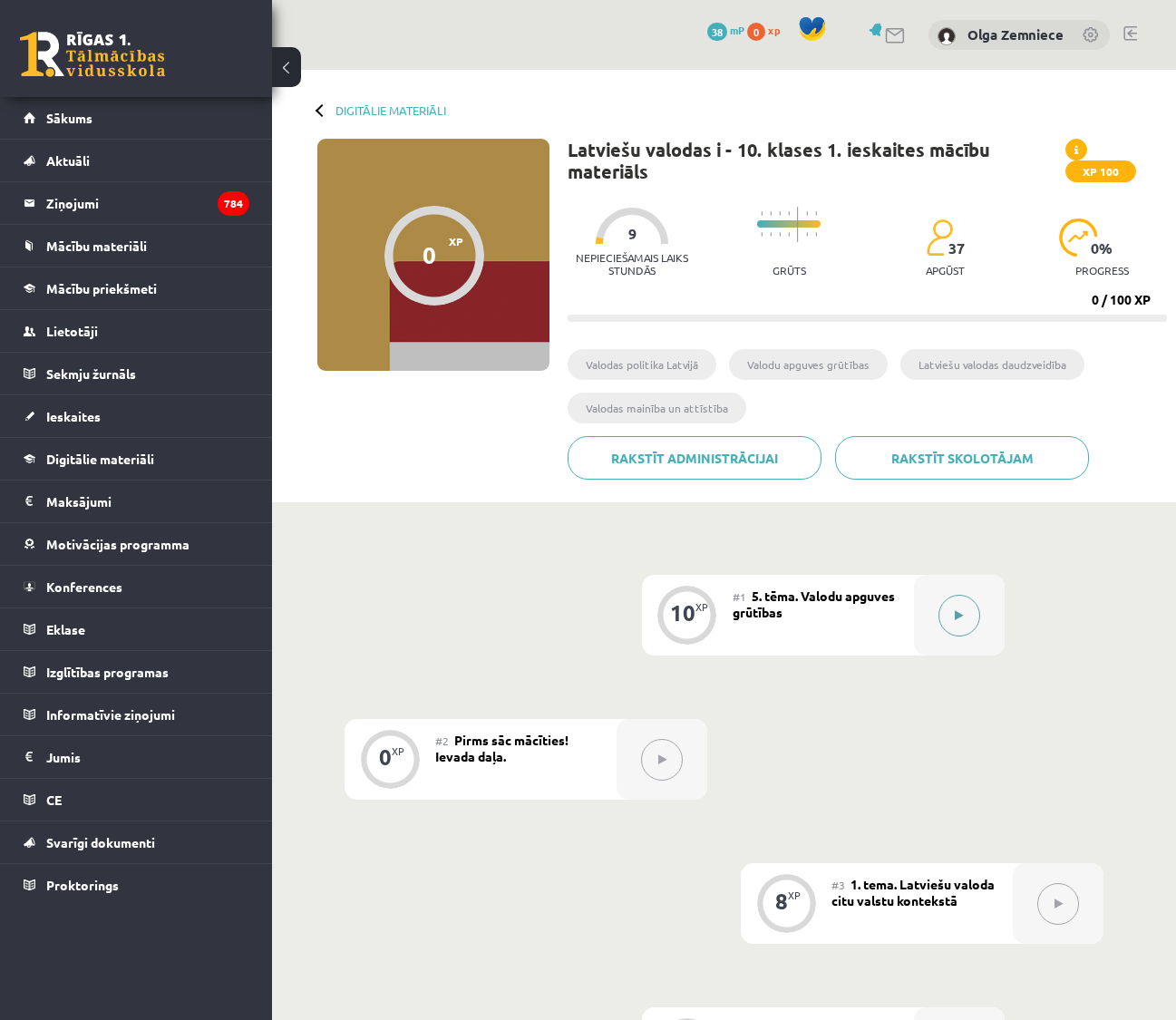 click 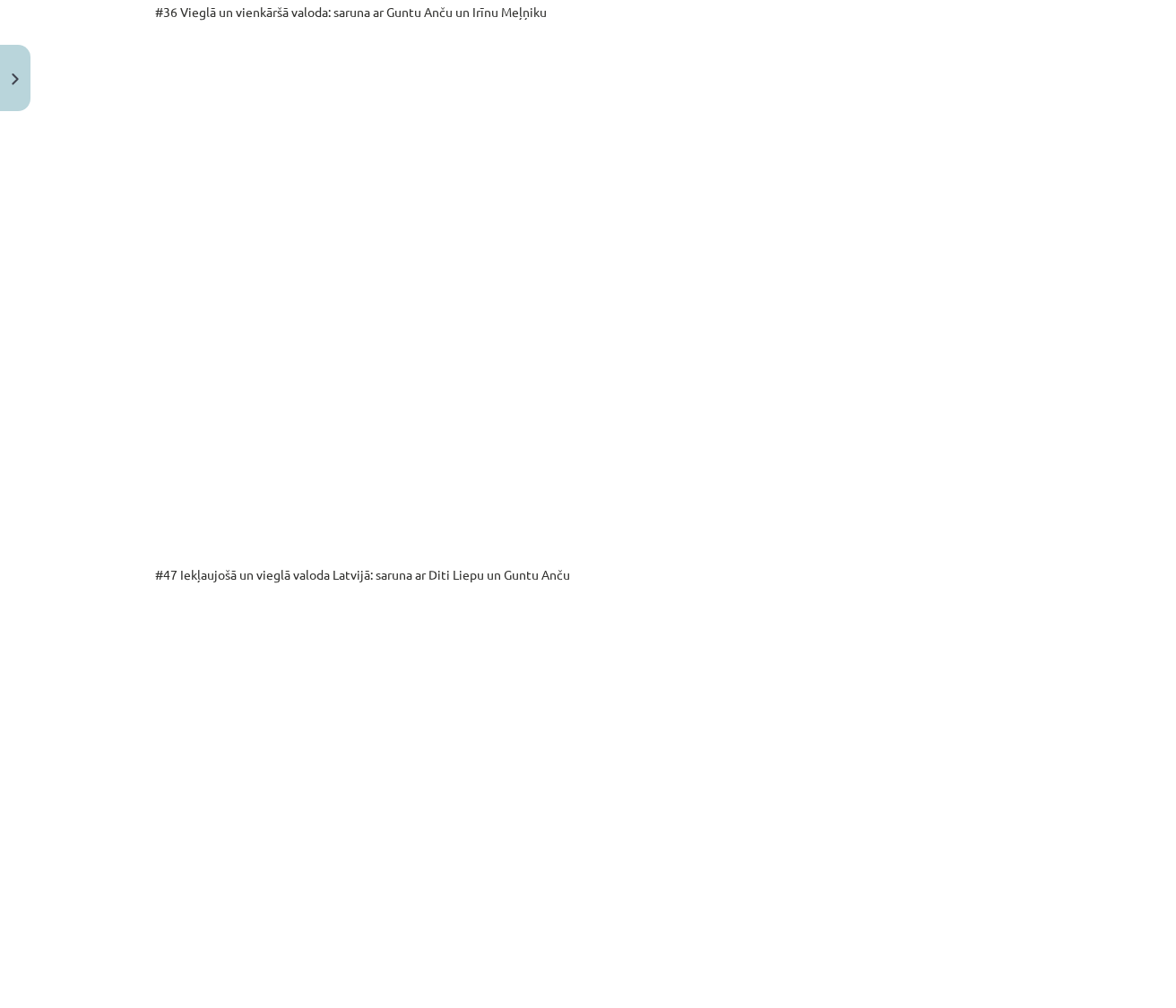 scroll, scrollTop: 1635, scrollLeft: 0, axis: vertical 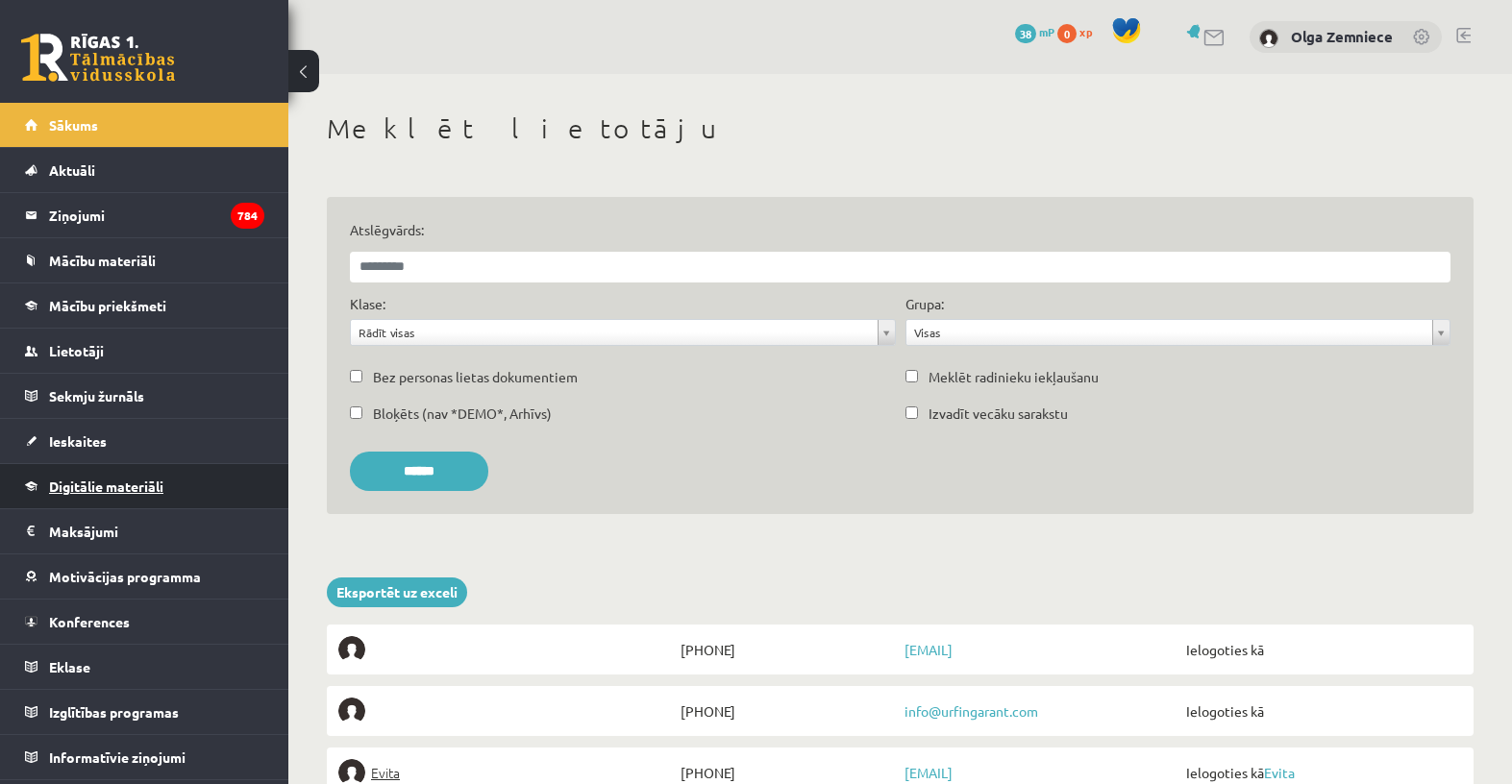 click on "Digitālie materiāli" at bounding box center (106, 486) 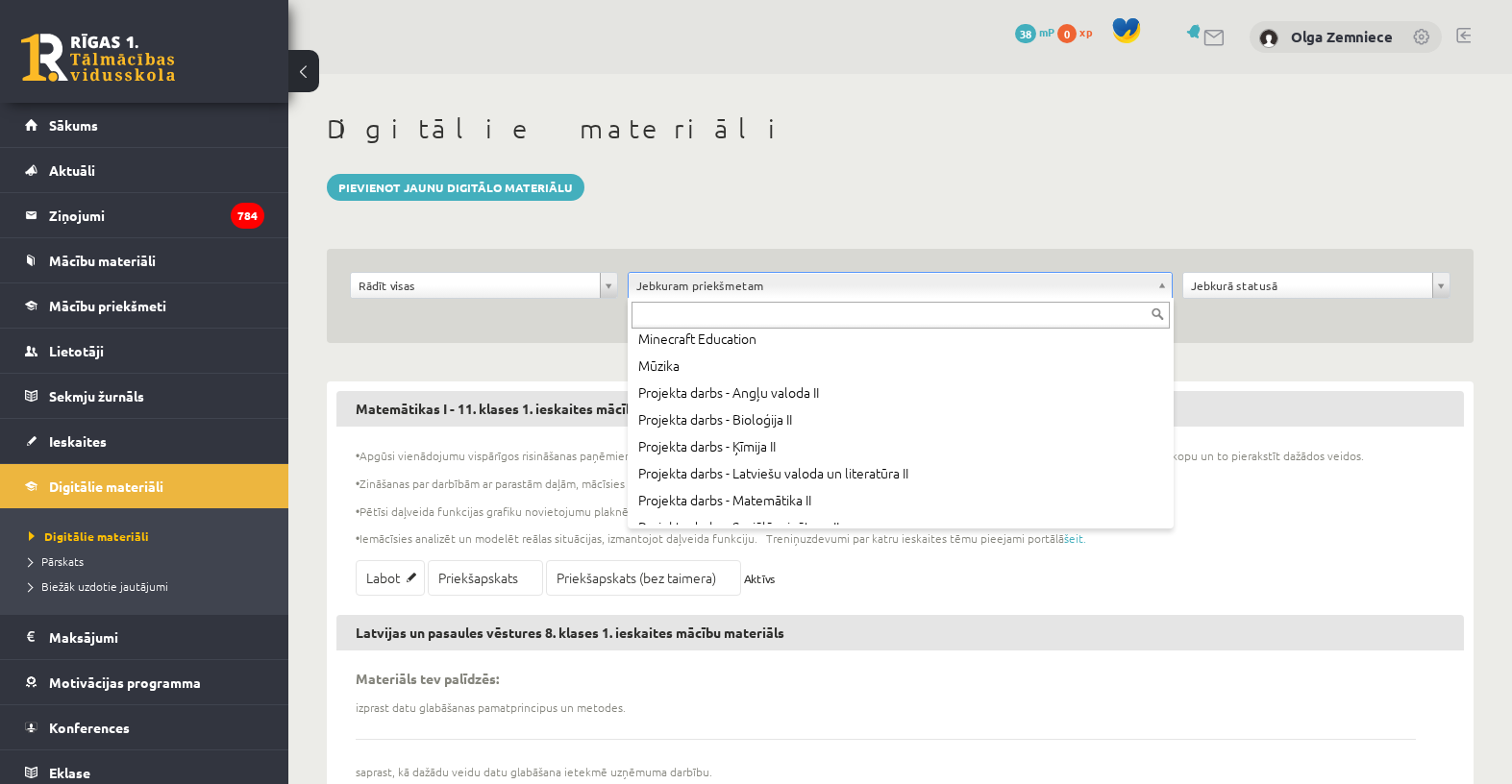 scroll, scrollTop: 940, scrollLeft: 0, axis: vertical 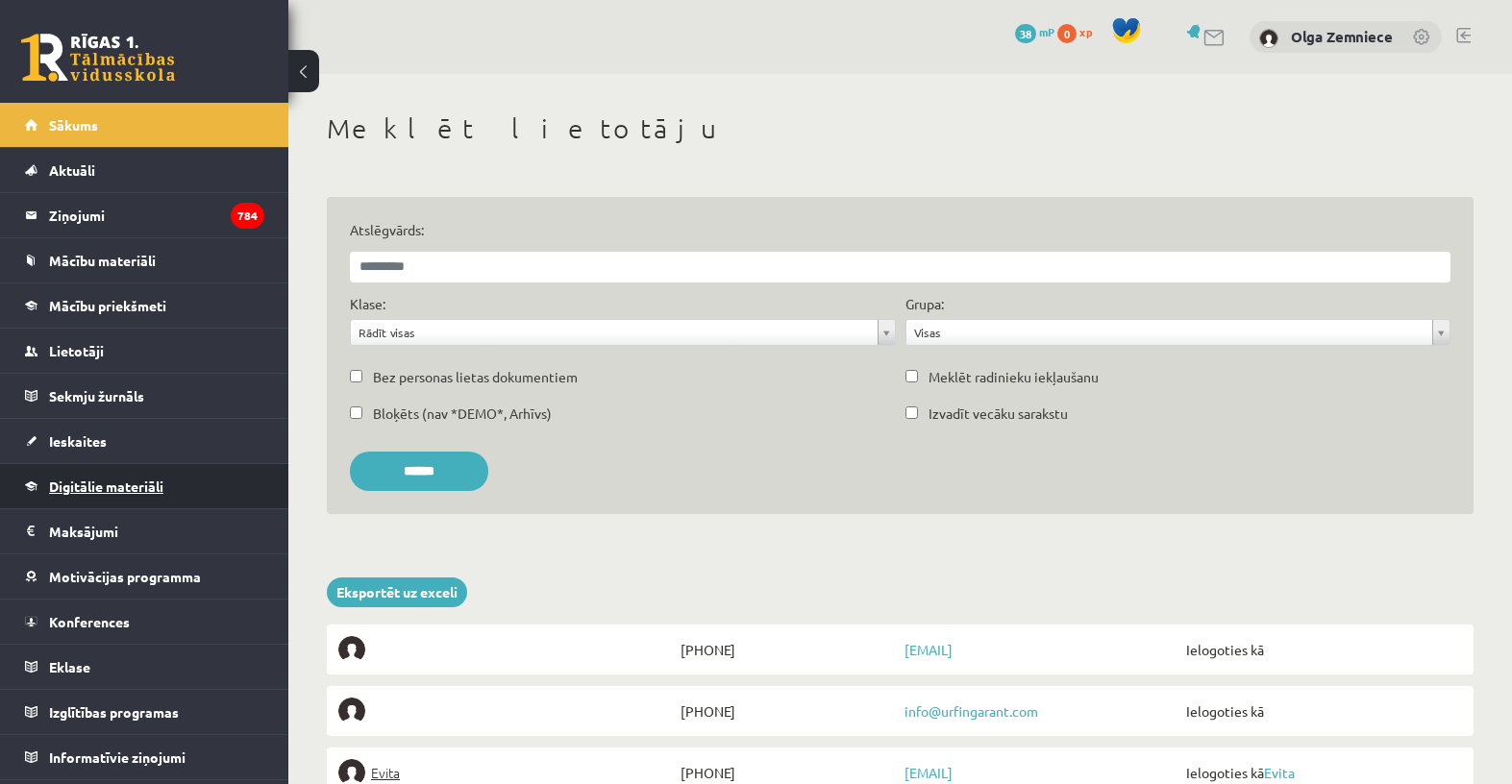 click on "Digitālie materiāli" at bounding box center [106, 486] 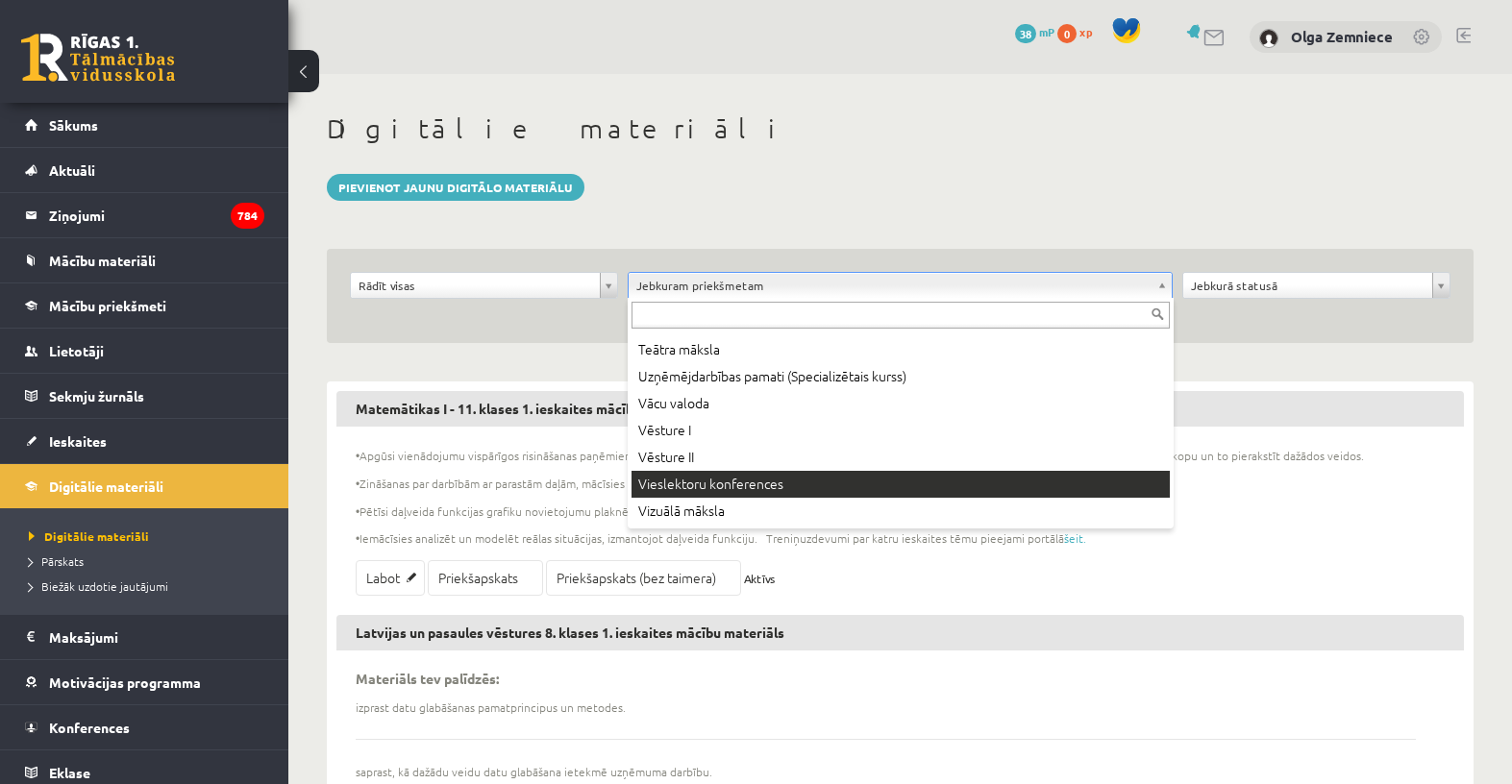 scroll, scrollTop: 985, scrollLeft: 0, axis: vertical 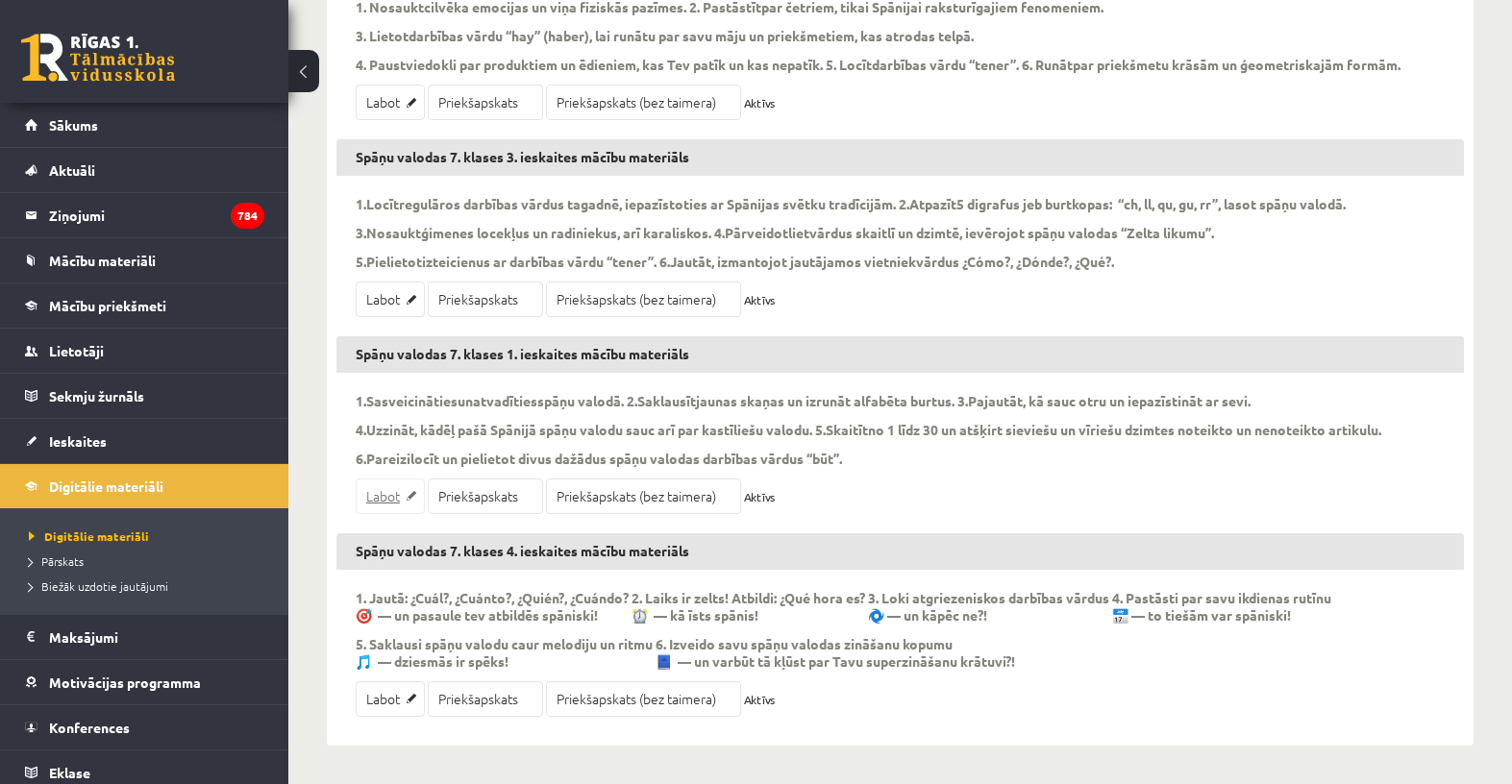 click on "Labot" at bounding box center (390, 496) 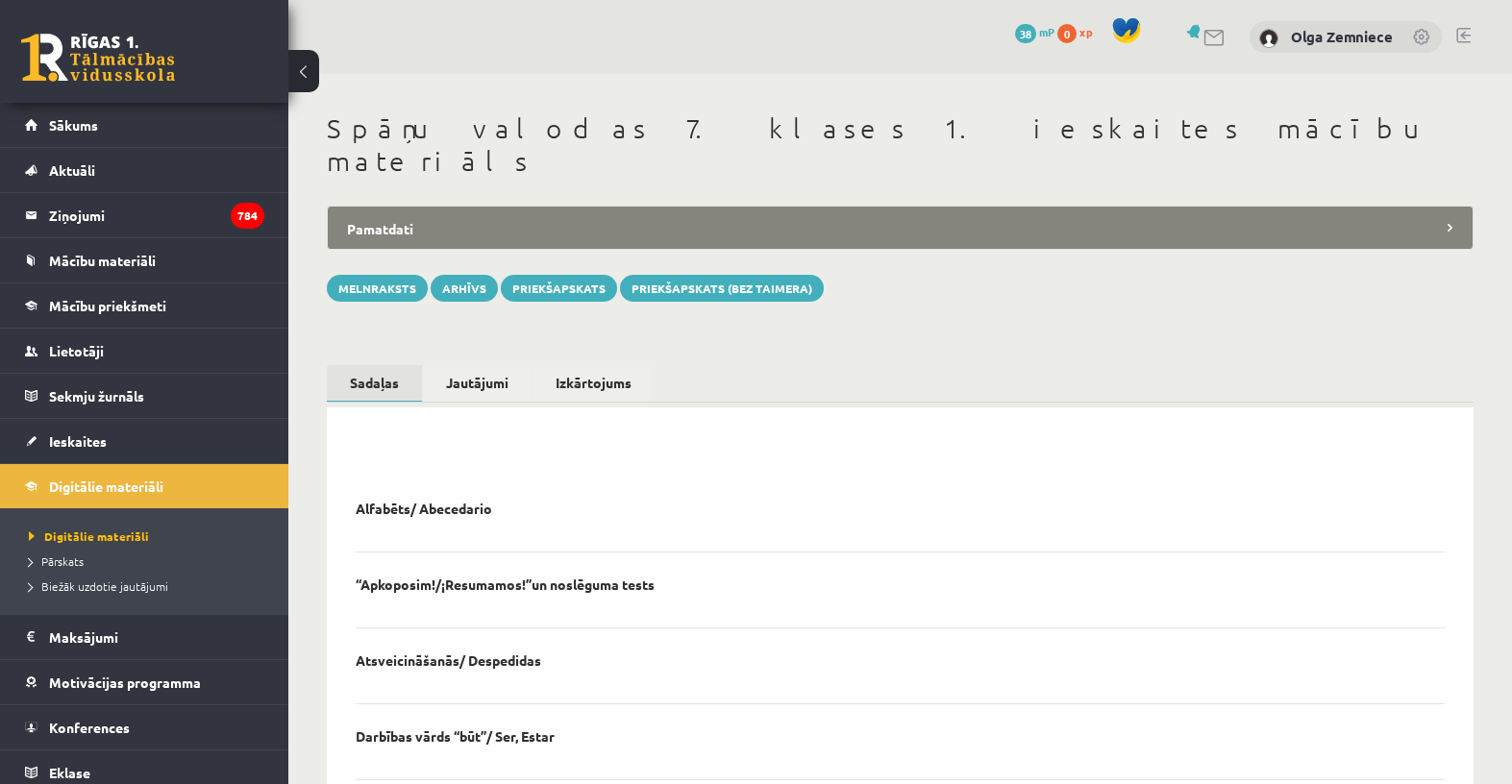 scroll, scrollTop: 0, scrollLeft: 0, axis: both 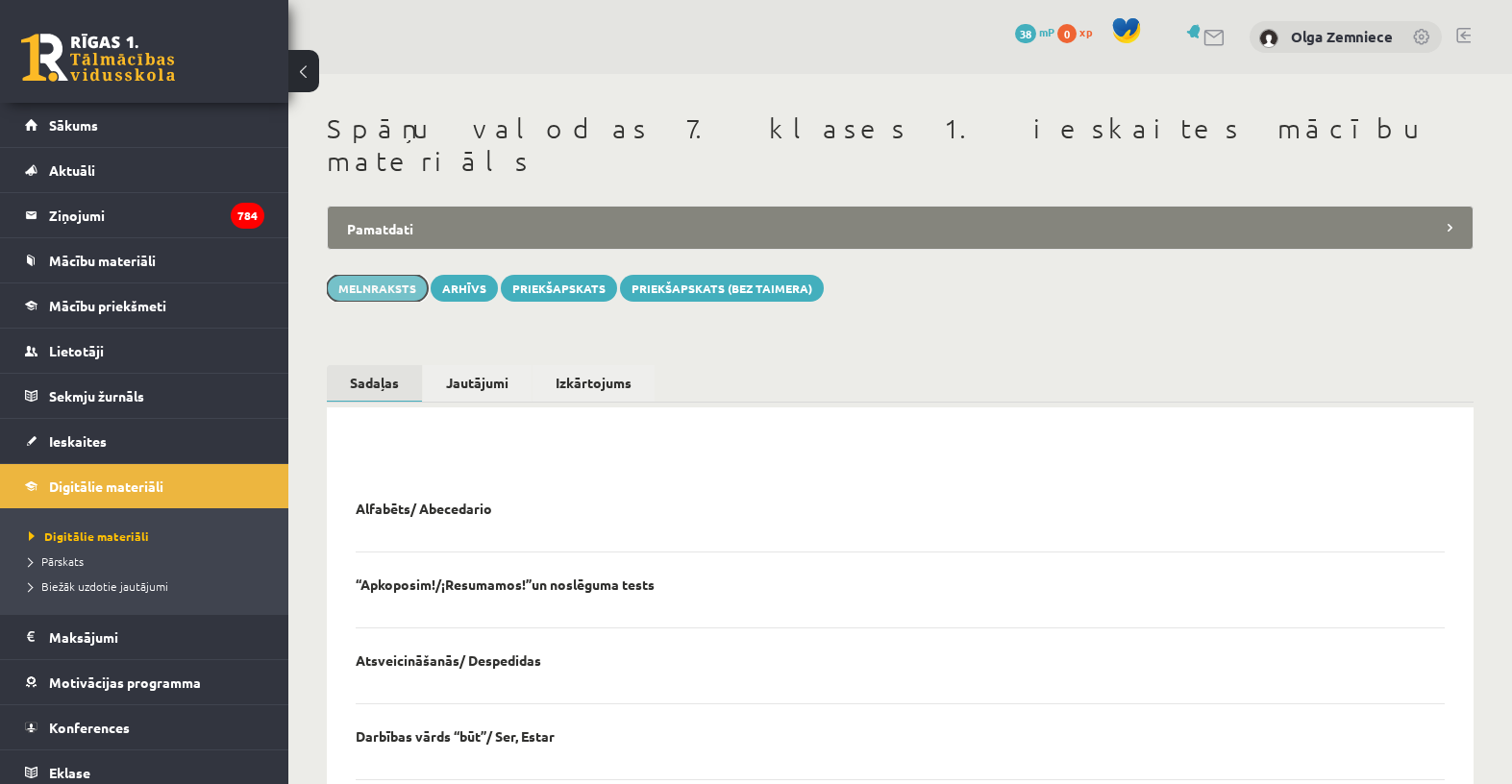 click on "Melnraksts" at bounding box center [377, 288] 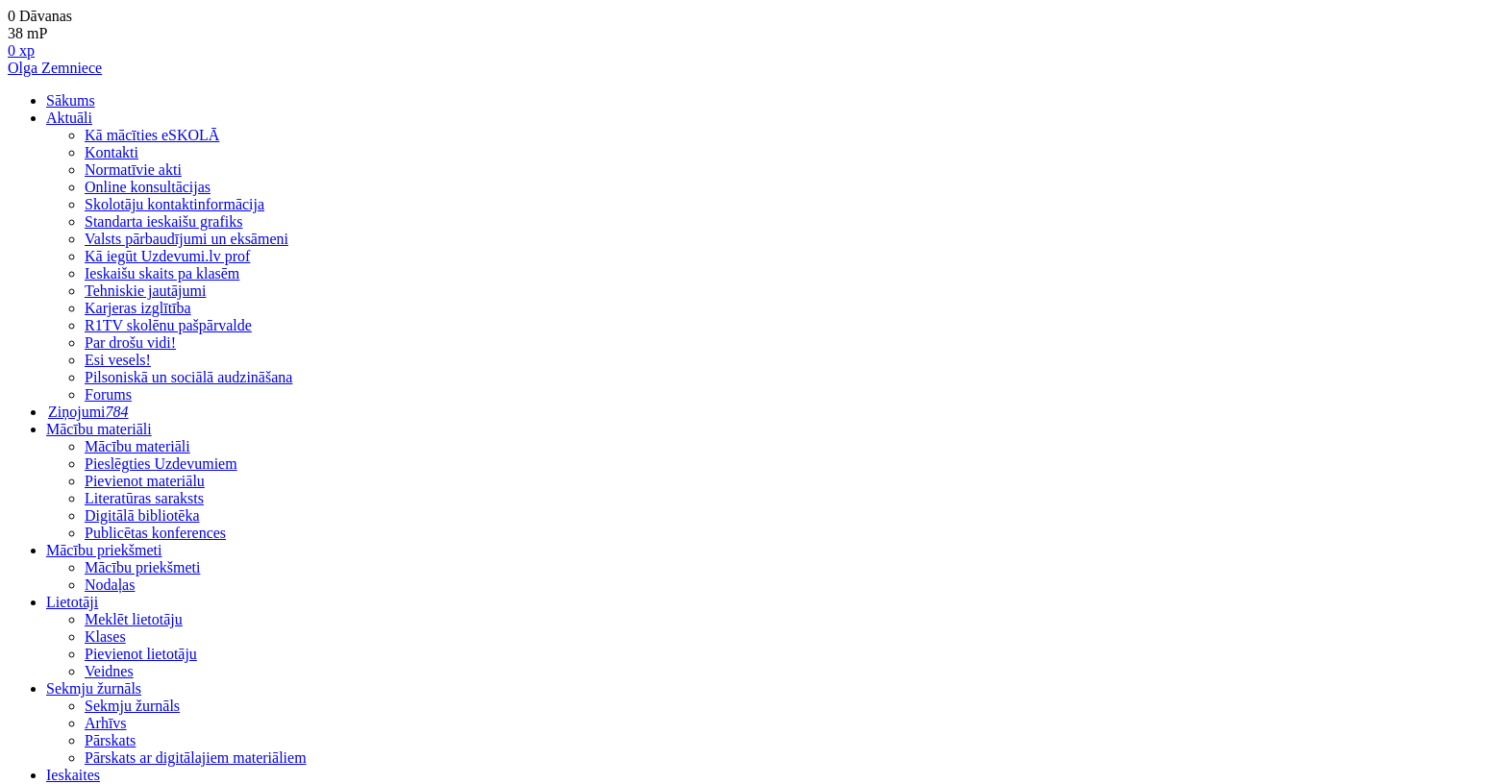 scroll, scrollTop: 0, scrollLeft: 0, axis: both 